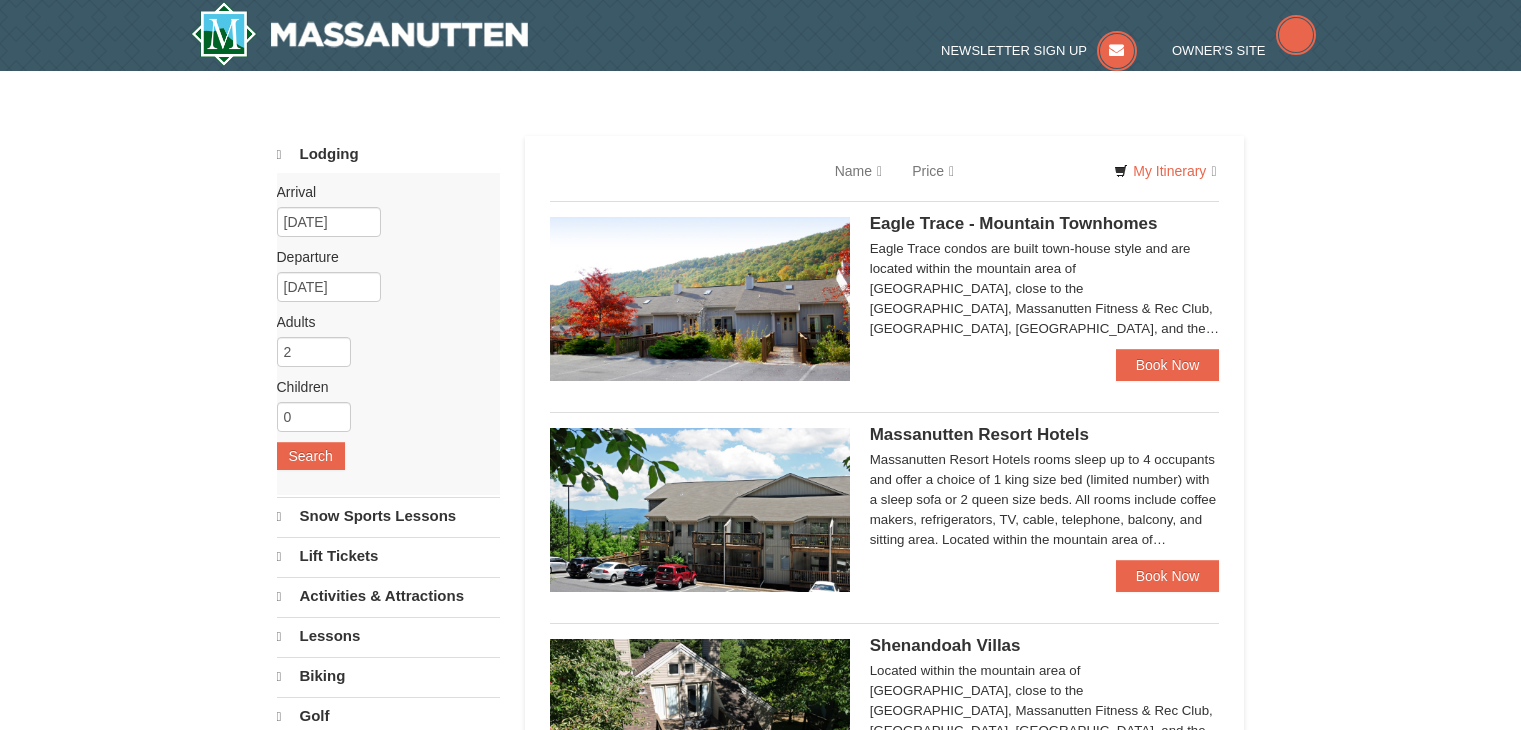 scroll, scrollTop: 0, scrollLeft: 0, axis: both 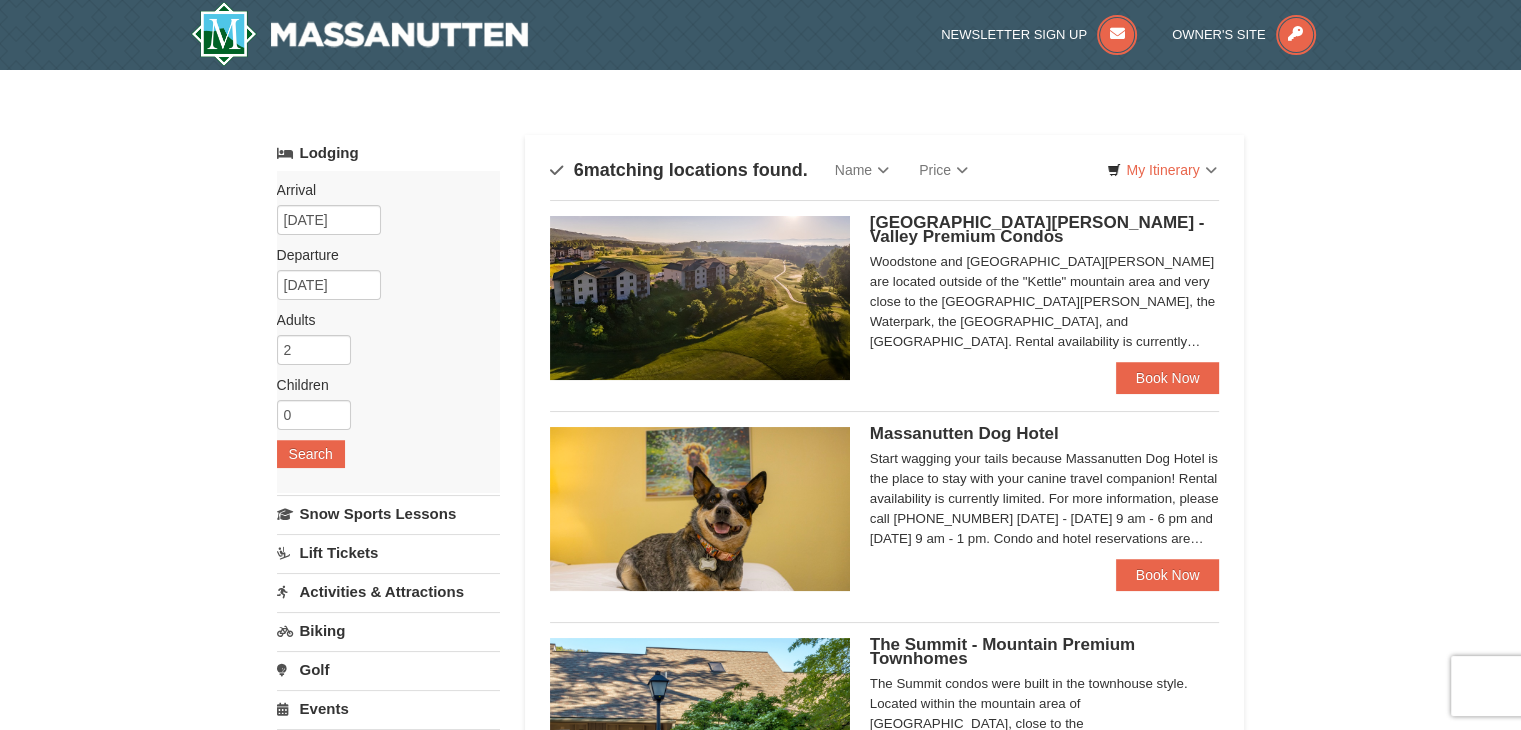 click on "[GEOGRAPHIC_DATA][PERSON_NAME] - Valley Premium Condos
Woodstone and [GEOGRAPHIC_DATA][PERSON_NAME] are located outside of the "[GEOGRAPHIC_DATA]" mountain area and very close to the [GEOGRAPHIC_DATA][PERSON_NAME], the Waterpark, [GEOGRAPHIC_DATA], and [GEOGRAPHIC_DATA].
Rental availability is currently limited. For more information, please call [PHONE_NUMBER] [DATE] - [DATE] 9 am - 6 pm and [DATE] 9 am - 1 pm. Condo and hotel reservations are subject to a $25 change fee.
We look forward to welcoming you!" at bounding box center (885, 290) 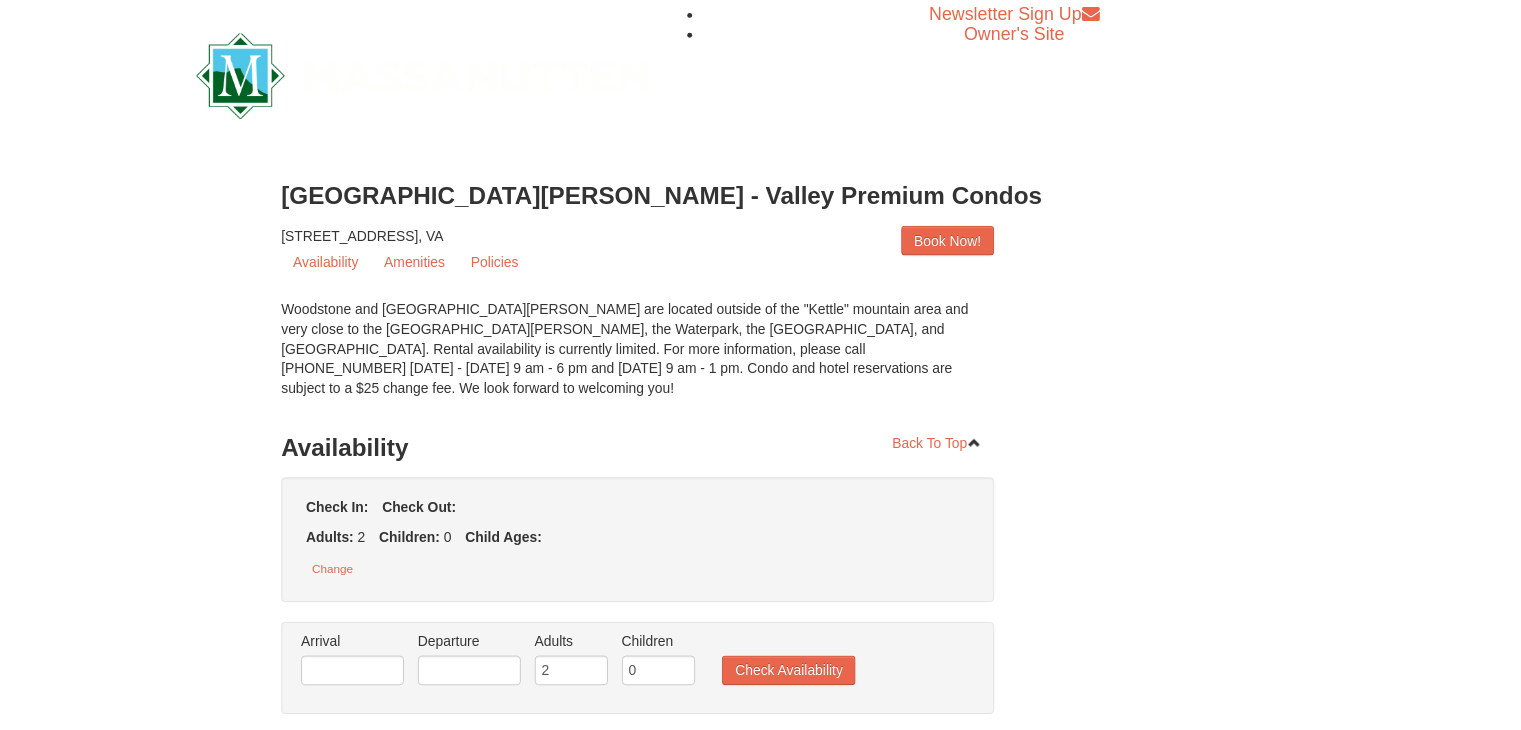 scroll, scrollTop: 0, scrollLeft: 0, axis: both 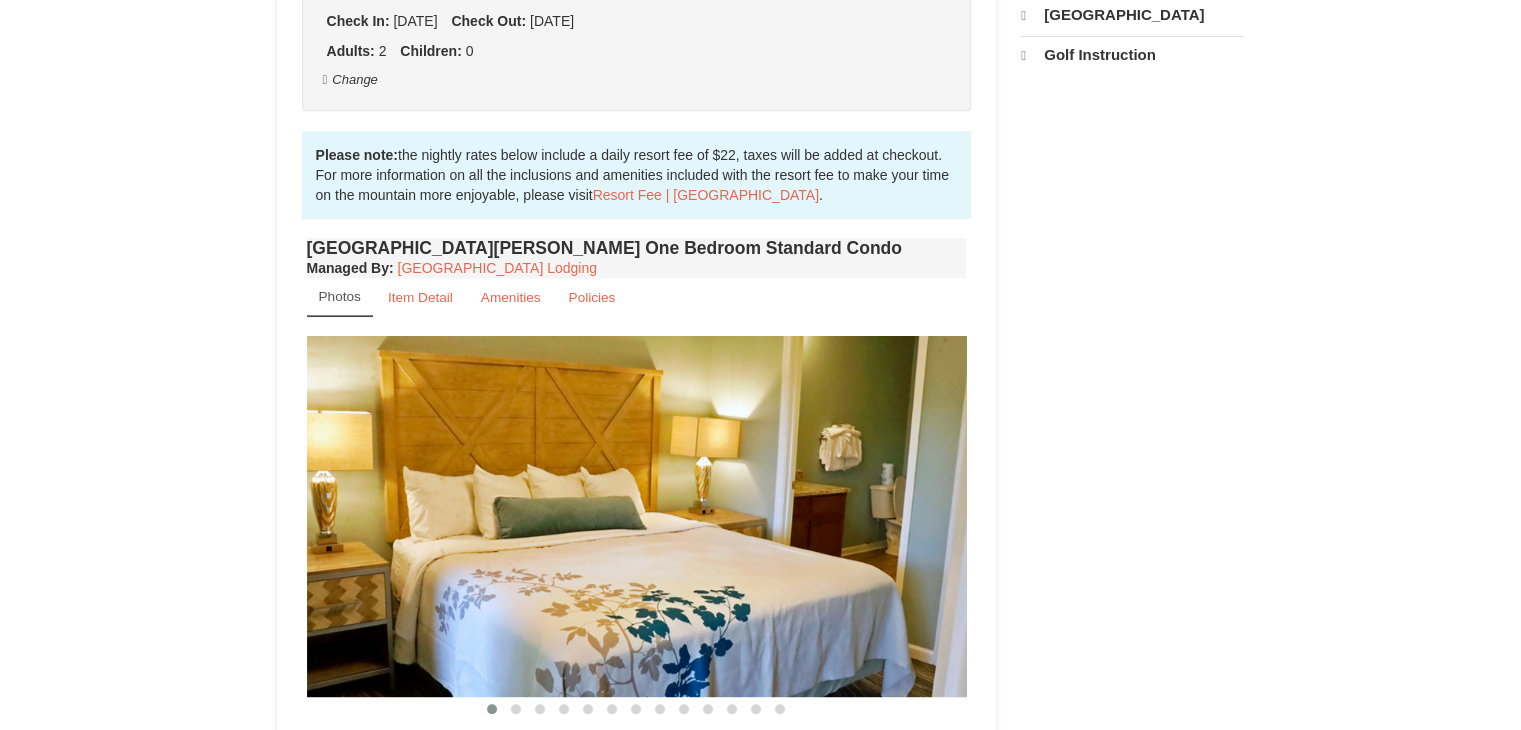 select on "7" 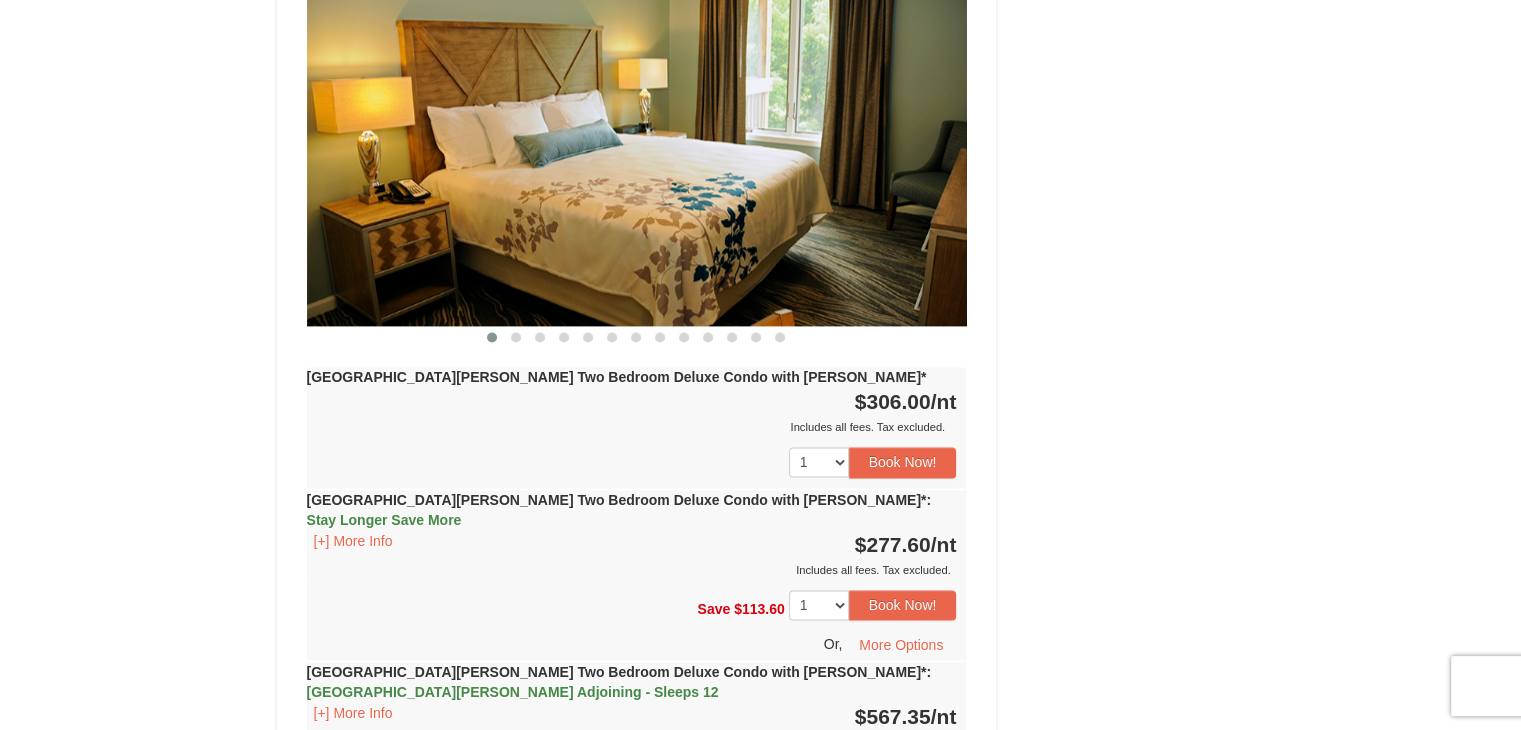 scroll, scrollTop: 2882, scrollLeft: 0, axis: vertical 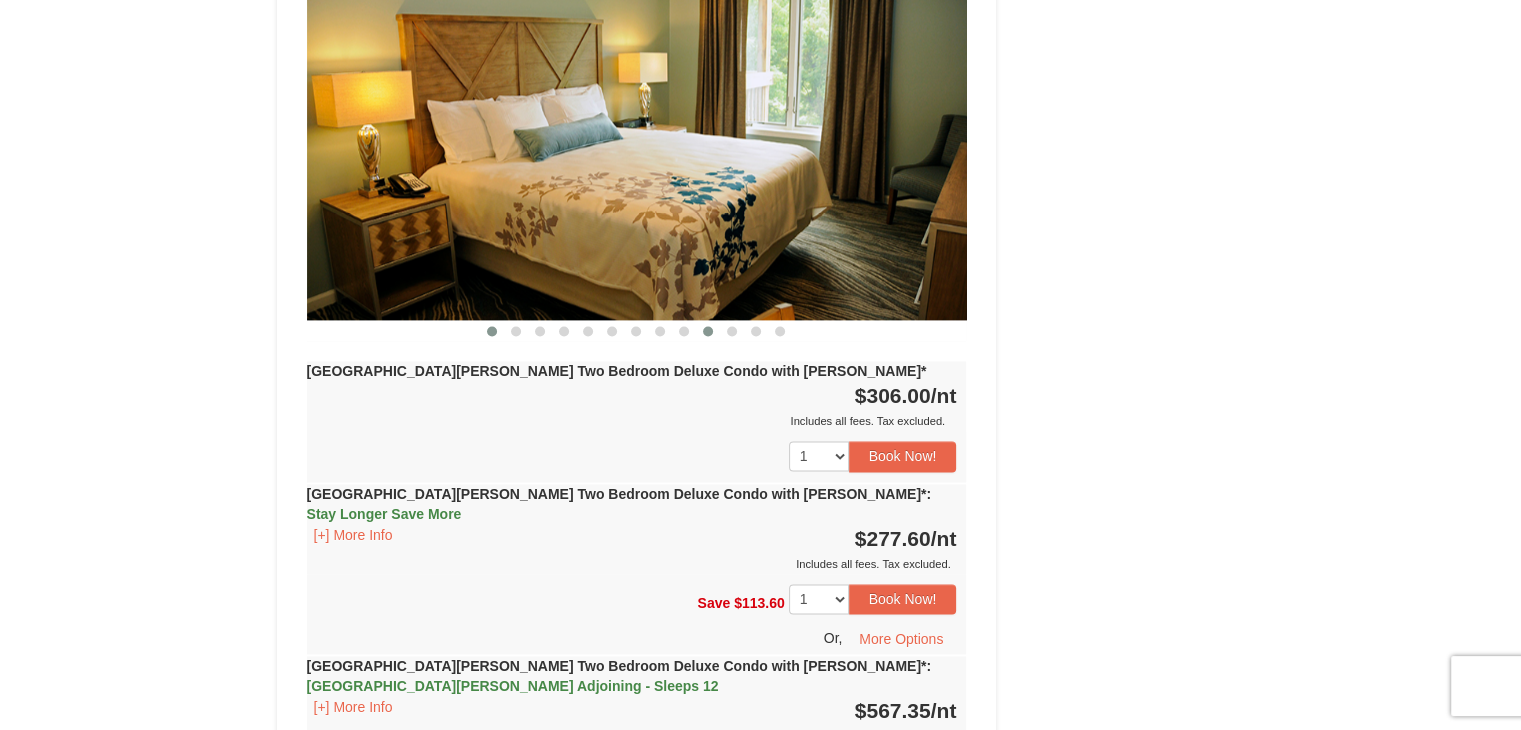 click at bounding box center (708, 331) 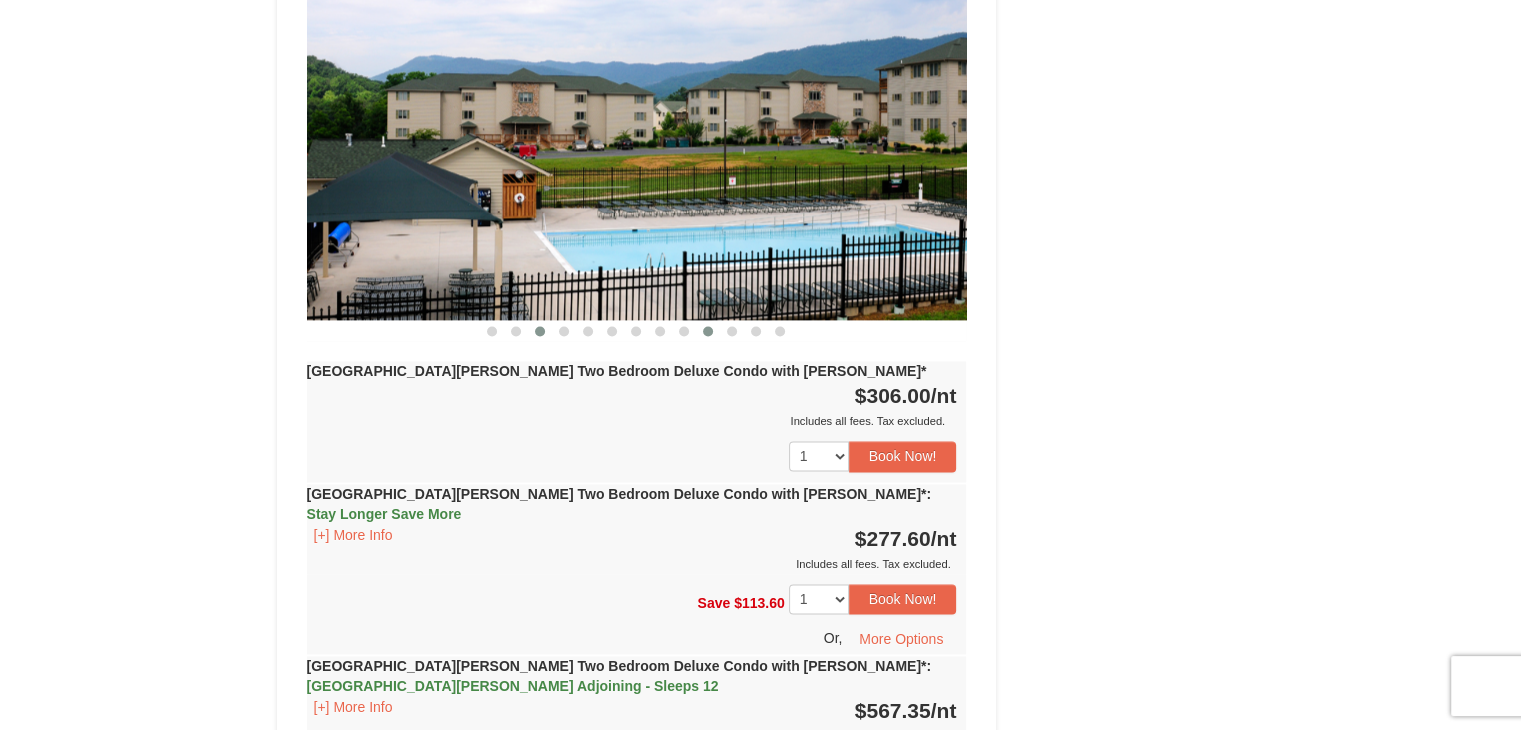 click at bounding box center (540, 331) 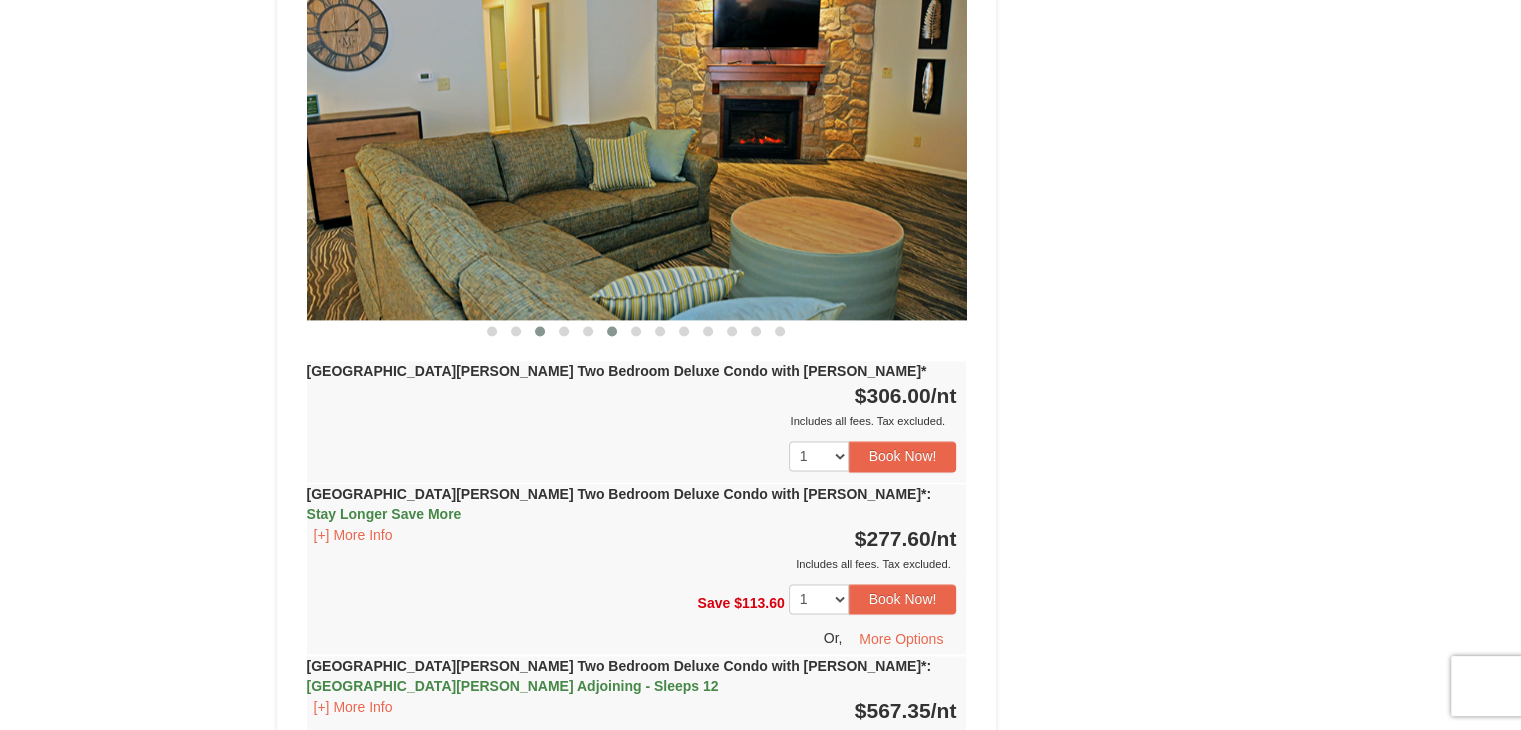 click at bounding box center (612, 331) 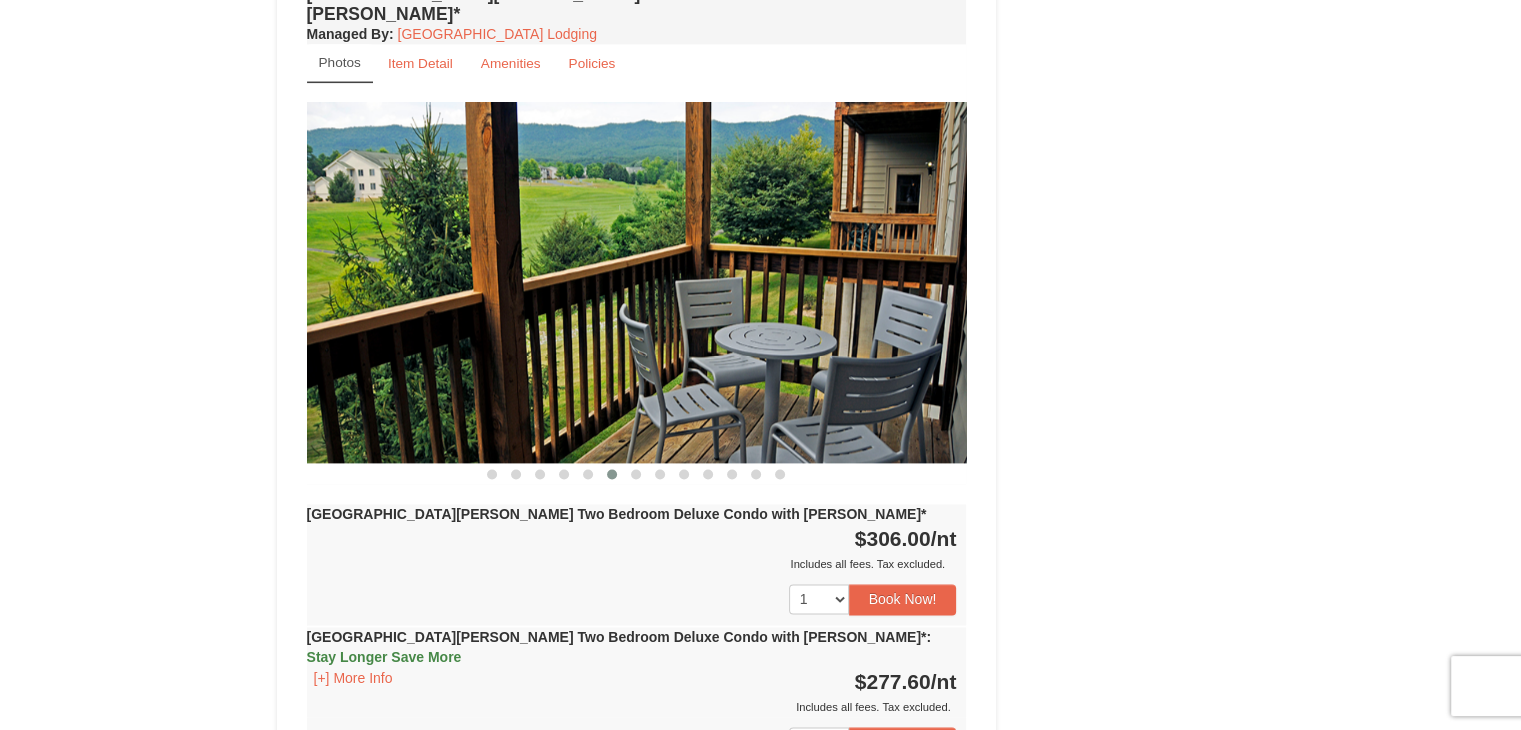 scroll, scrollTop: 2738, scrollLeft: 0, axis: vertical 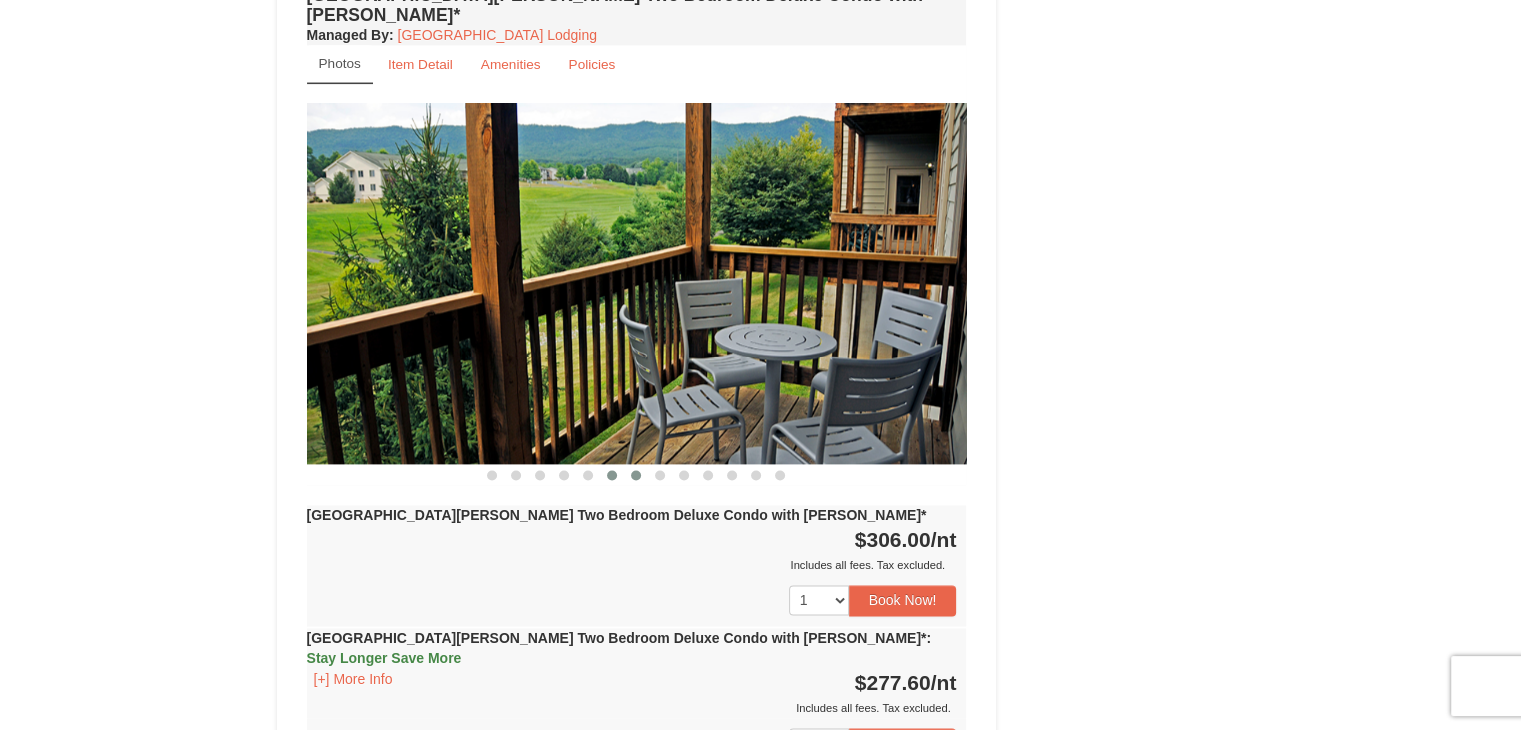 click at bounding box center (636, 475) 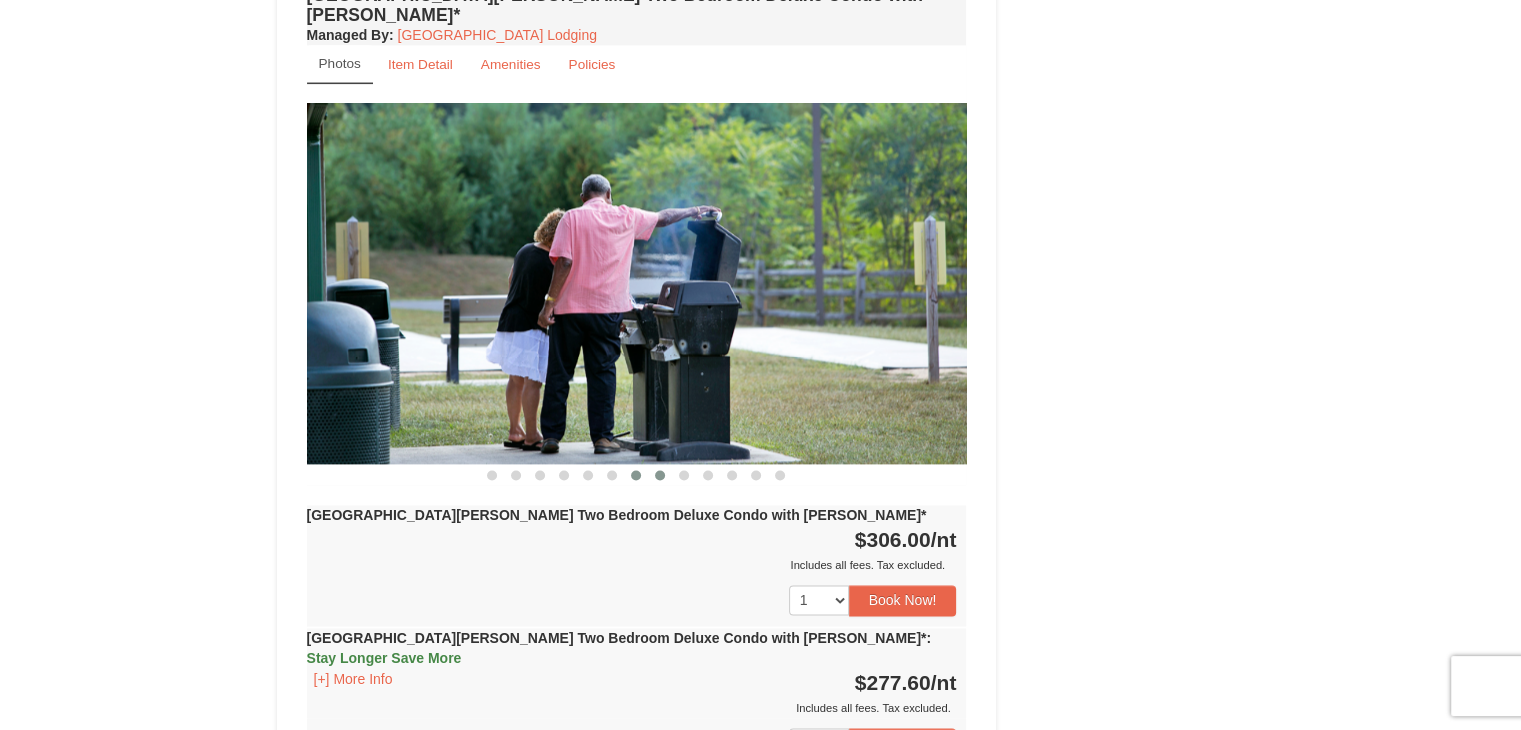 click at bounding box center (660, 475) 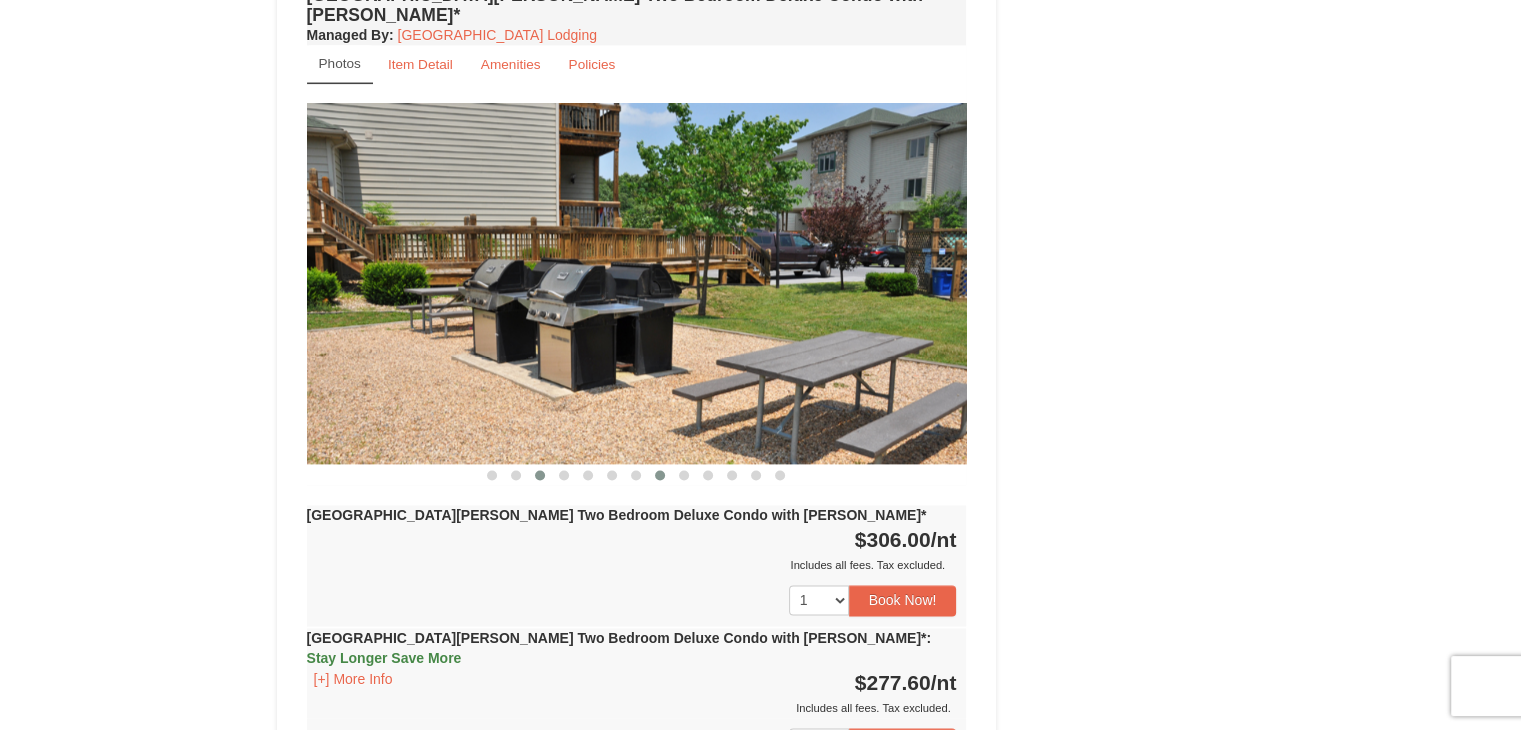 click at bounding box center [540, 475] 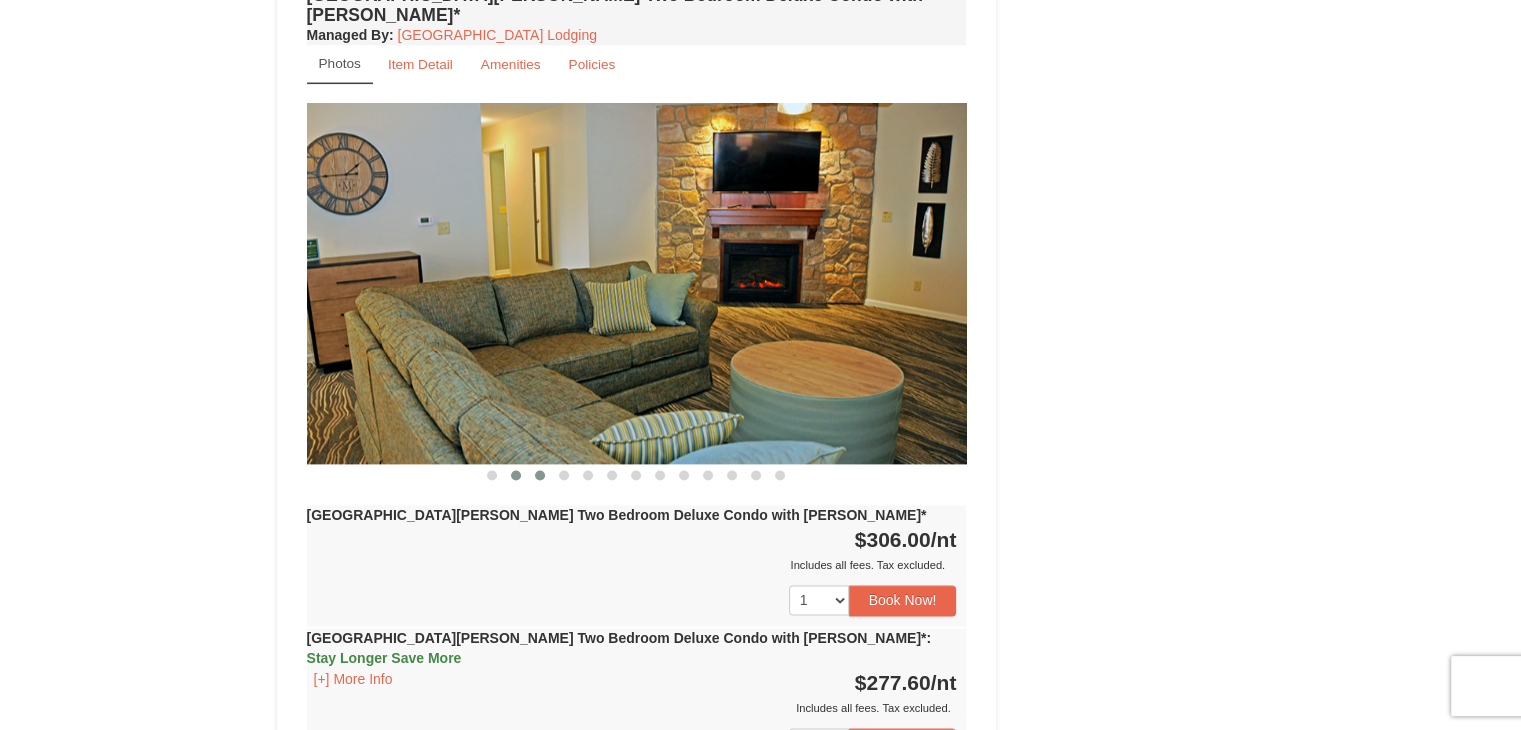 click at bounding box center (516, 475) 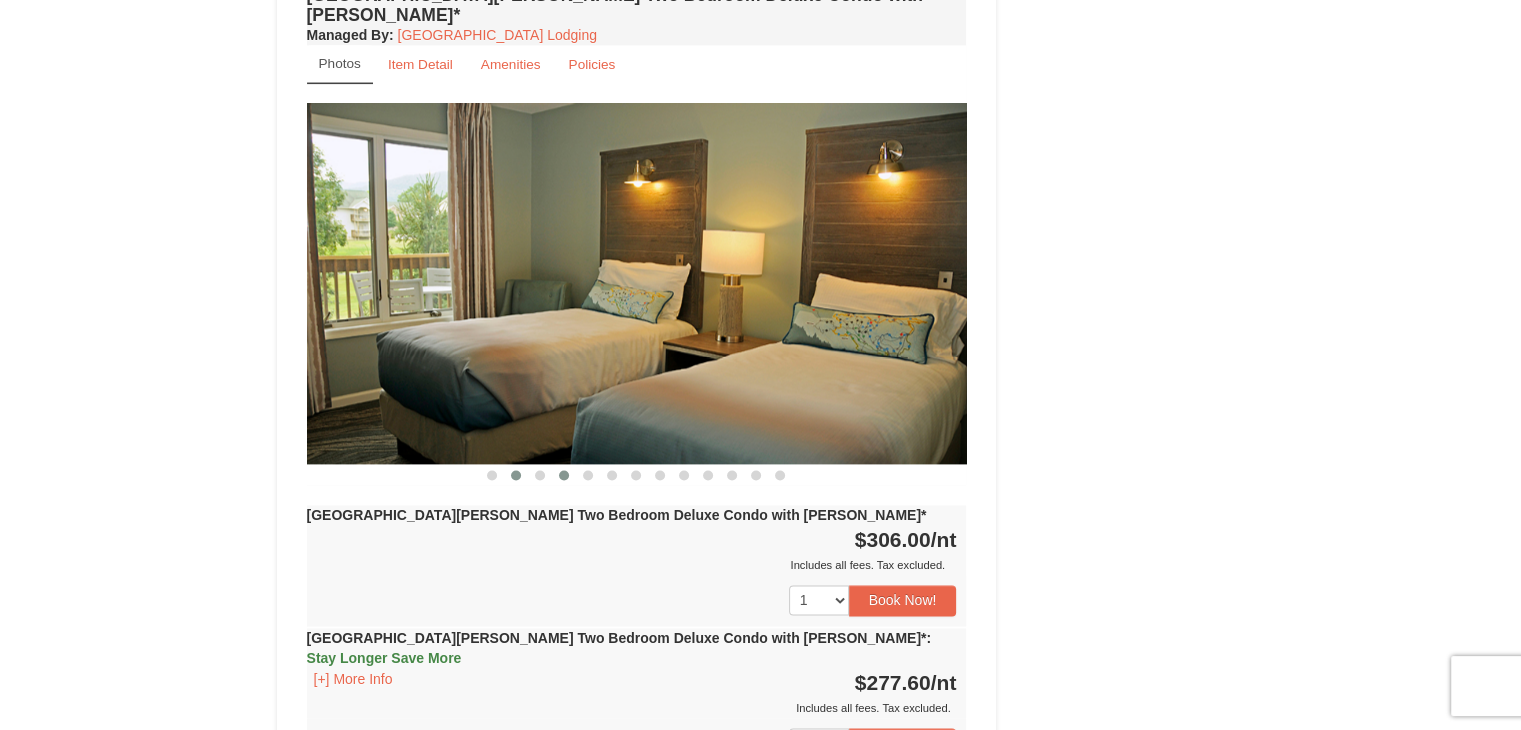 click at bounding box center (564, 475) 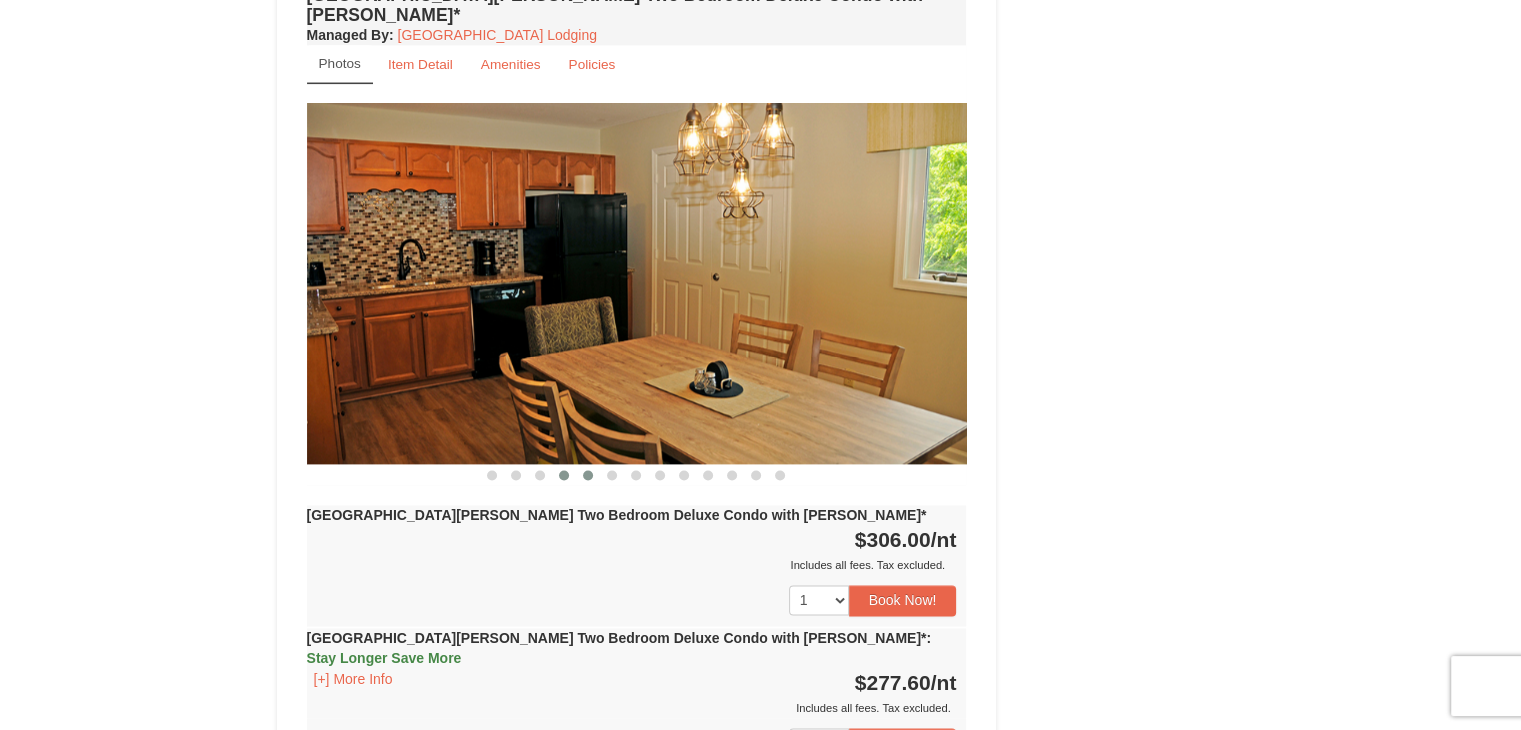 click at bounding box center (588, 475) 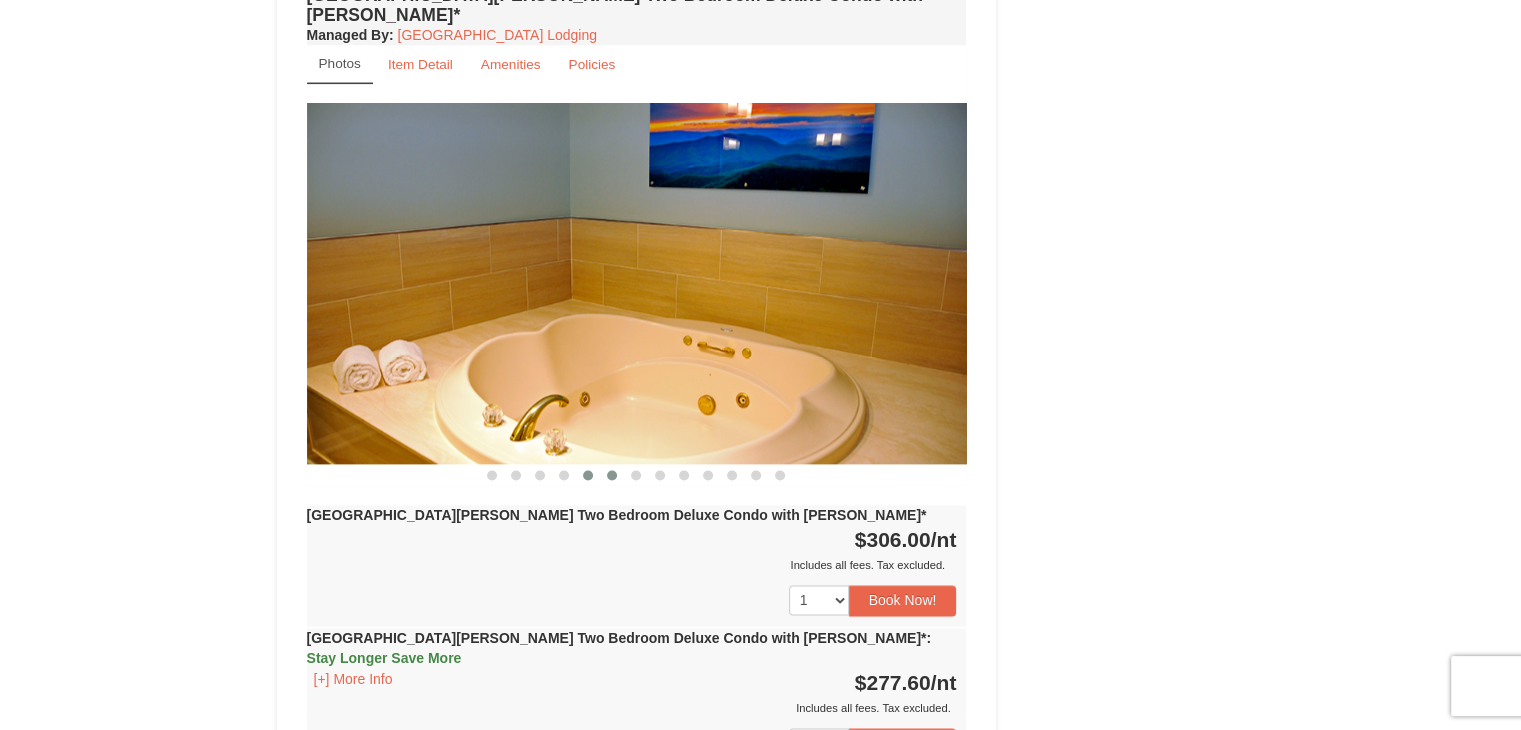 click at bounding box center (612, 475) 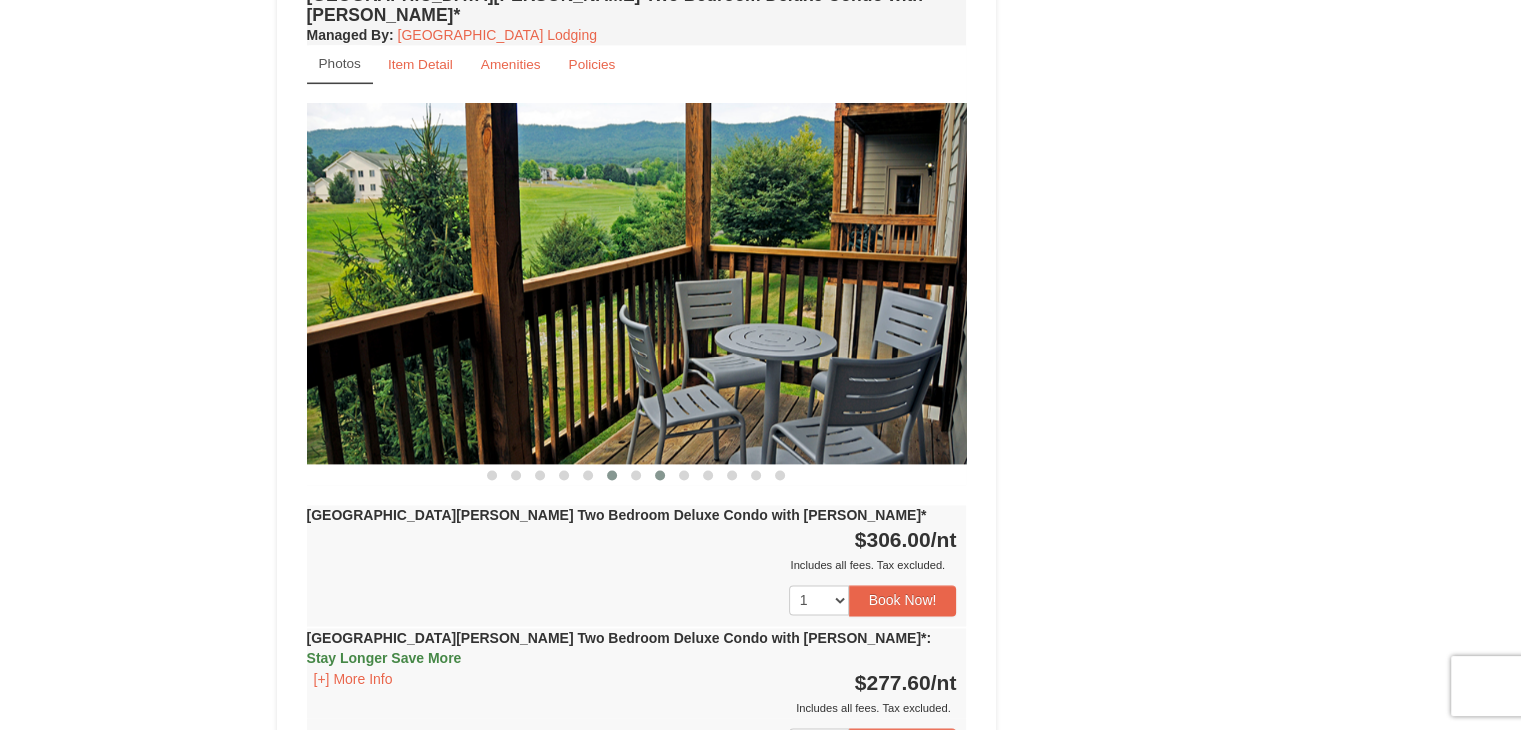 click at bounding box center [660, 475] 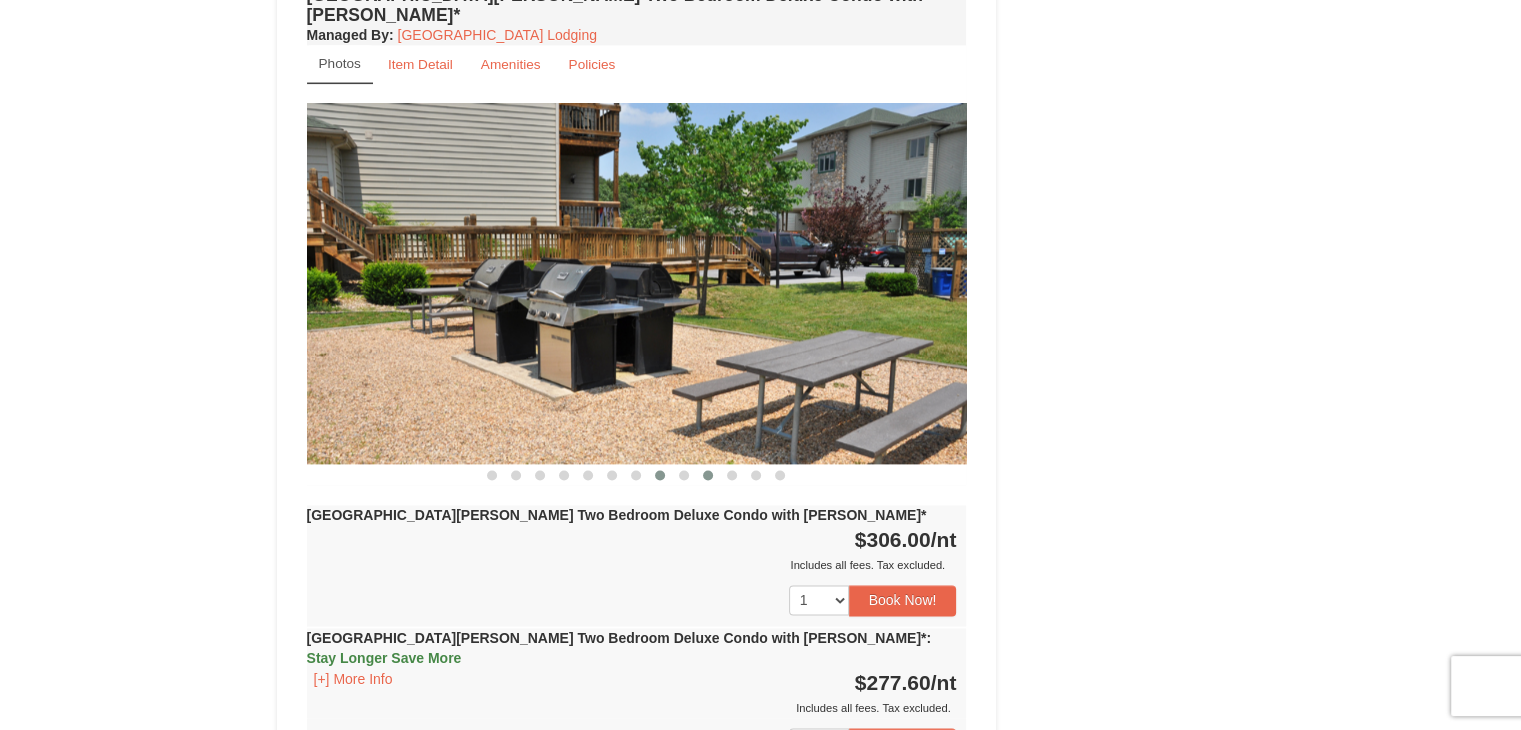 click at bounding box center (708, 475) 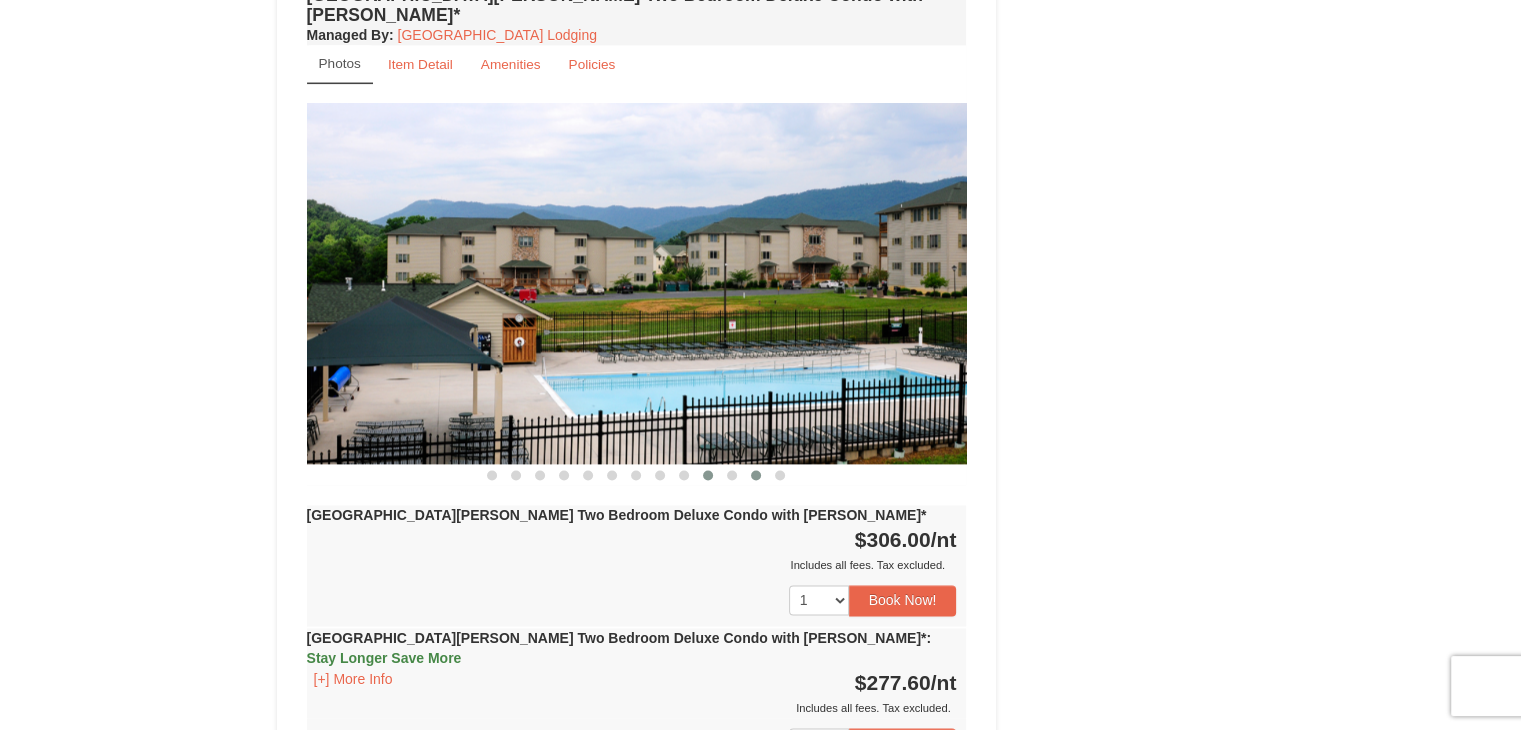 click at bounding box center (756, 475) 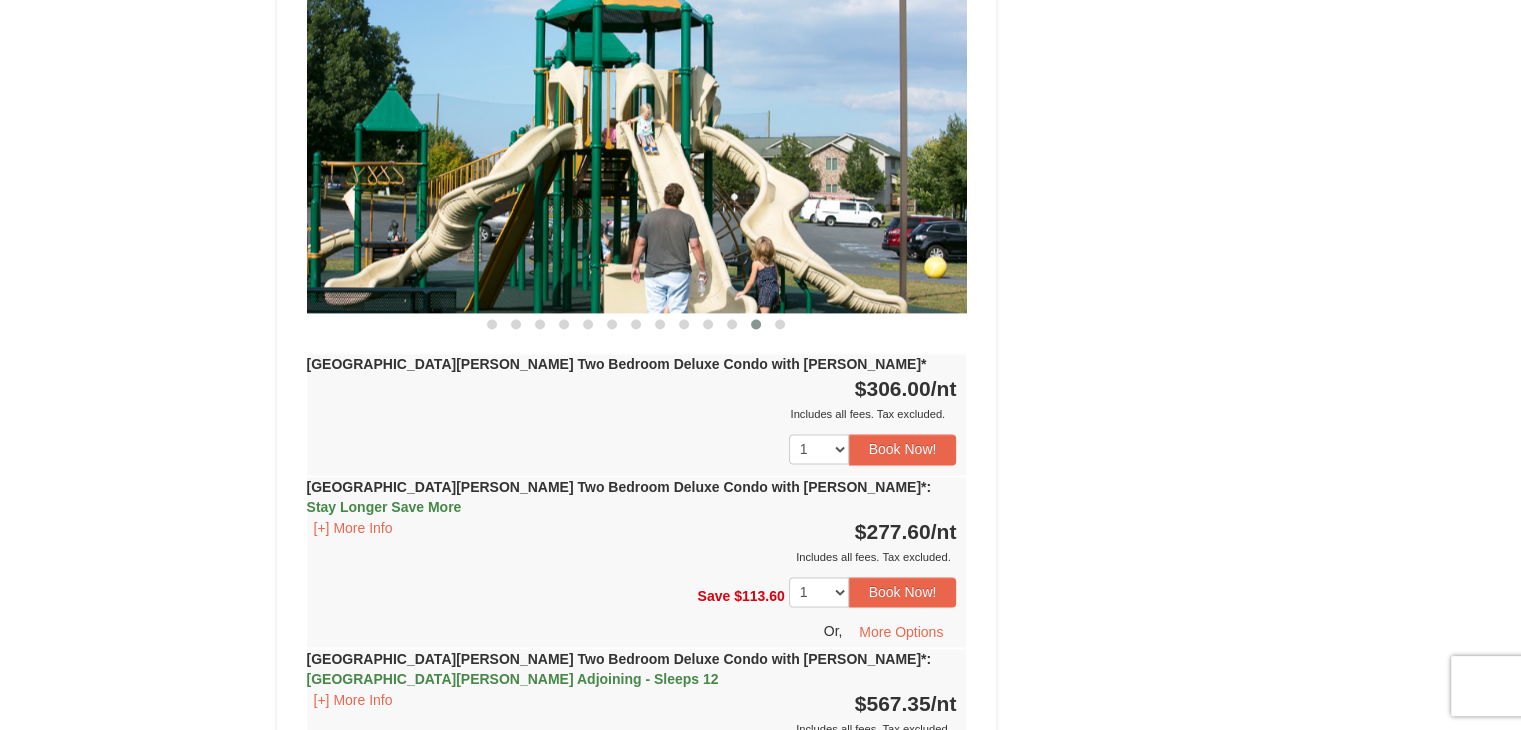 scroll, scrollTop: 2890, scrollLeft: 0, axis: vertical 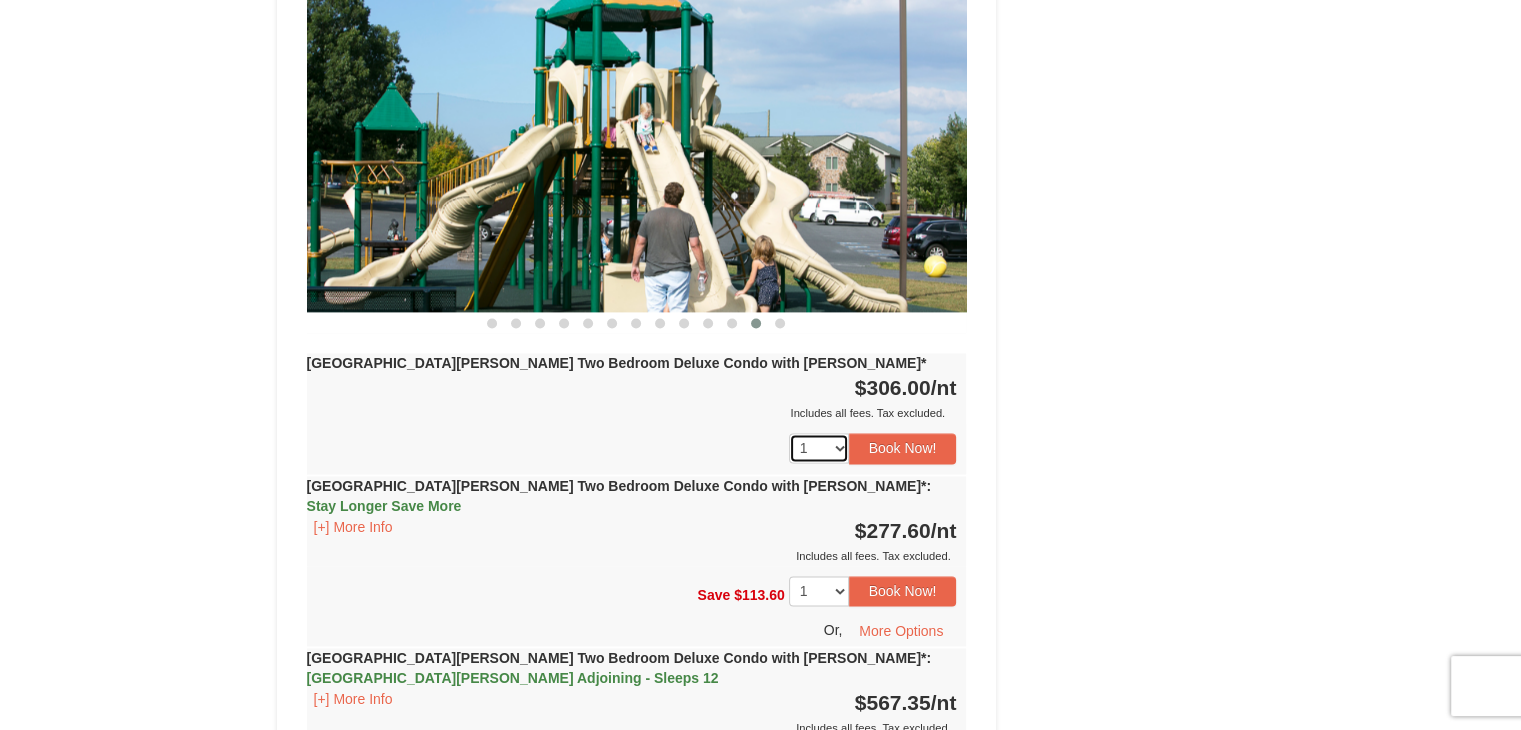 click on "1
2
3
4
5
6
7
8
9
10
11
12
13" at bounding box center [819, 448] 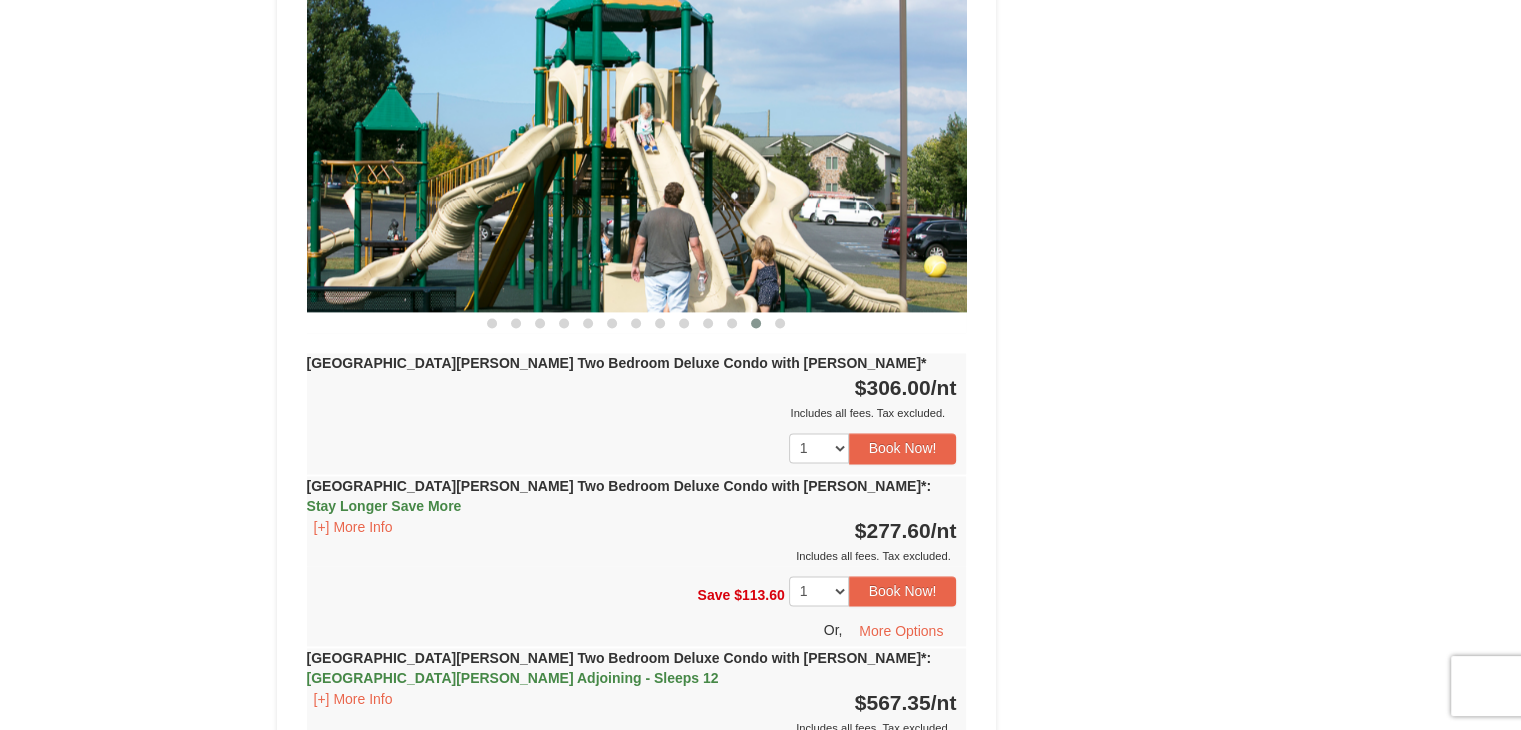 click on "Book from $195!
1822 Resort Drive,
Massanutten,
VA
Availability
Amenities
Policies
‹ ›
Back To Top
Availability
2 0" at bounding box center (761, 323) 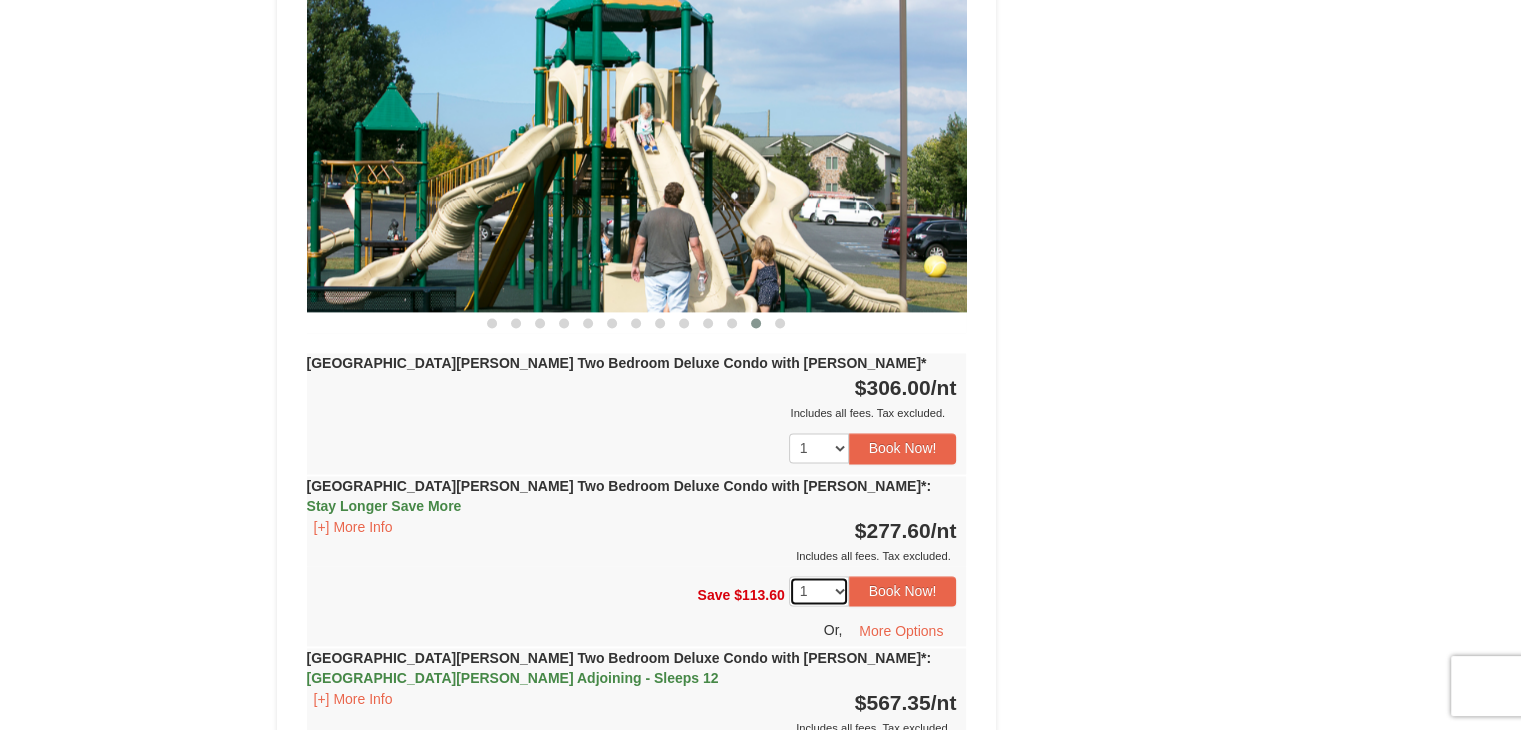click on "1
2
3
4
5
6
7
8
9
10
11
12
13" at bounding box center (819, 591) 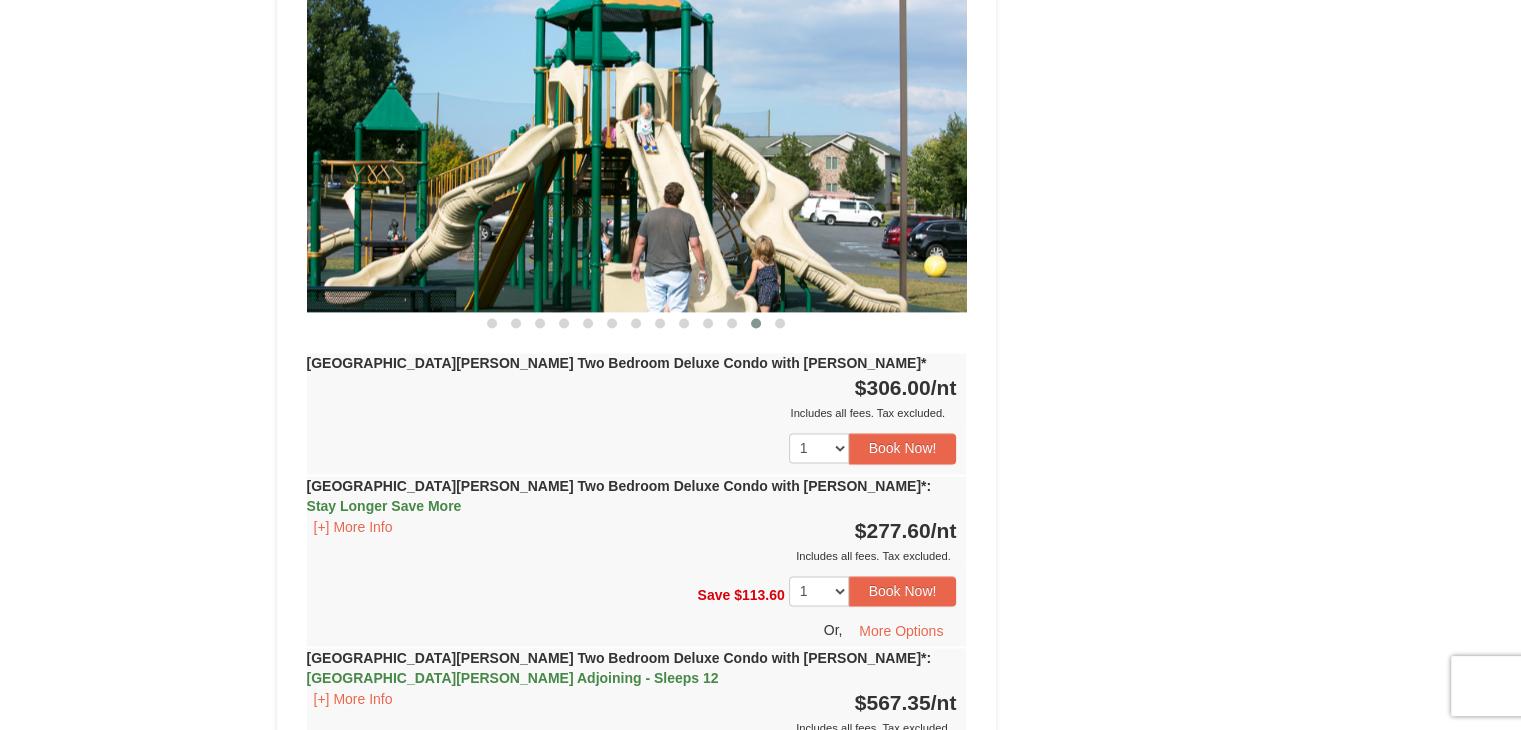 click on "Book from $195!
1822 Resort Drive,
Massanutten,
VA
Availability
Amenities
Policies
‹ ›
Back To Top
Availability
2 0" at bounding box center (761, 323) 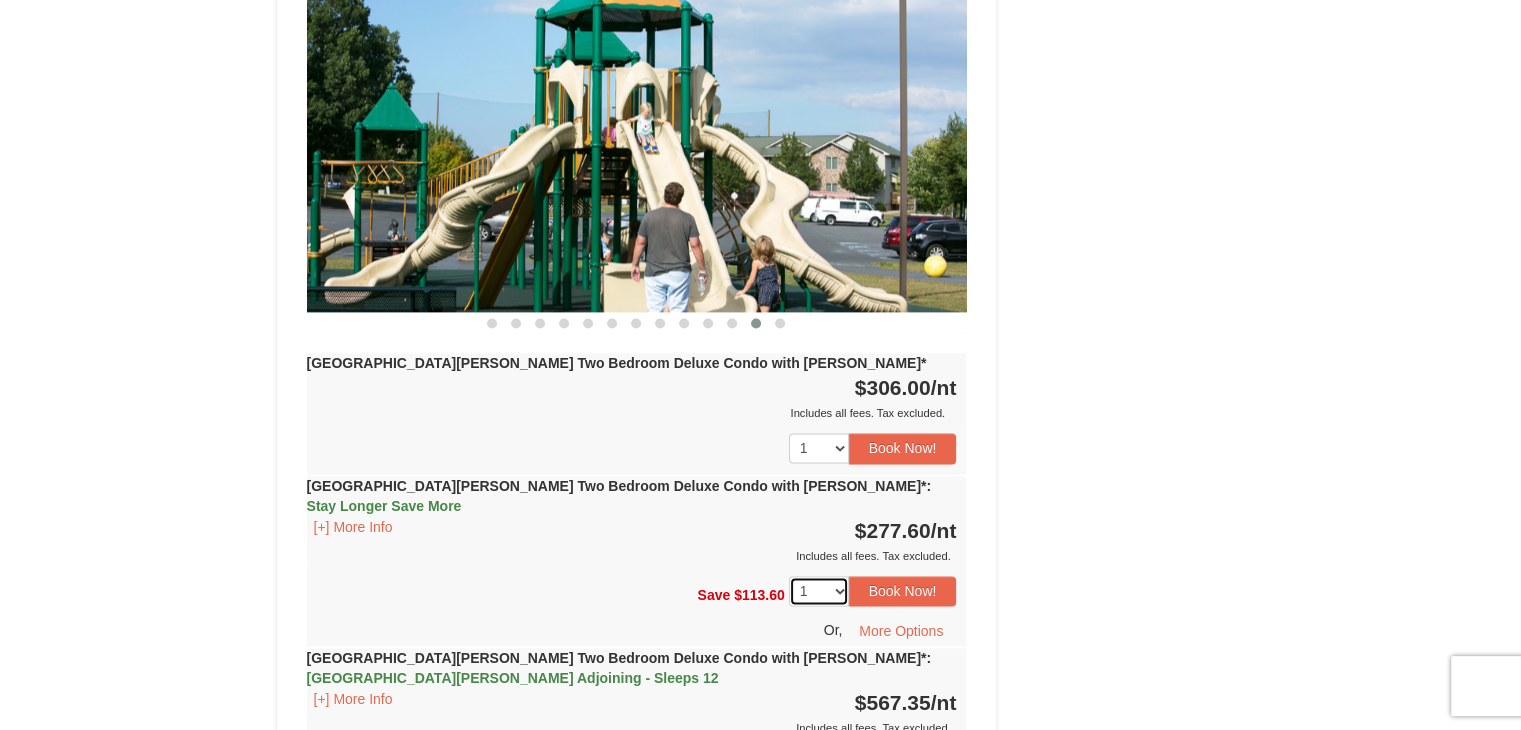 click on "1
2
3
4
5
6
7
8
9
10
11
12
13" at bounding box center (819, 591) 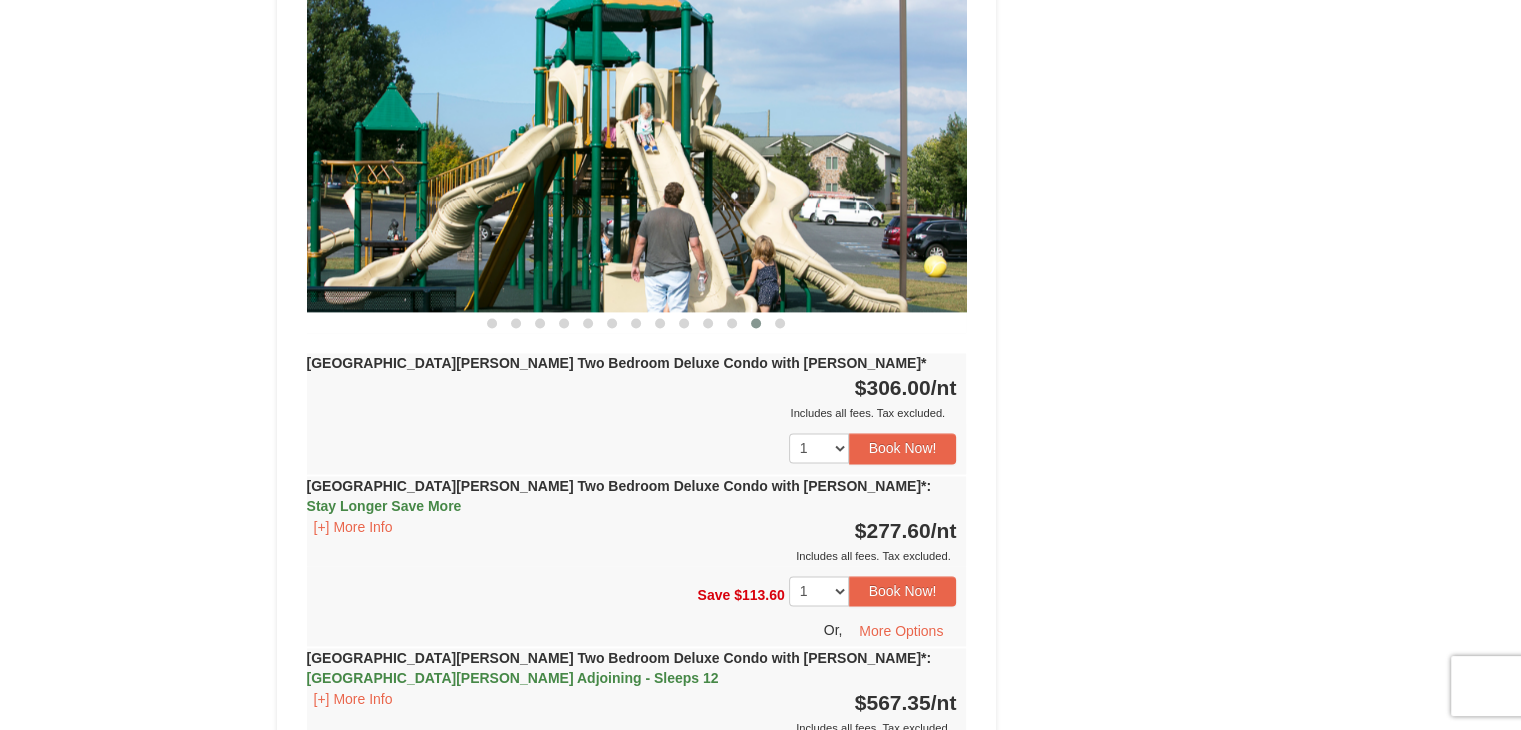 click on "Save
$113.60
1
2
3
4
5
6
7
8 9 10" at bounding box center [637, 606] 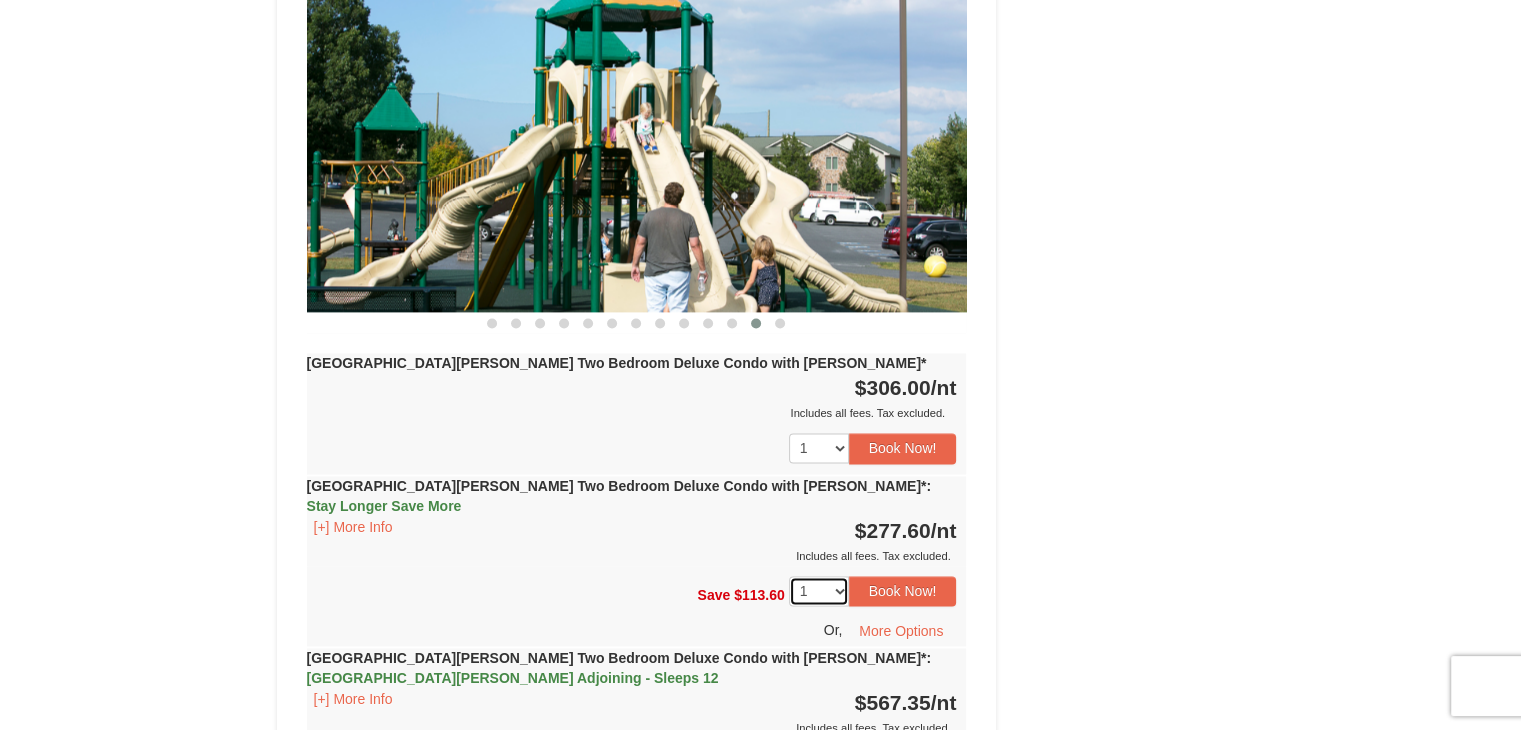 click on "1
2
3
4
5
6
7
8
9
10
11
12
13" at bounding box center (819, 591) 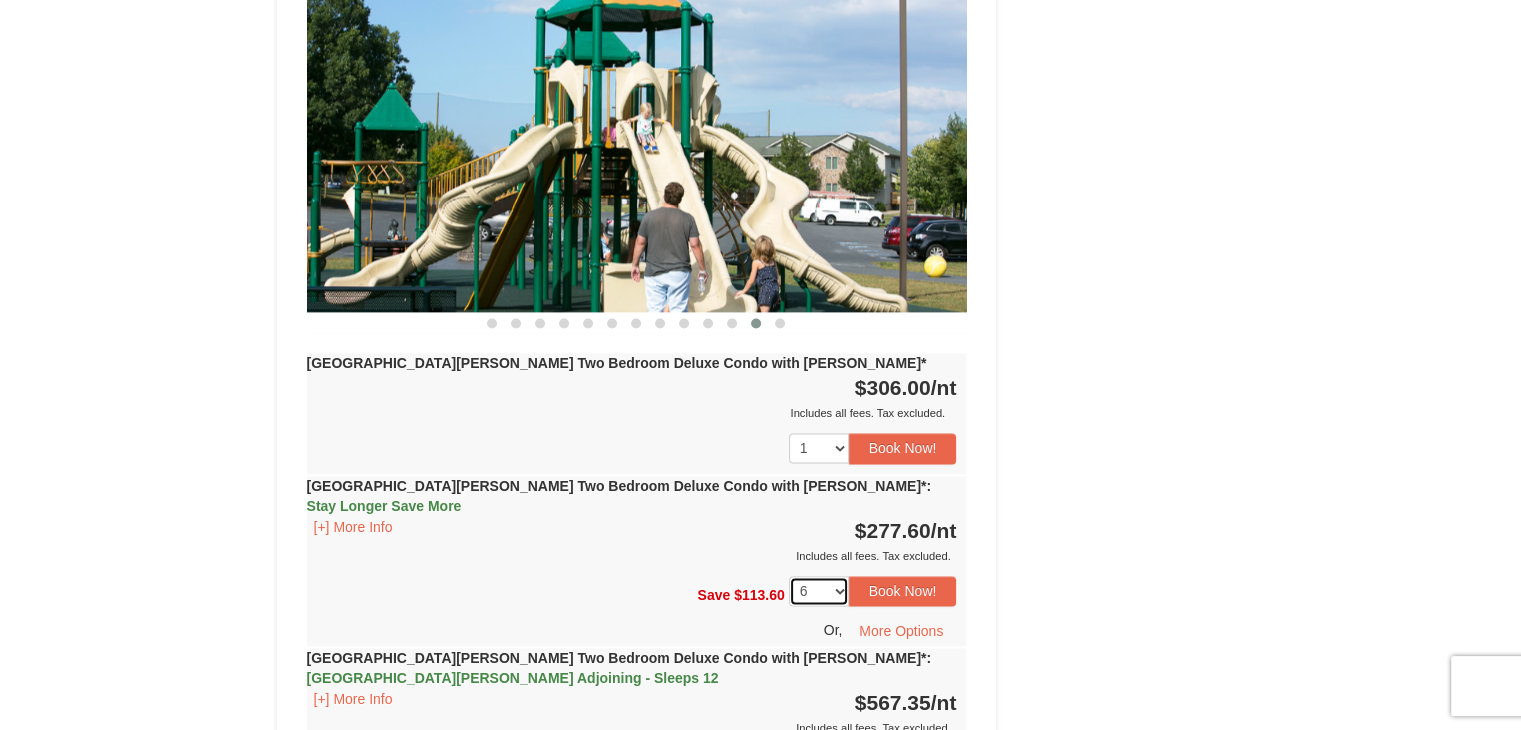 click on "1
2
3
4
5
6
7
8
9
10
11
12
13" at bounding box center (819, 591) 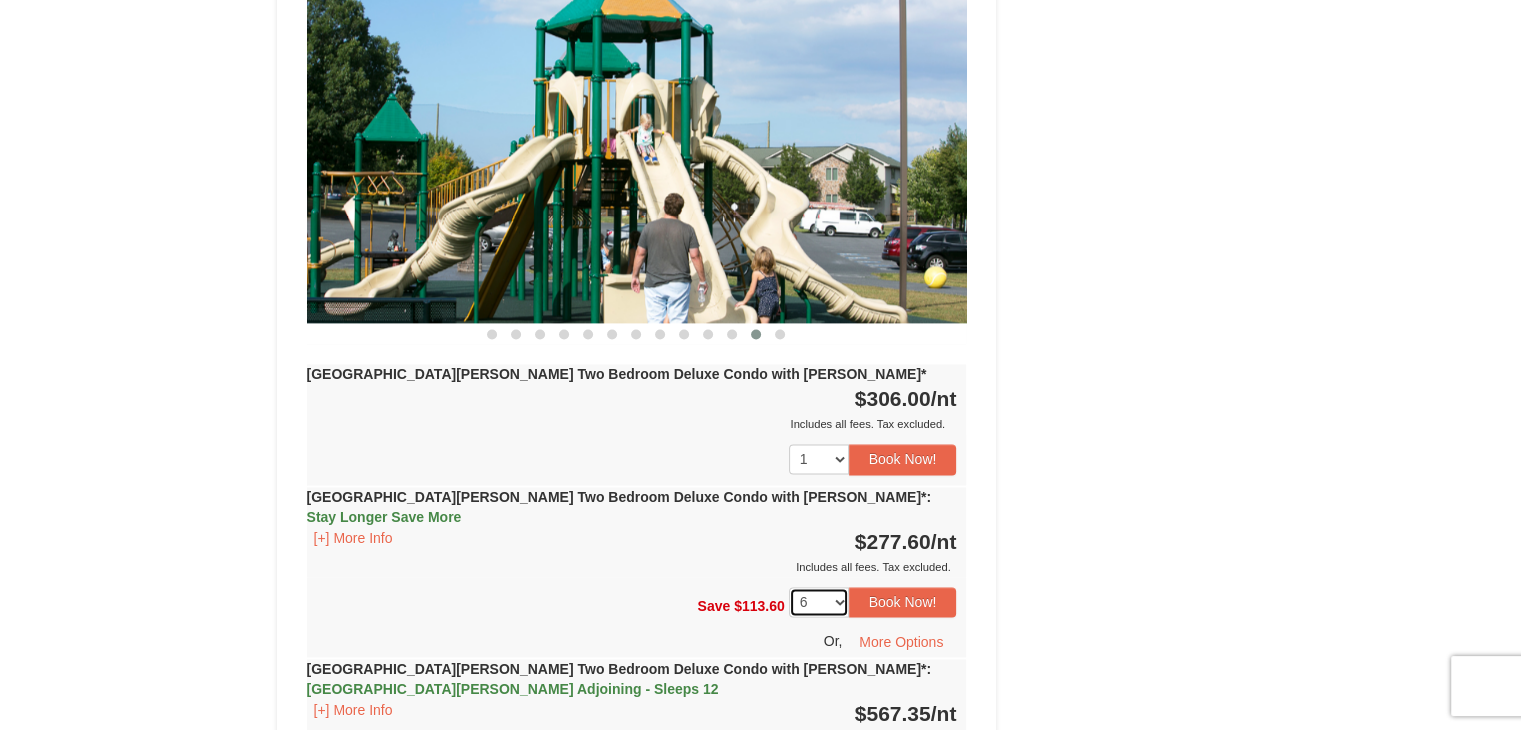 scroll, scrollTop: 2915, scrollLeft: 0, axis: vertical 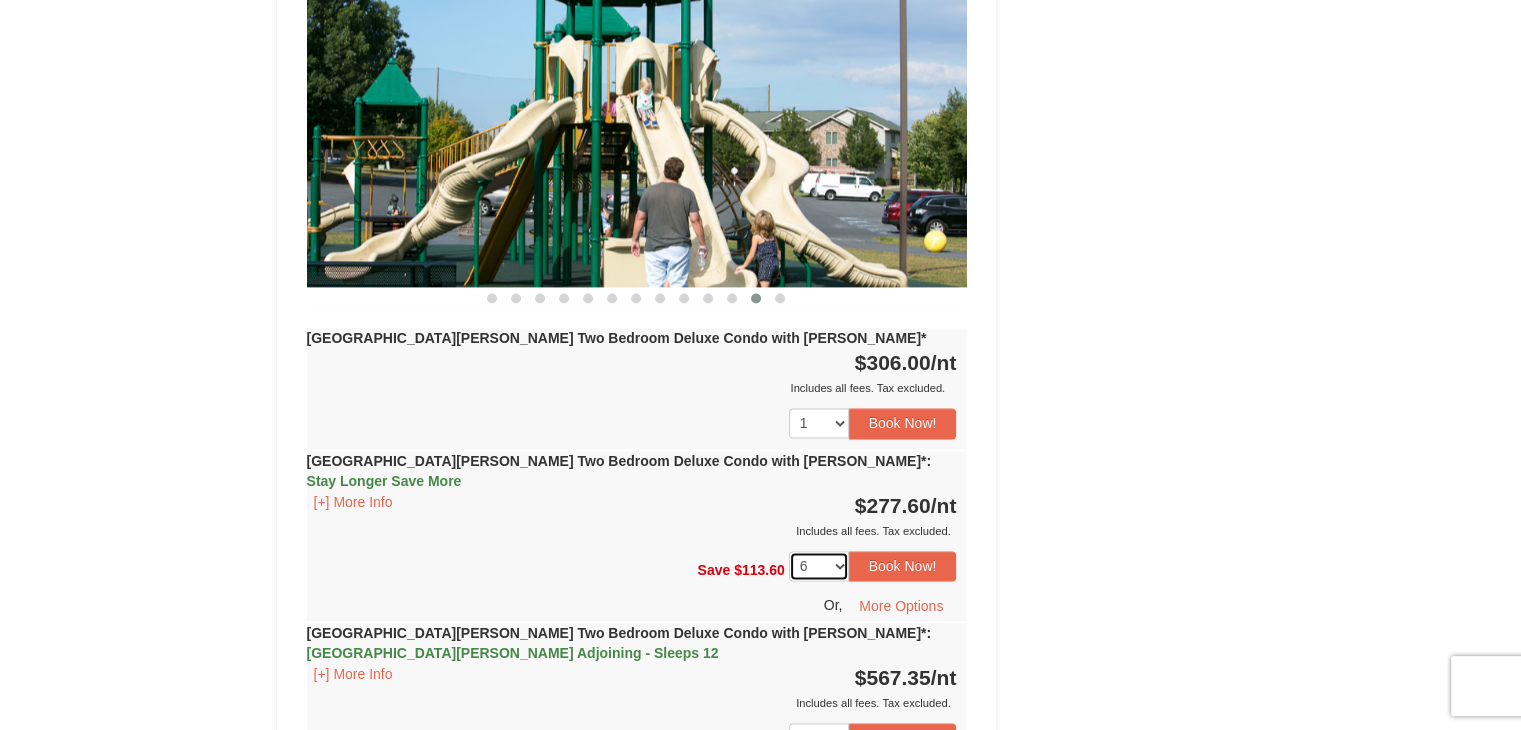 click on "1
2
3
4
5
6
7
8
9
10
11
12
13" at bounding box center [819, 566] 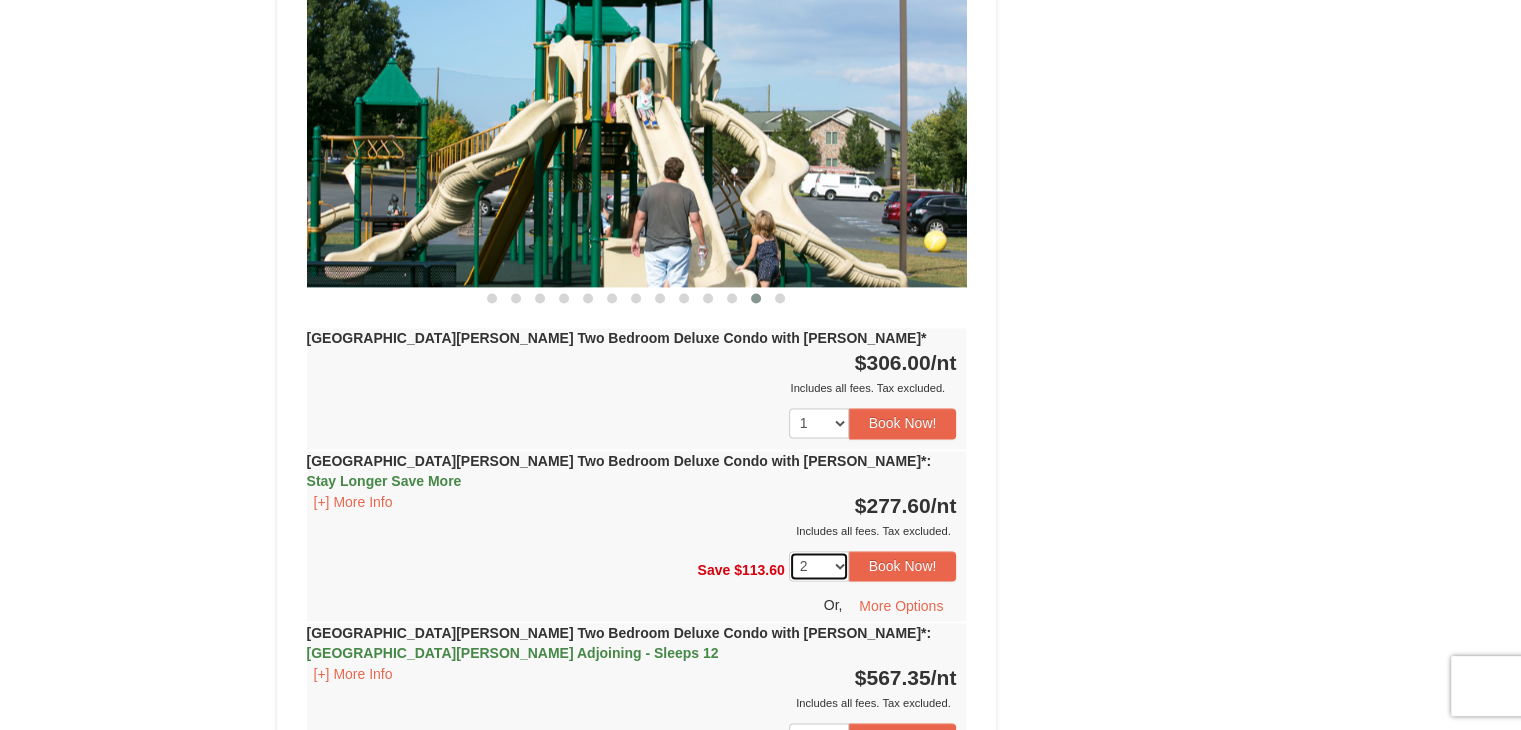 click on "1
2
3
4
5
6
7
8
9
10
11
12
13" at bounding box center (819, 566) 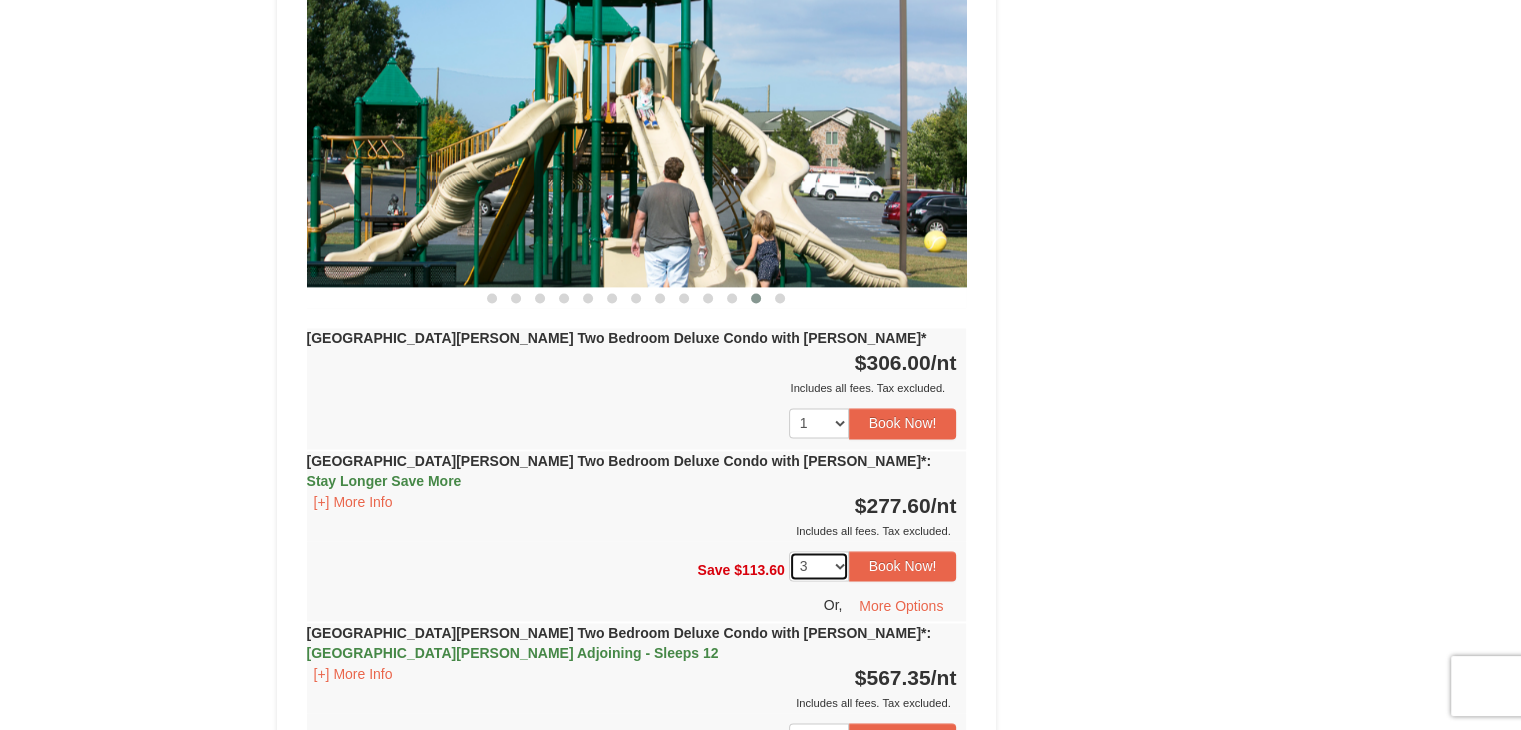 click on "1
2
3
4
5
6
7
8
9
10
11
12
13" at bounding box center (819, 566) 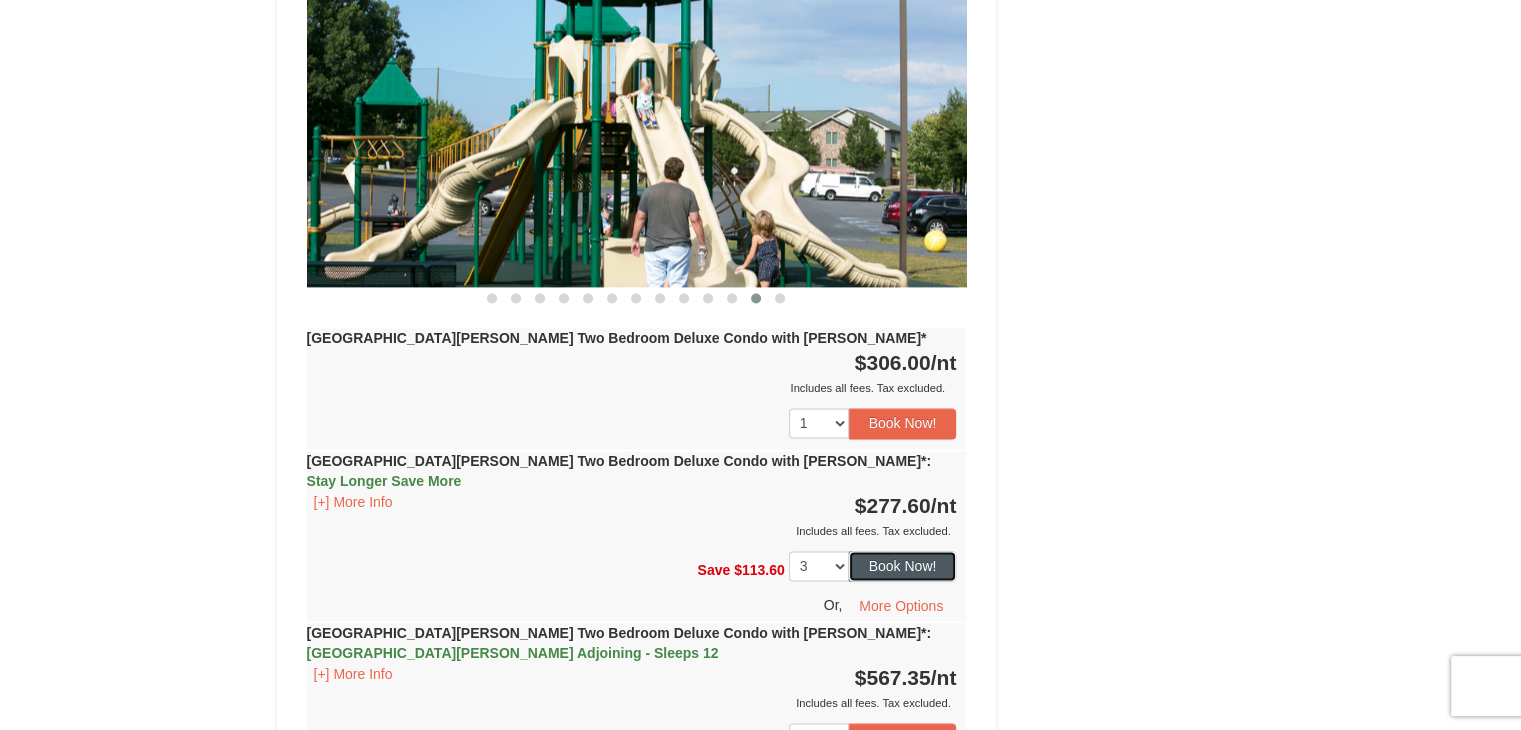click on "Book Now!" at bounding box center (903, 566) 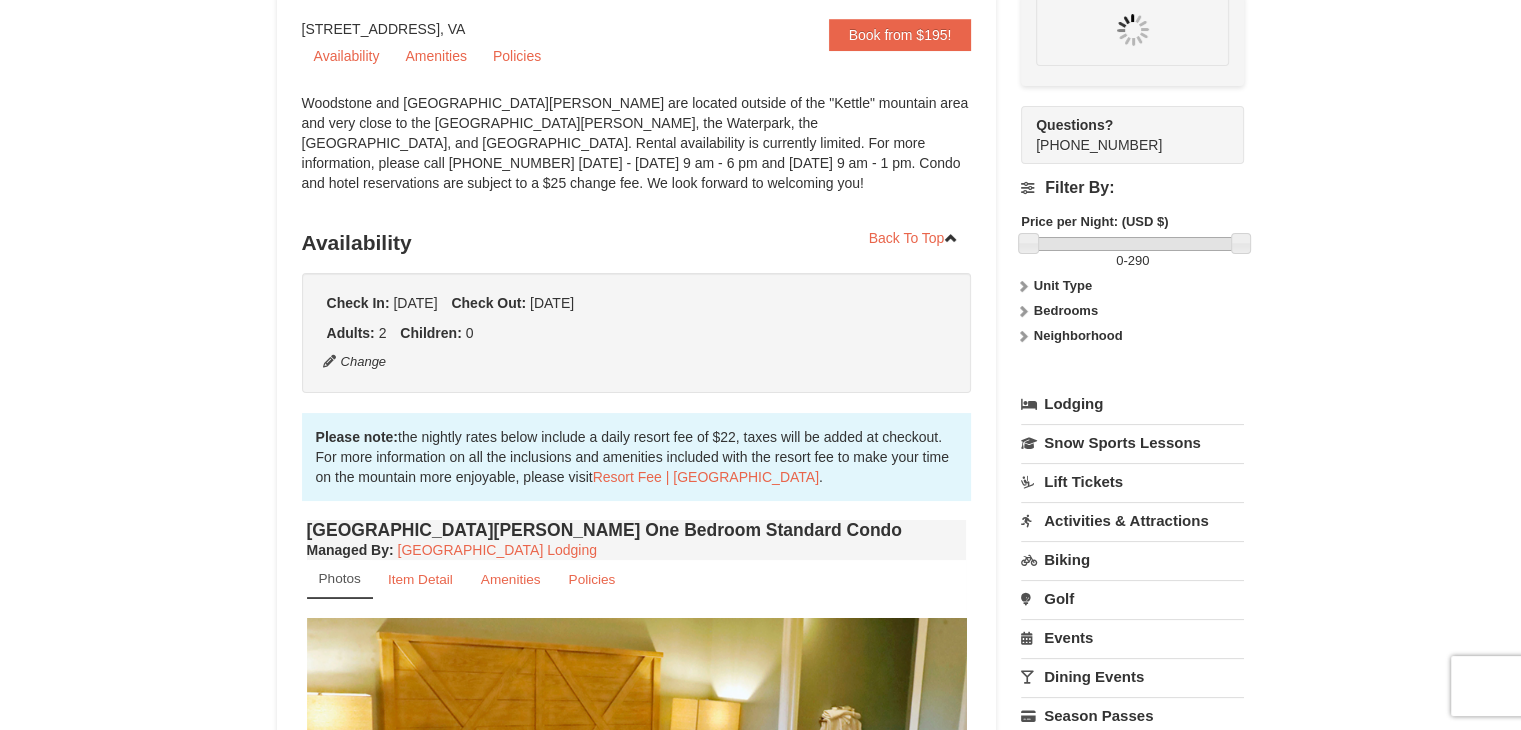 scroll, scrollTop: 195, scrollLeft: 0, axis: vertical 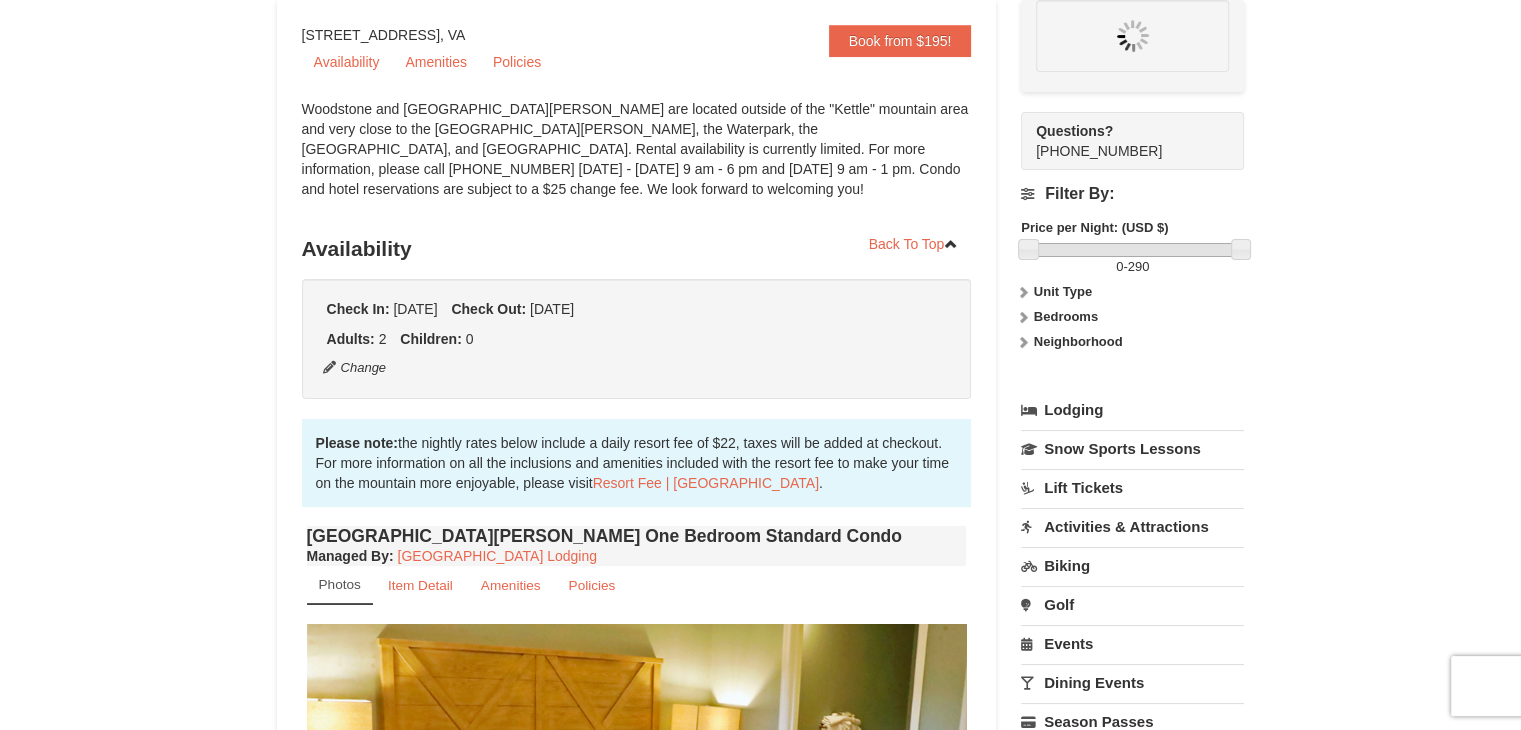 select on "3" 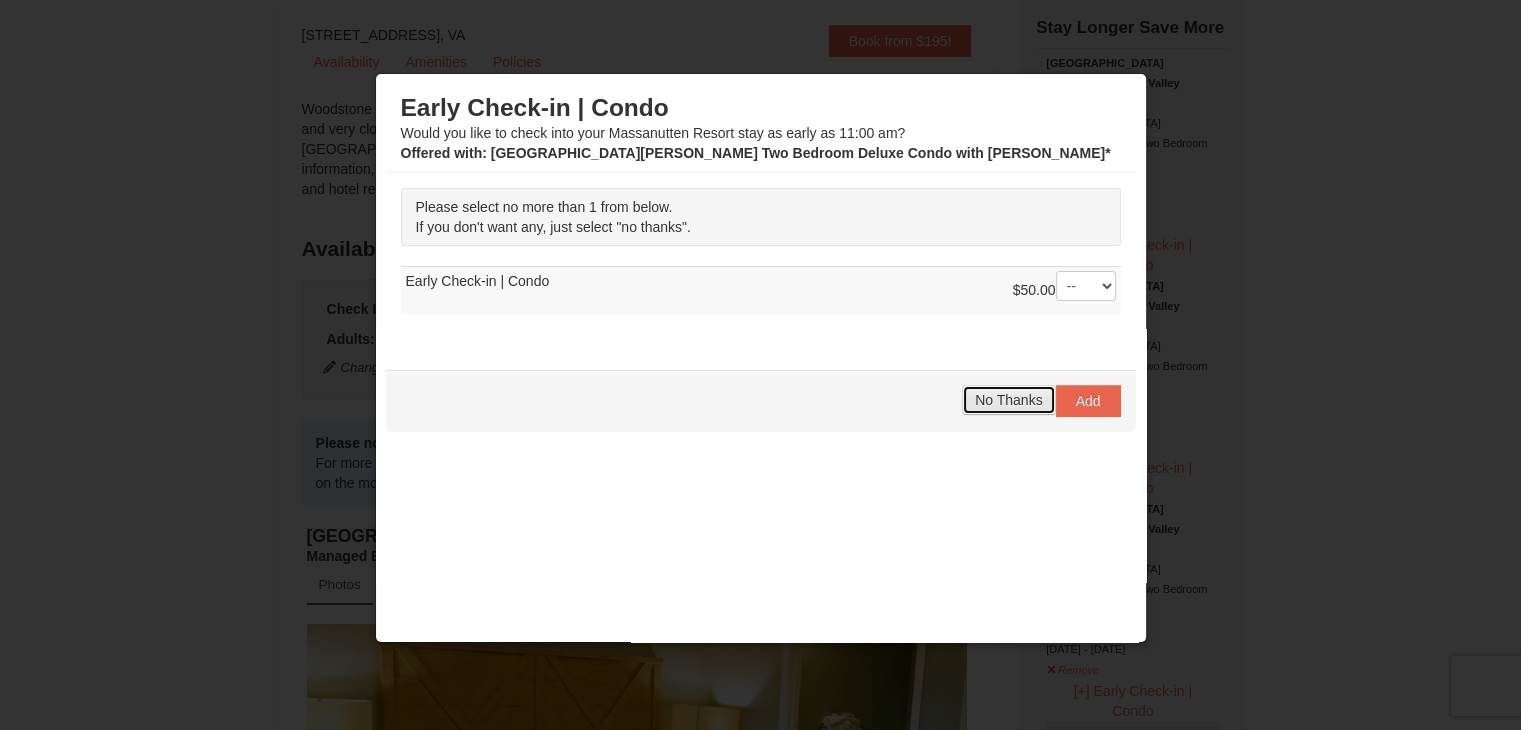 click on "No Thanks" at bounding box center [1008, 400] 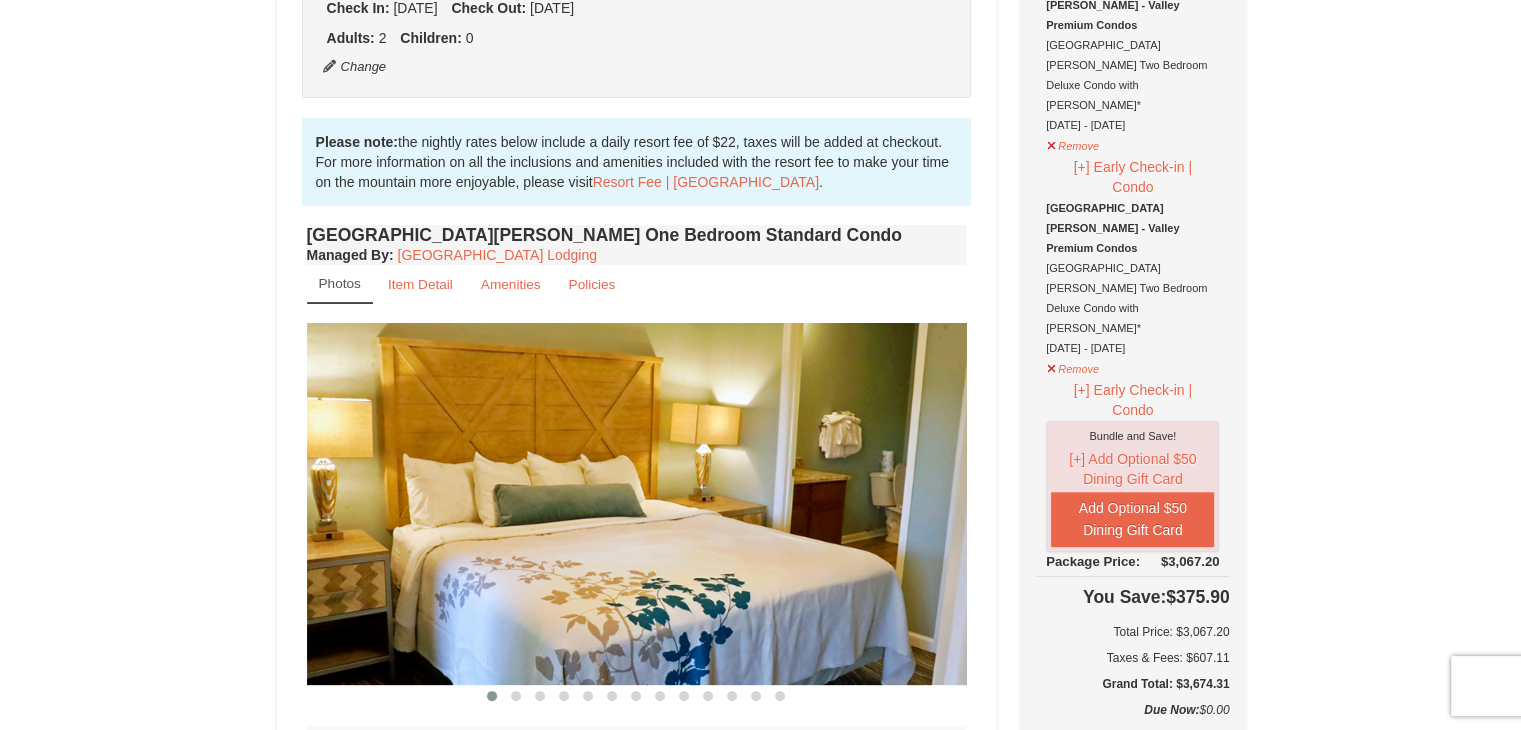 scroll, scrollTop: 495, scrollLeft: 0, axis: vertical 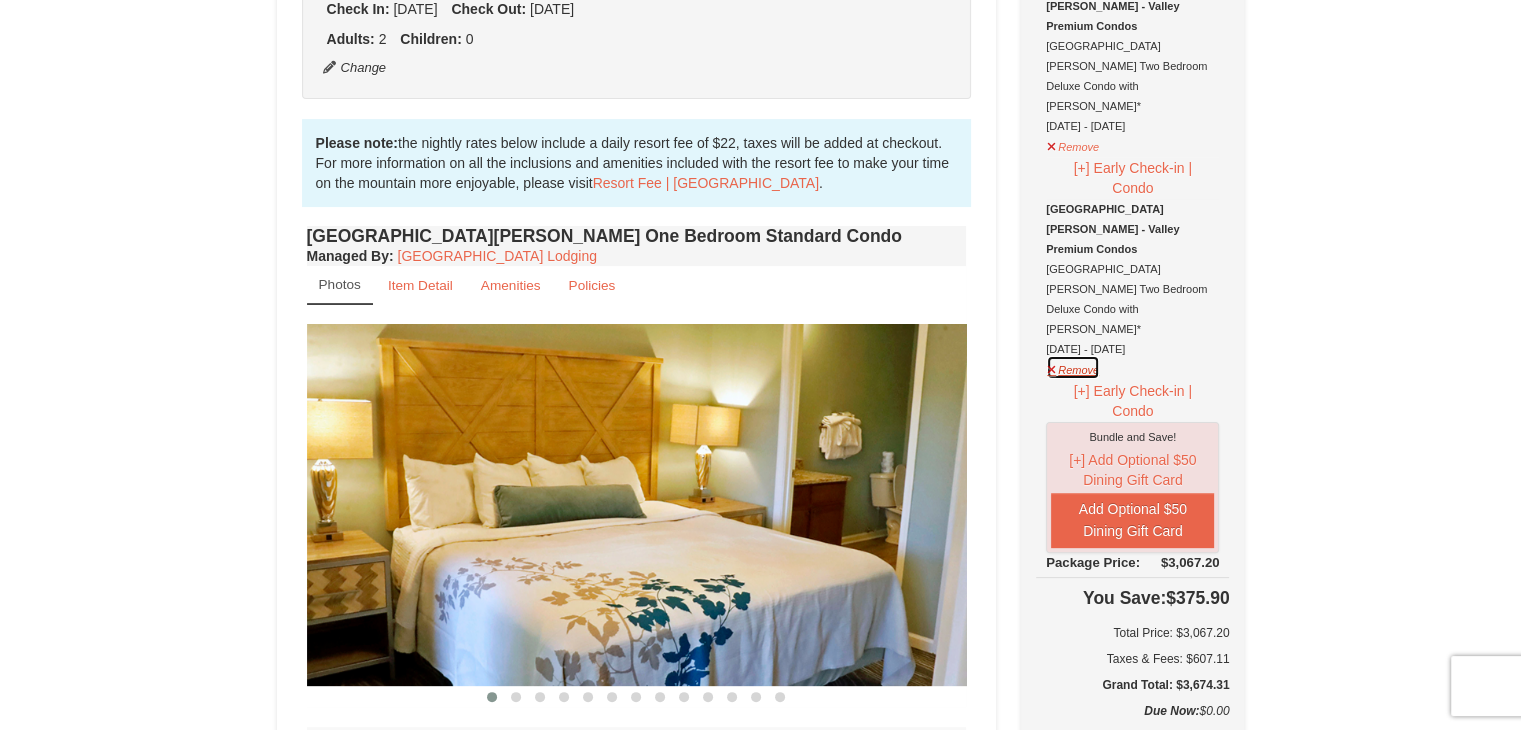 click on "Remove" at bounding box center [1073, 367] 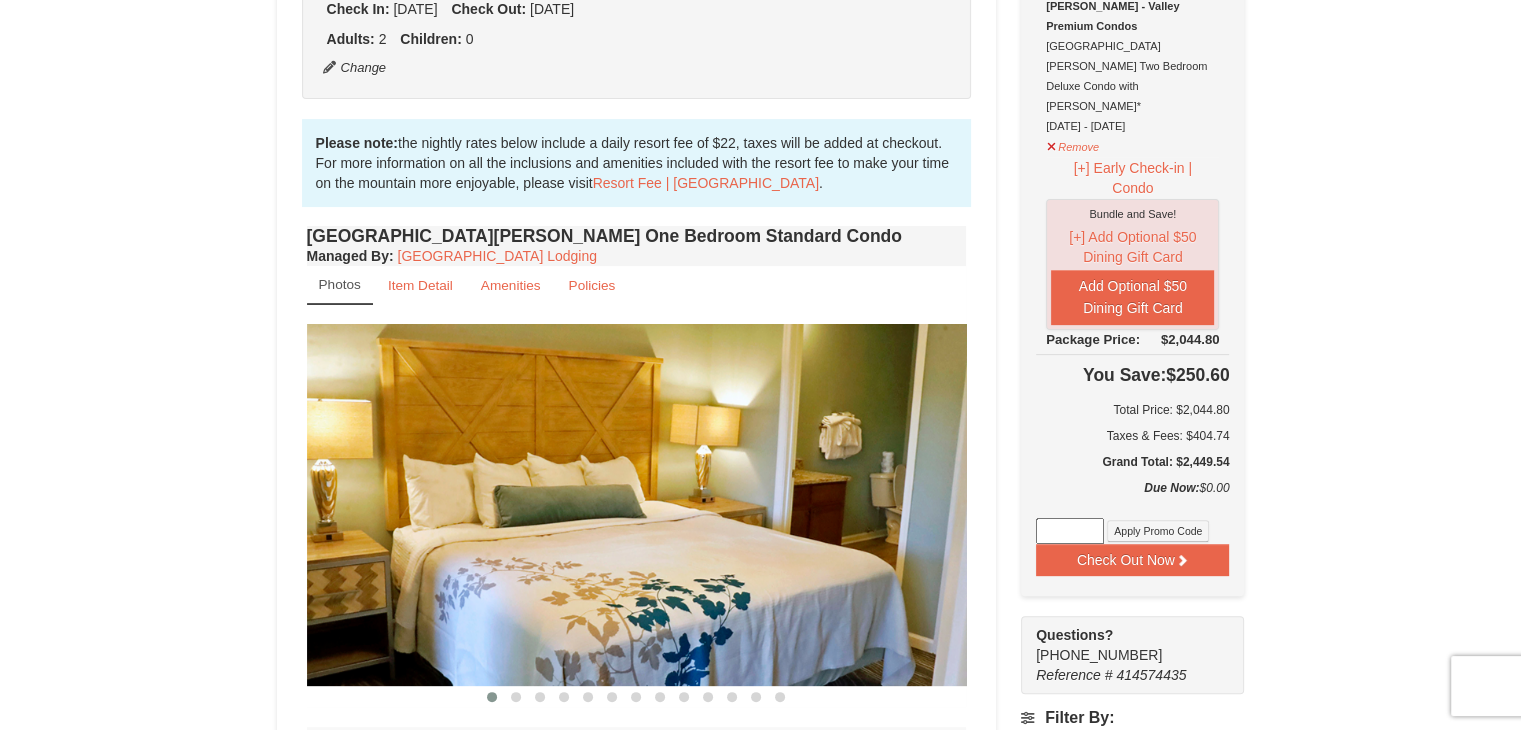click on "Package Price:
$2,044.80" at bounding box center (1132, 340) 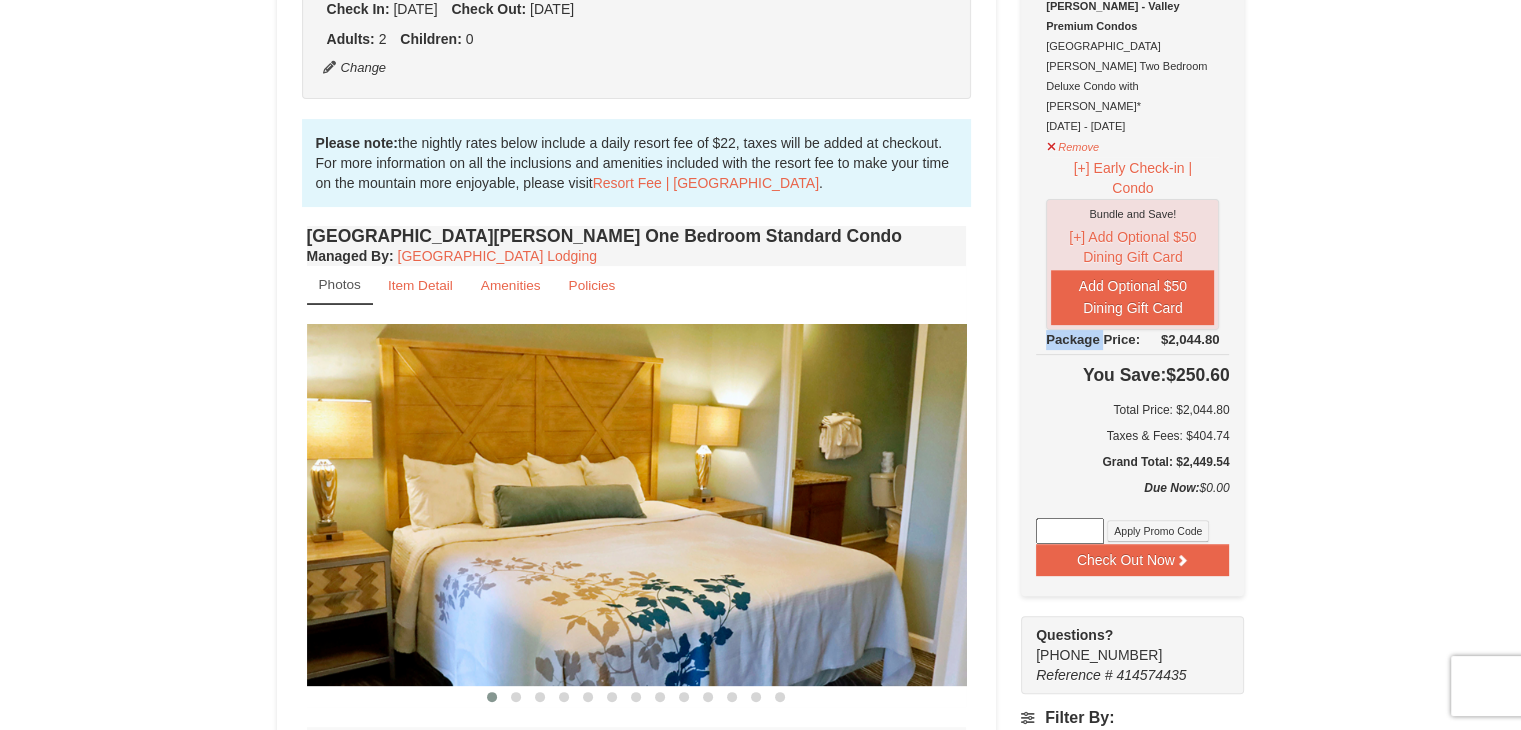 click on "Package Price:
$2,044.80" at bounding box center [1132, 340] 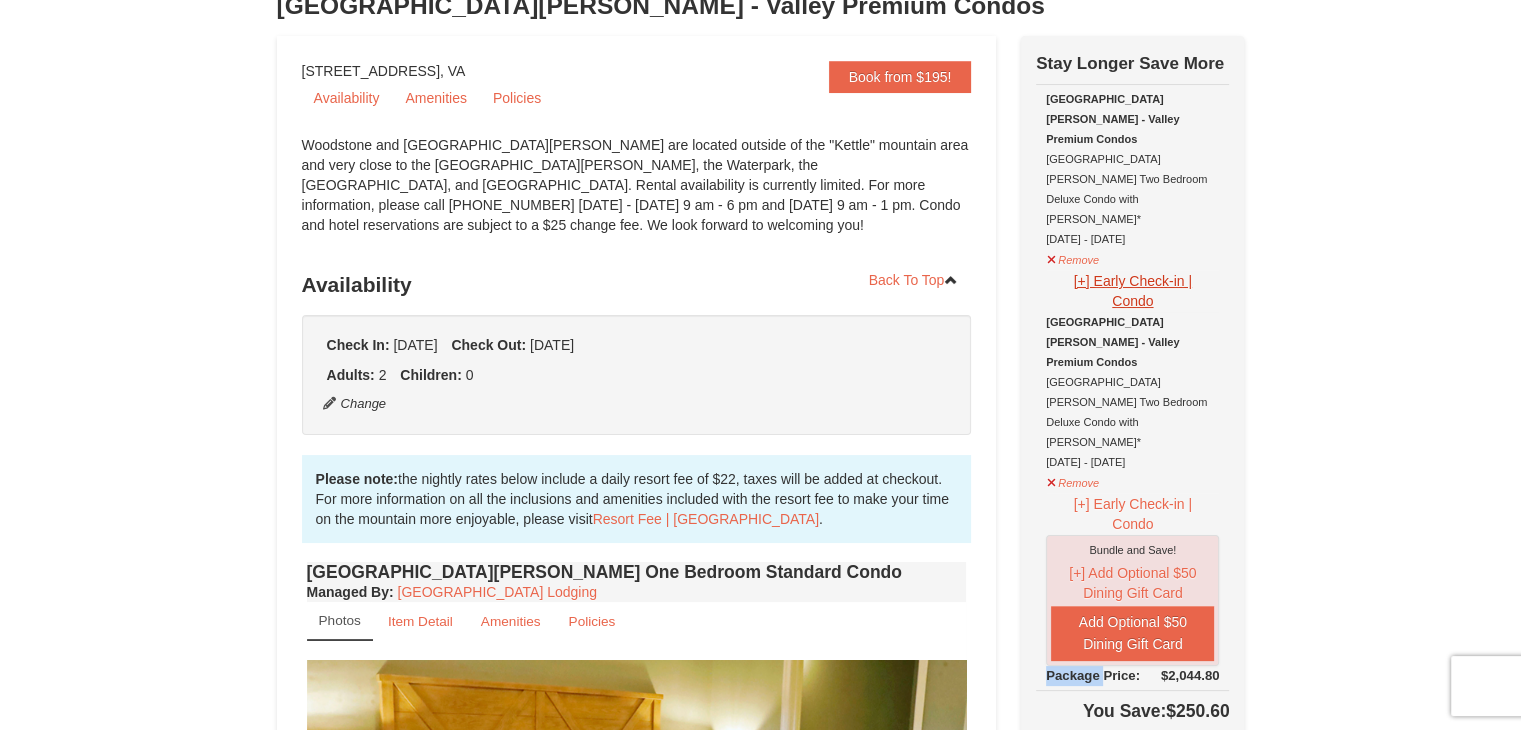 scroll, scrollTop: 152, scrollLeft: 0, axis: vertical 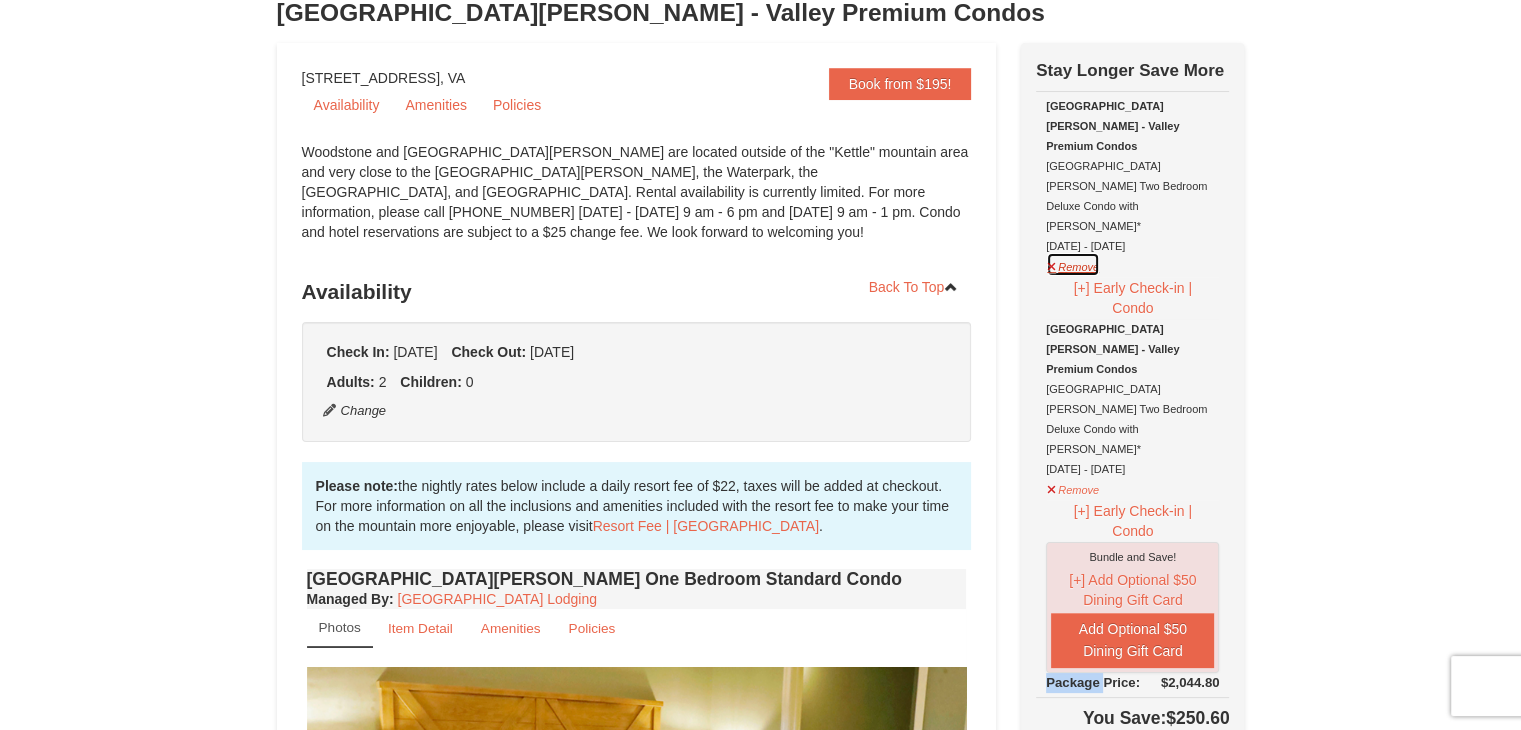 click on "Remove" at bounding box center (1073, 264) 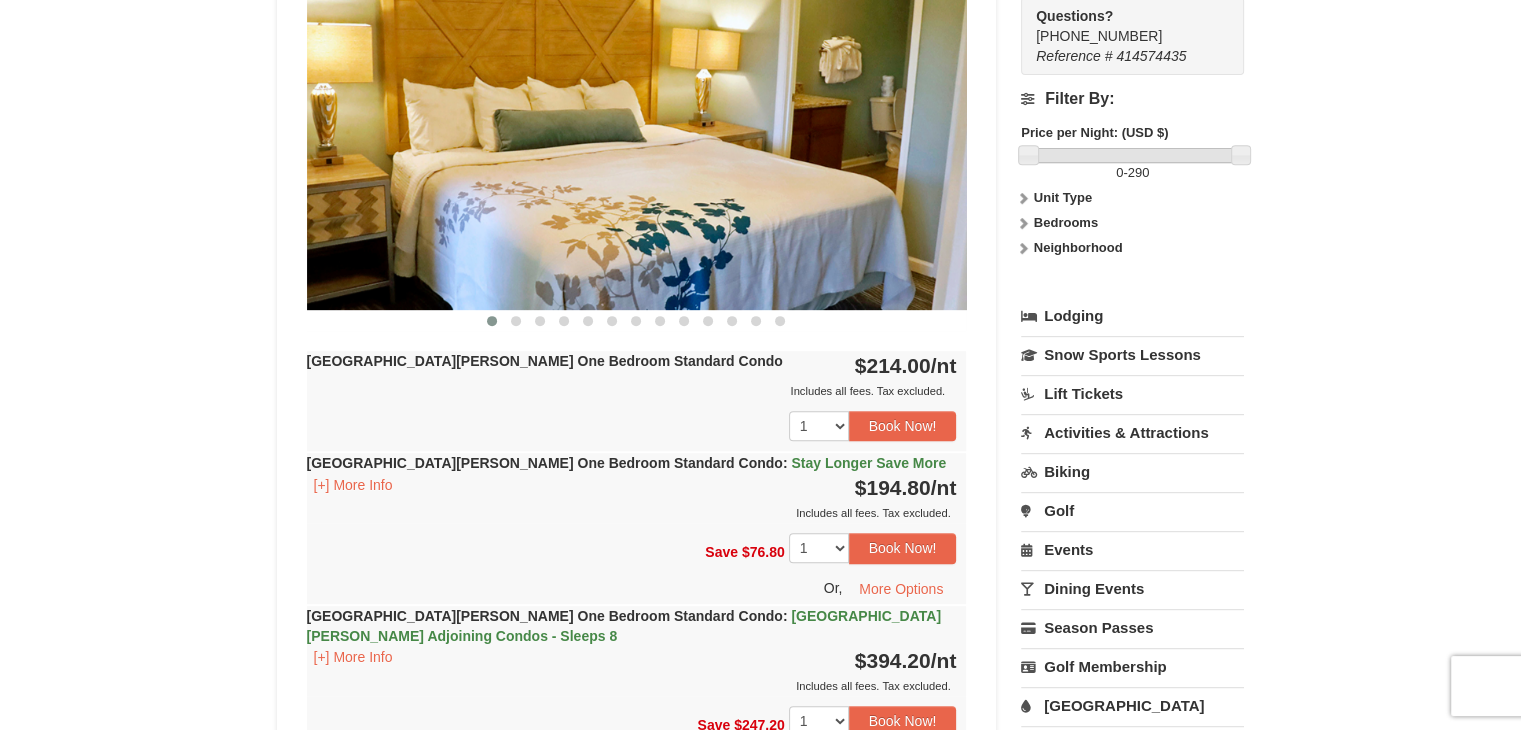 scroll, scrollTop: 872, scrollLeft: 0, axis: vertical 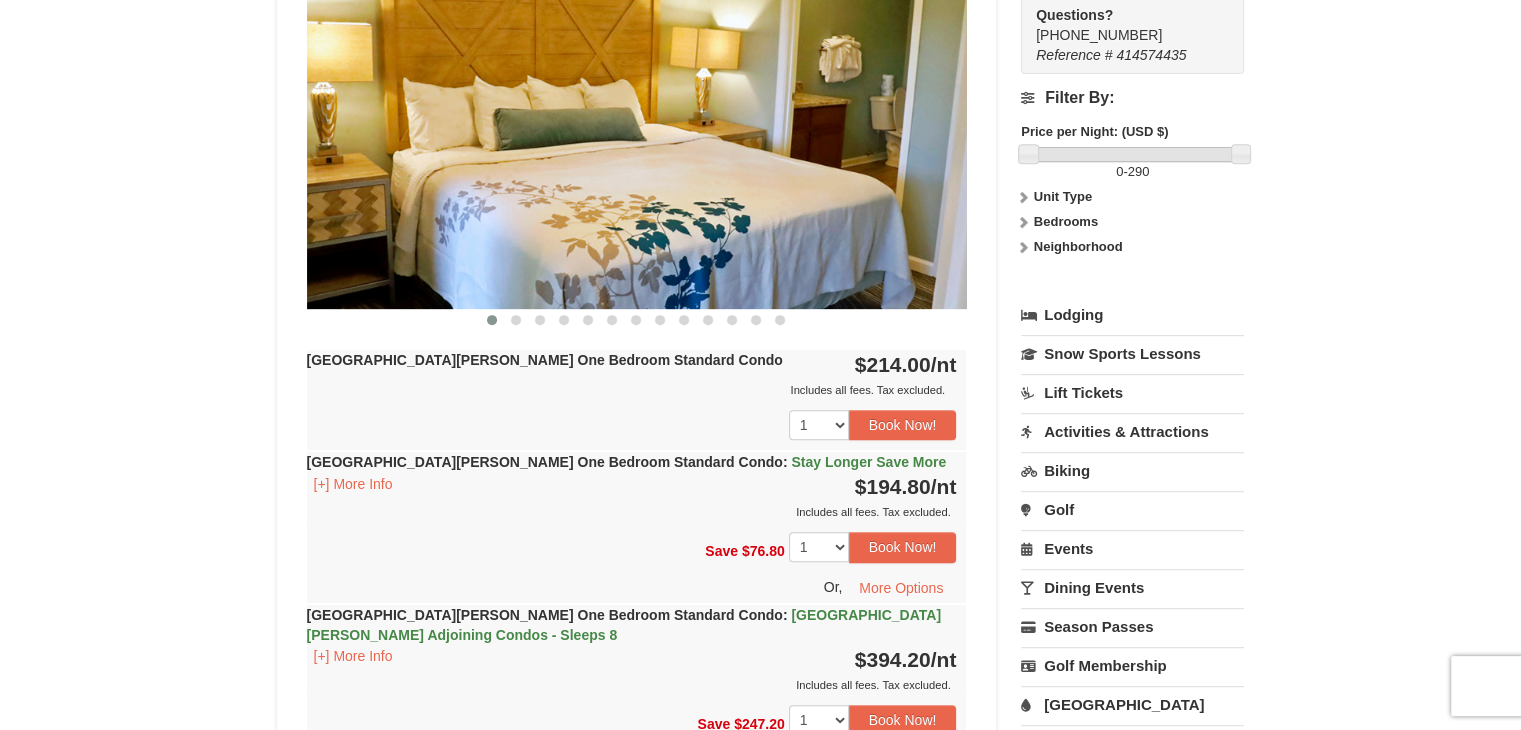 click on "Activities & Attractions" at bounding box center [1132, 431] 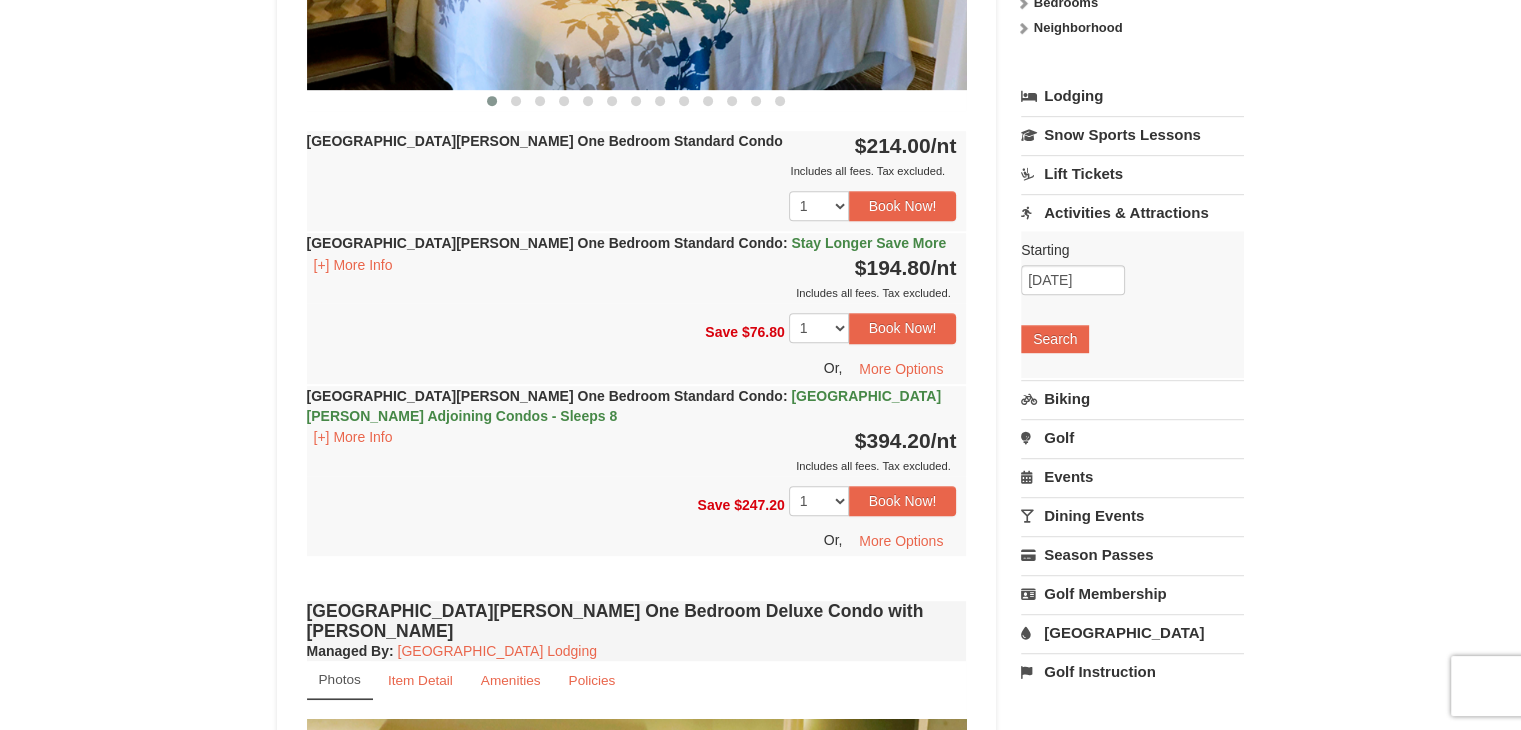 scroll, scrollTop: 1092, scrollLeft: 0, axis: vertical 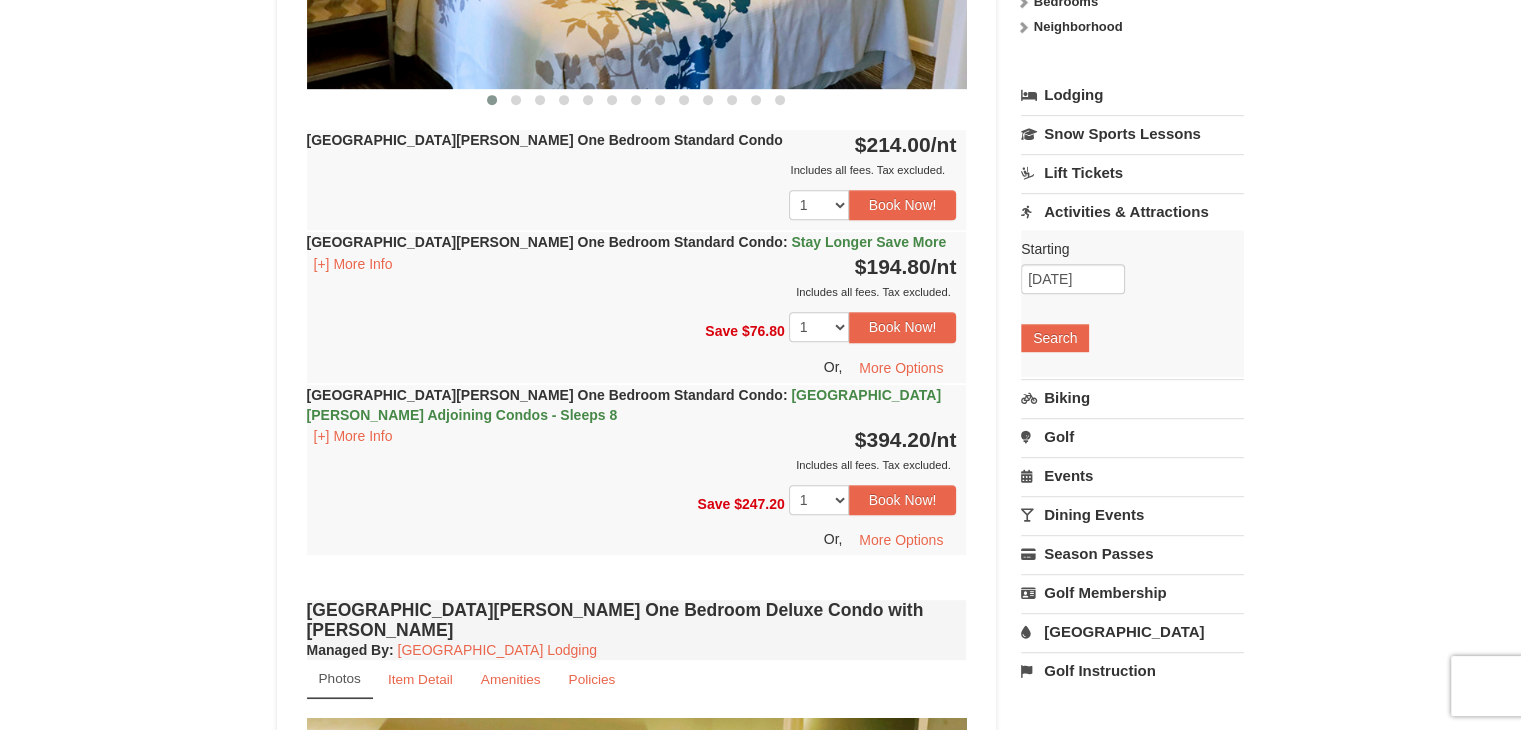 click on "[GEOGRAPHIC_DATA]" at bounding box center [1132, 631] 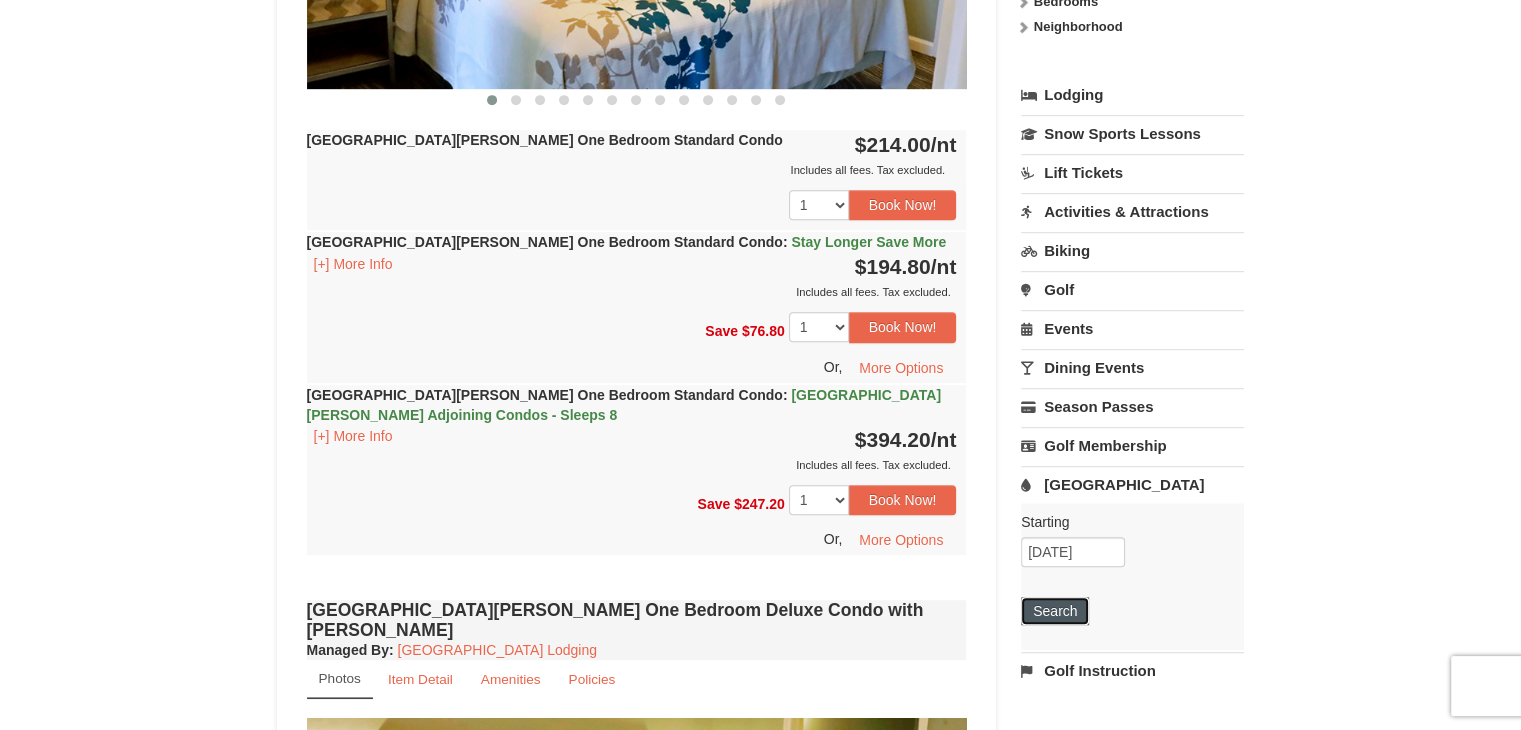 click on "Search" at bounding box center (1055, 611) 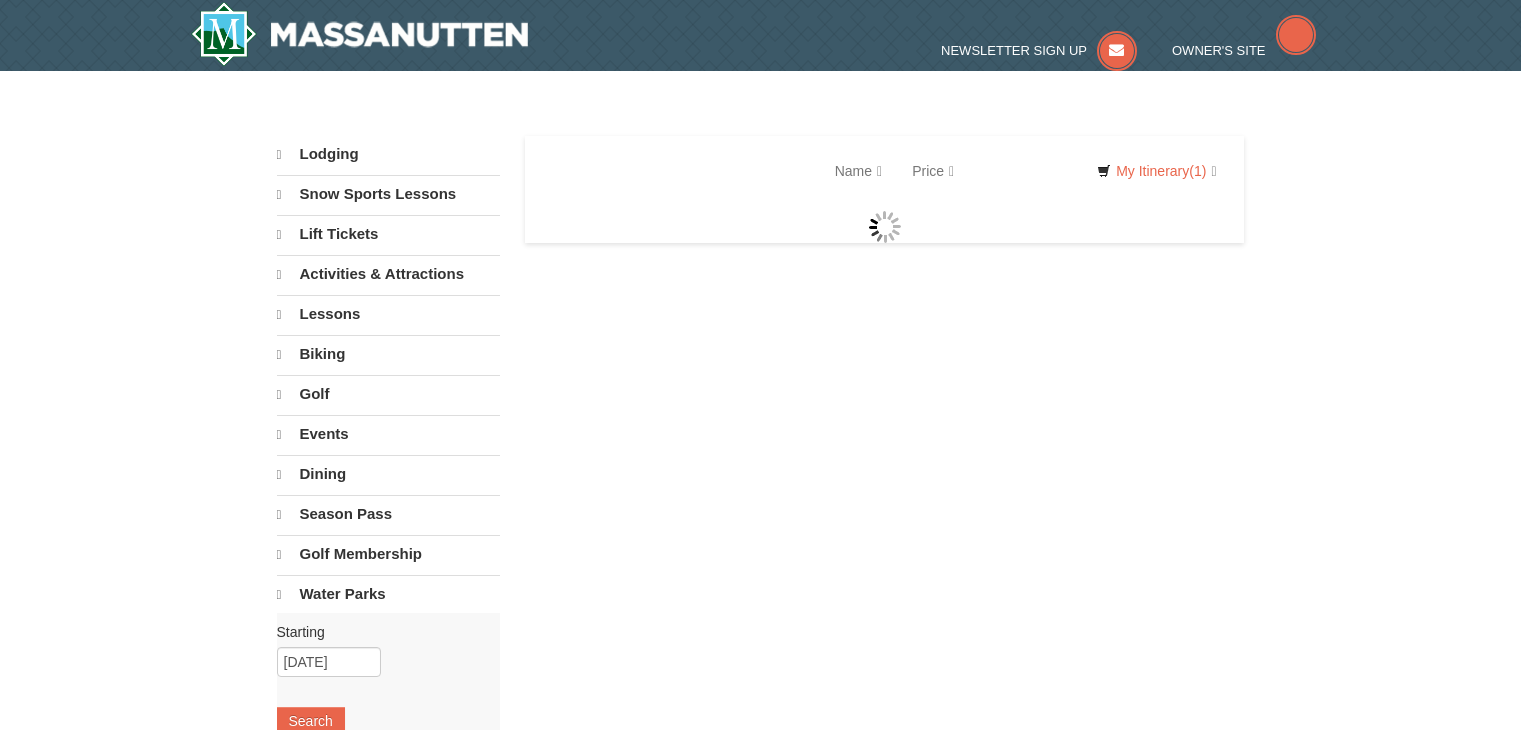 scroll, scrollTop: 0, scrollLeft: 0, axis: both 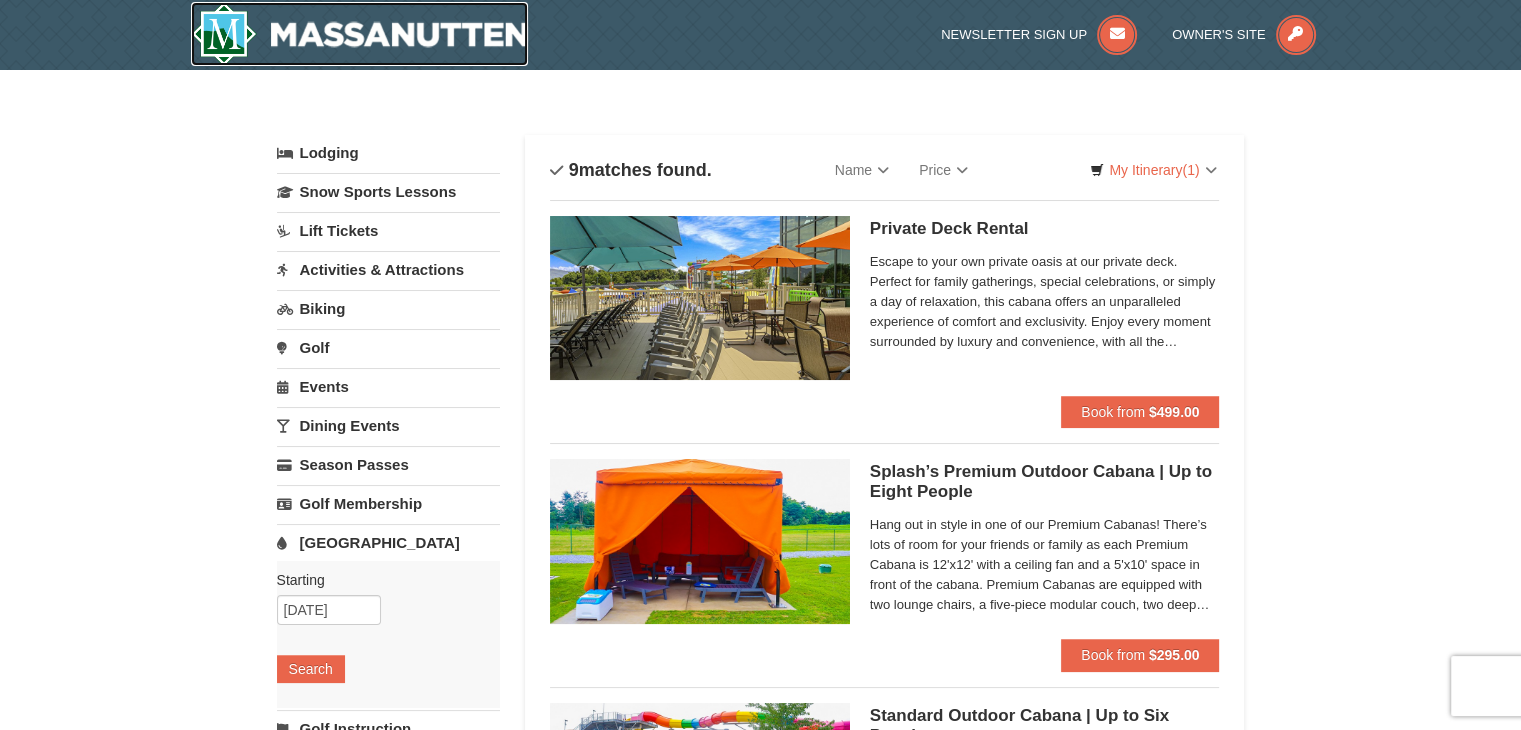 click at bounding box center [360, 34] 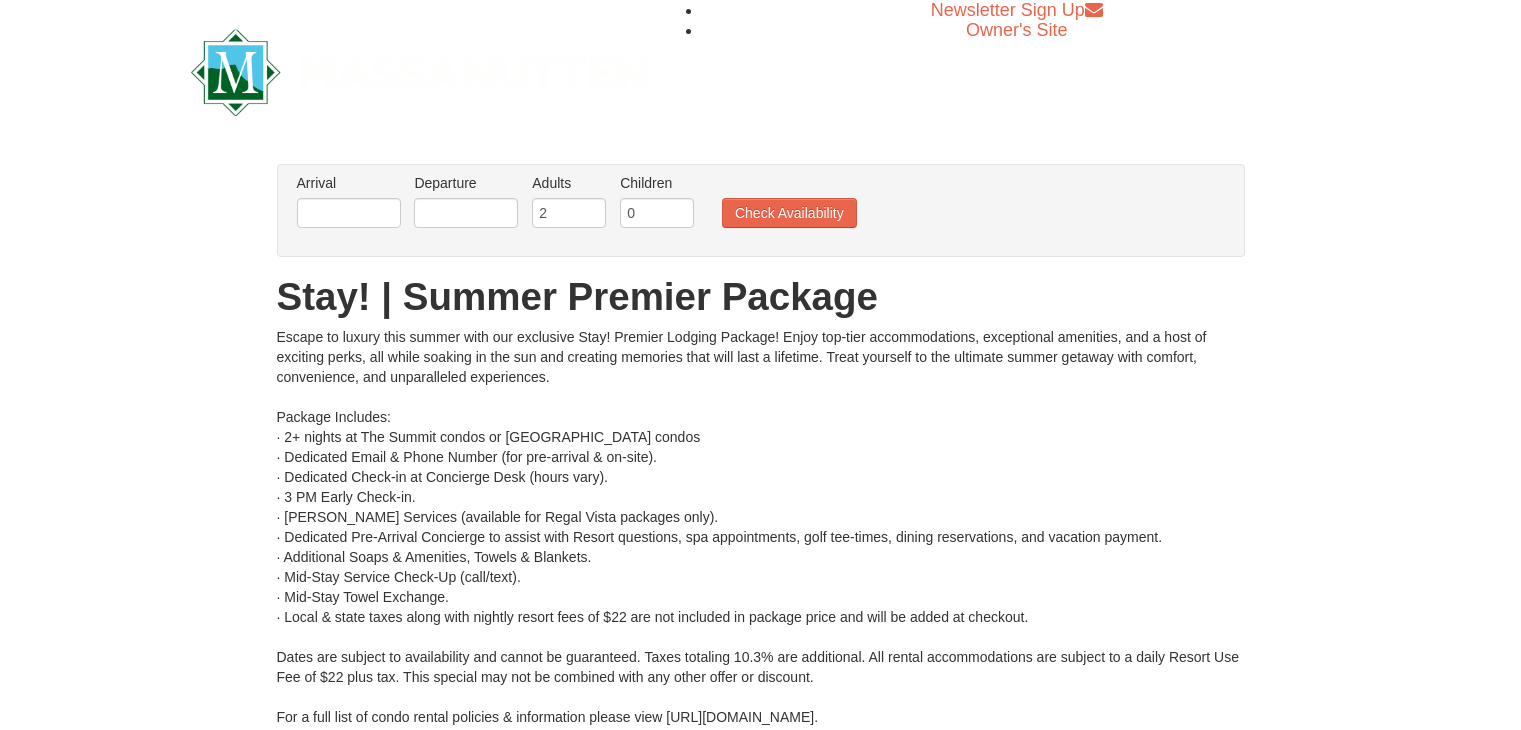 scroll, scrollTop: 0, scrollLeft: 0, axis: both 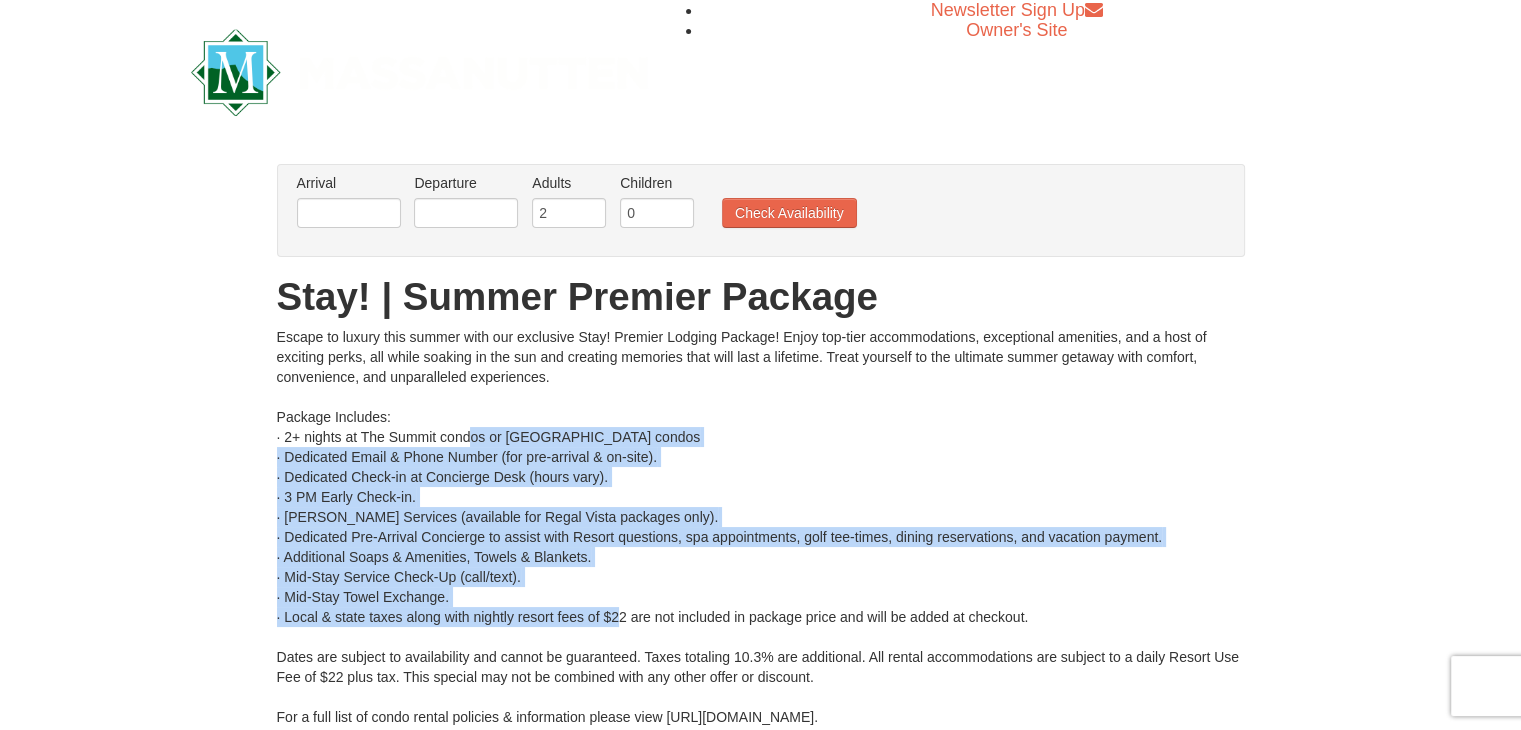 drag, startPoint x: 471, startPoint y: 441, endPoint x: 617, endPoint y: 619, distance: 230.21729 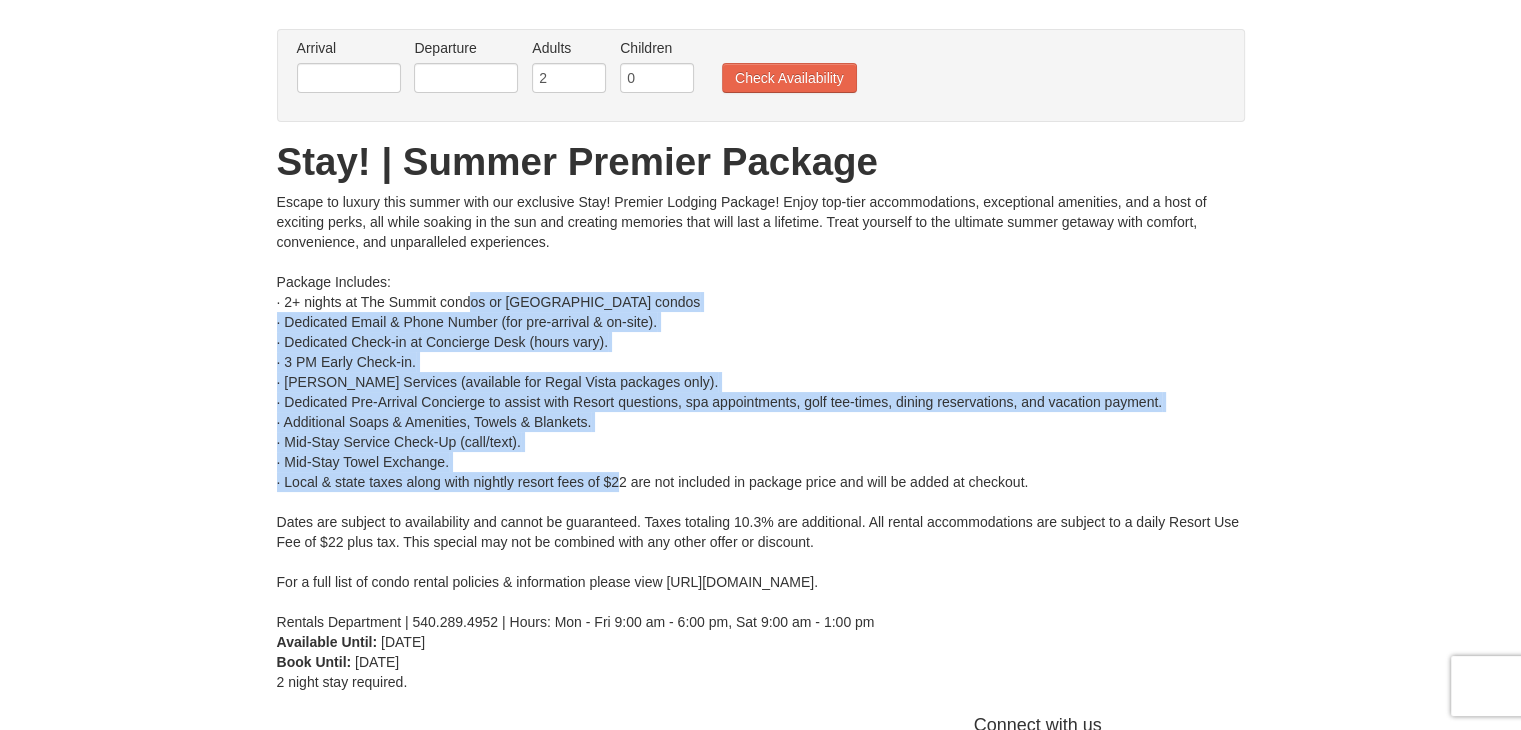 scroll, scrollTop: 138, scrollLeft: 0, axis: vertical 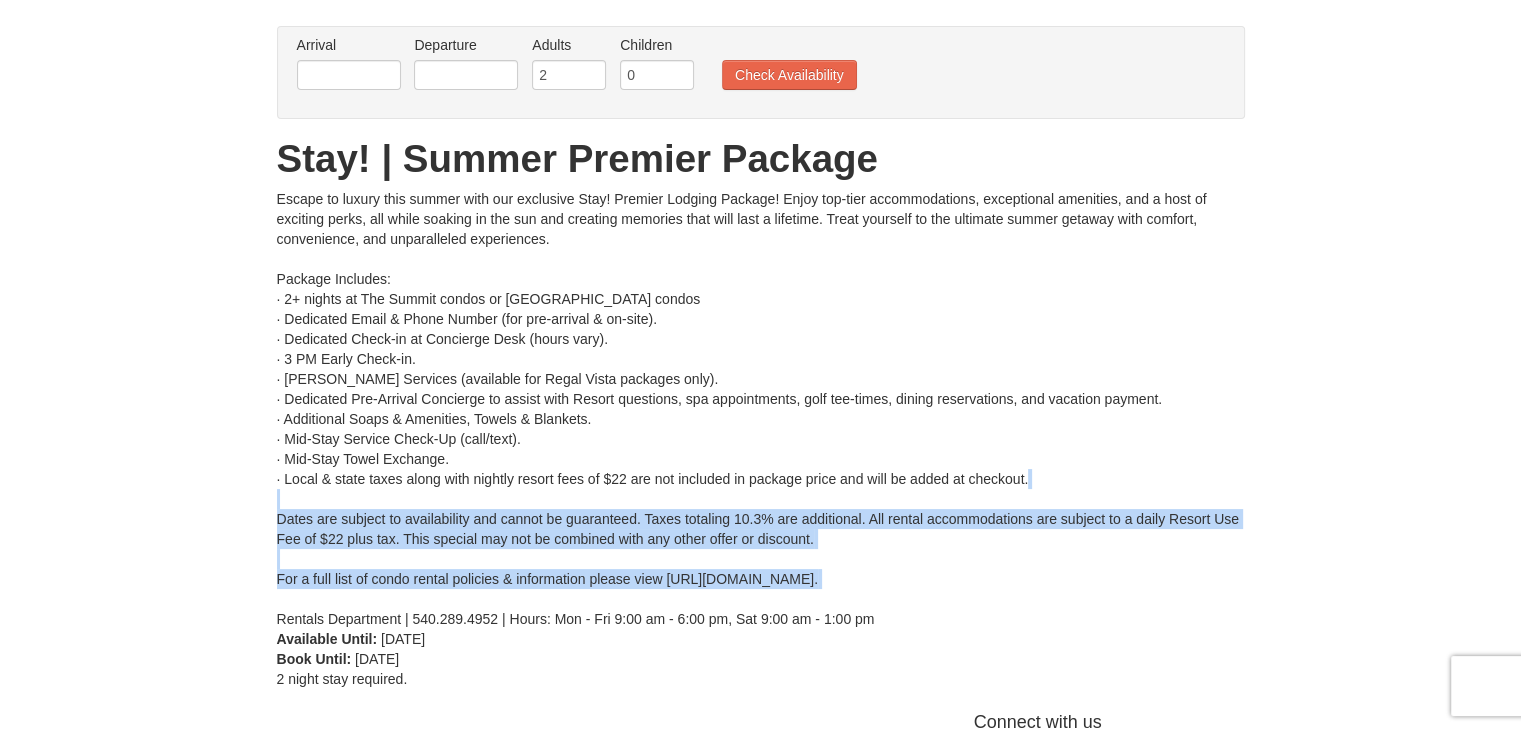 drag, startPoint x: 430, startPoint y: 506, endPoint x: 528, endPoint y: 589, distance: 128.42508 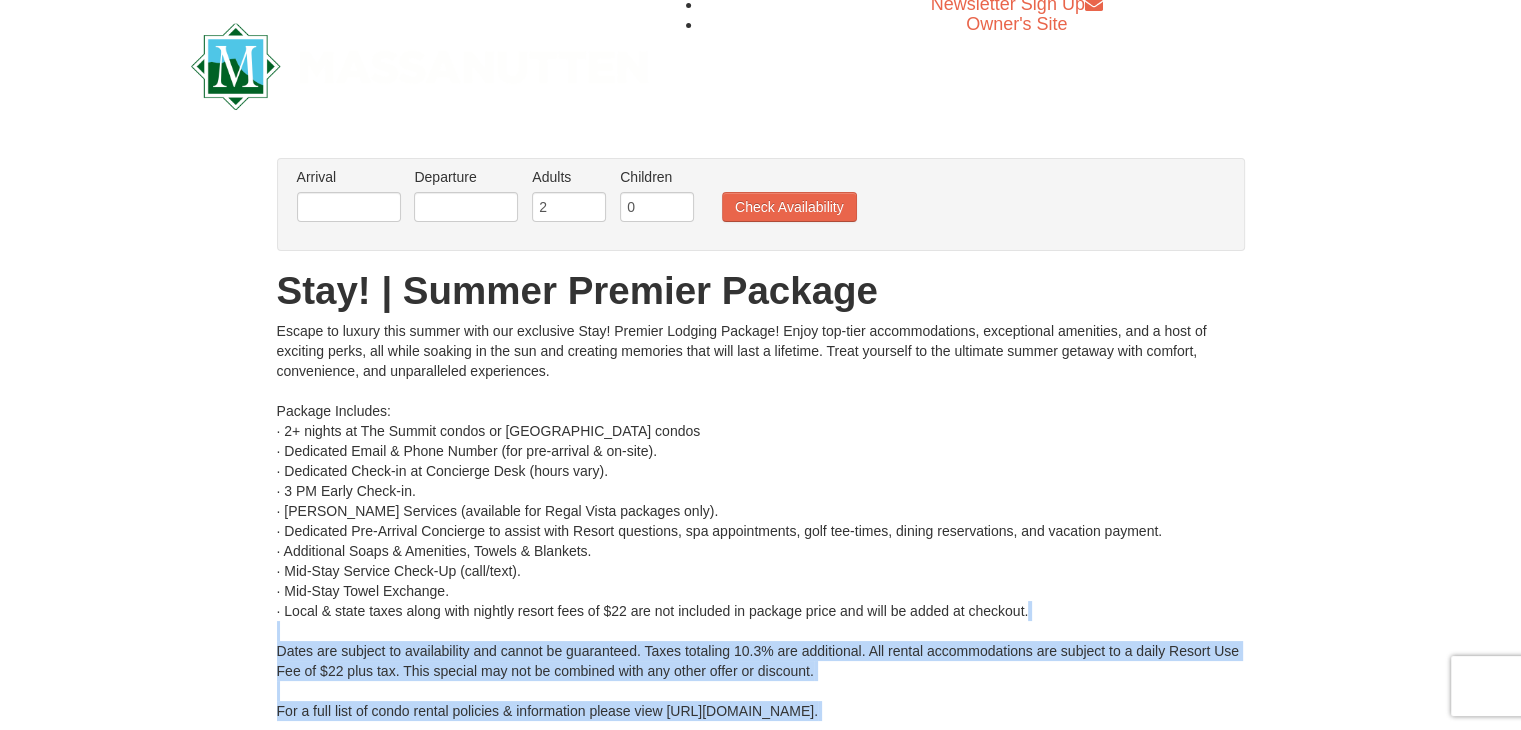 scroll, scrollTop: 7, scrollLeft: 0, axis: vertical 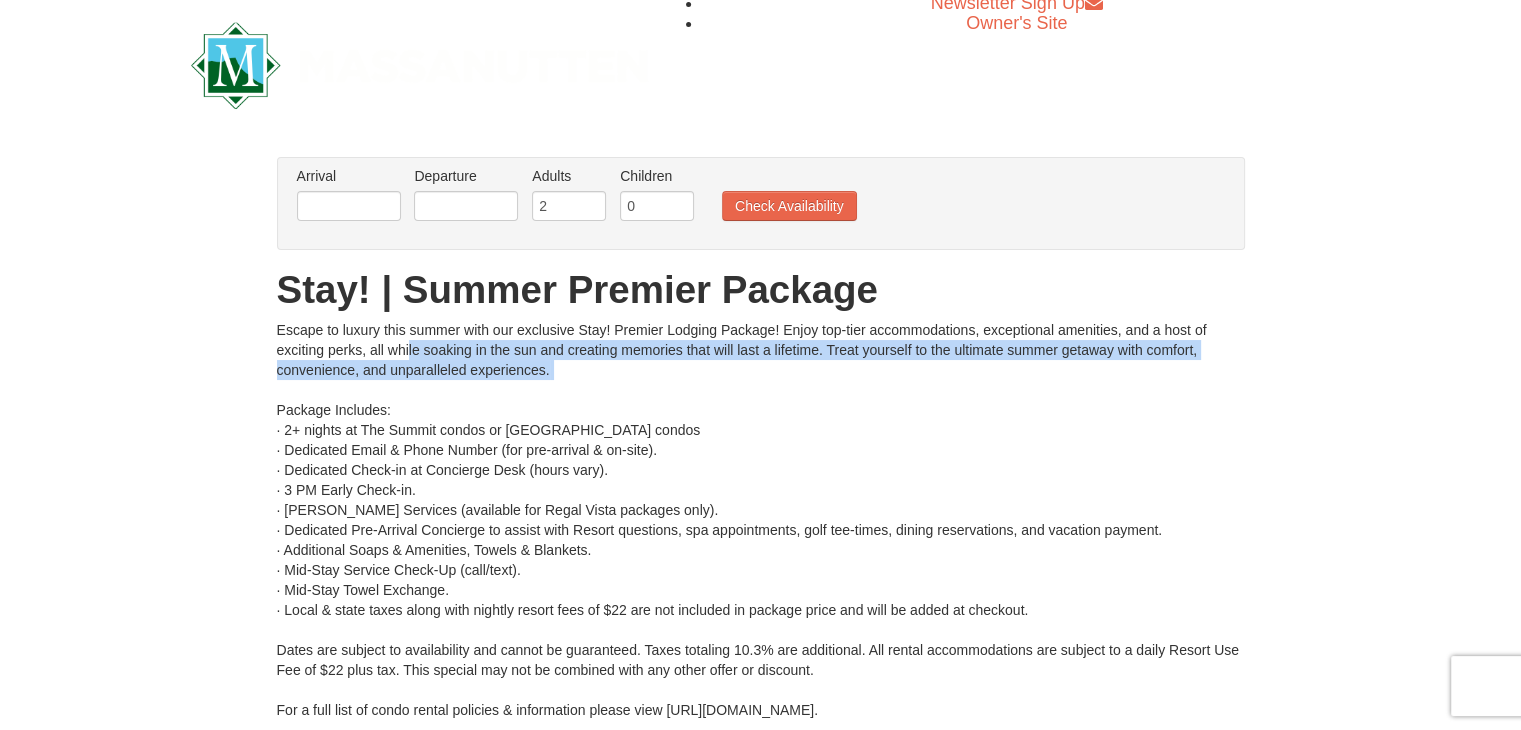 drag, startPoint x: 363, startPoint y: 340, endPoint x: 468, endPoint y: 399, distance: 120.44086 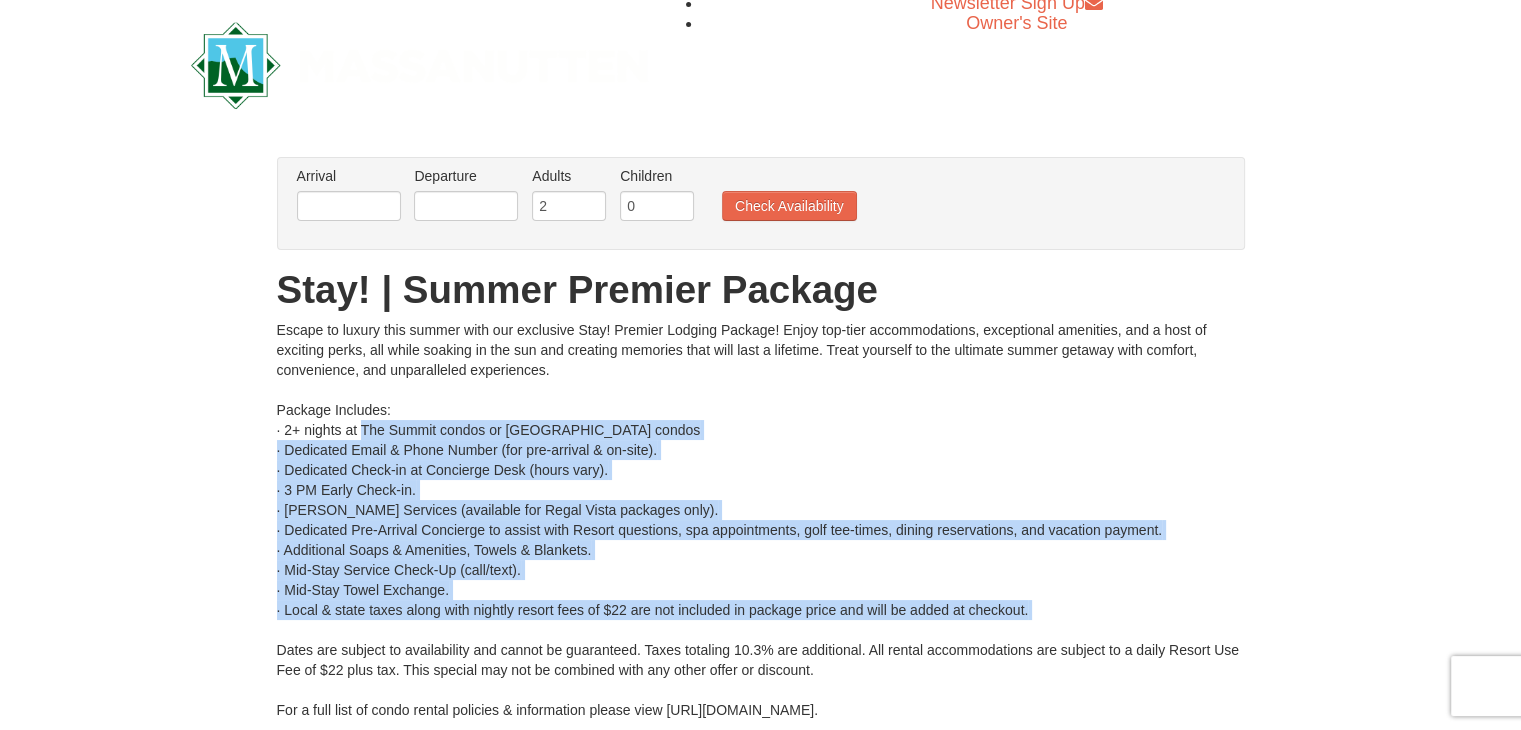 drag, startPoint x: 364, startPoint y: 428, endPoint x: 378, endPoint y: 625, distance: 197.49684 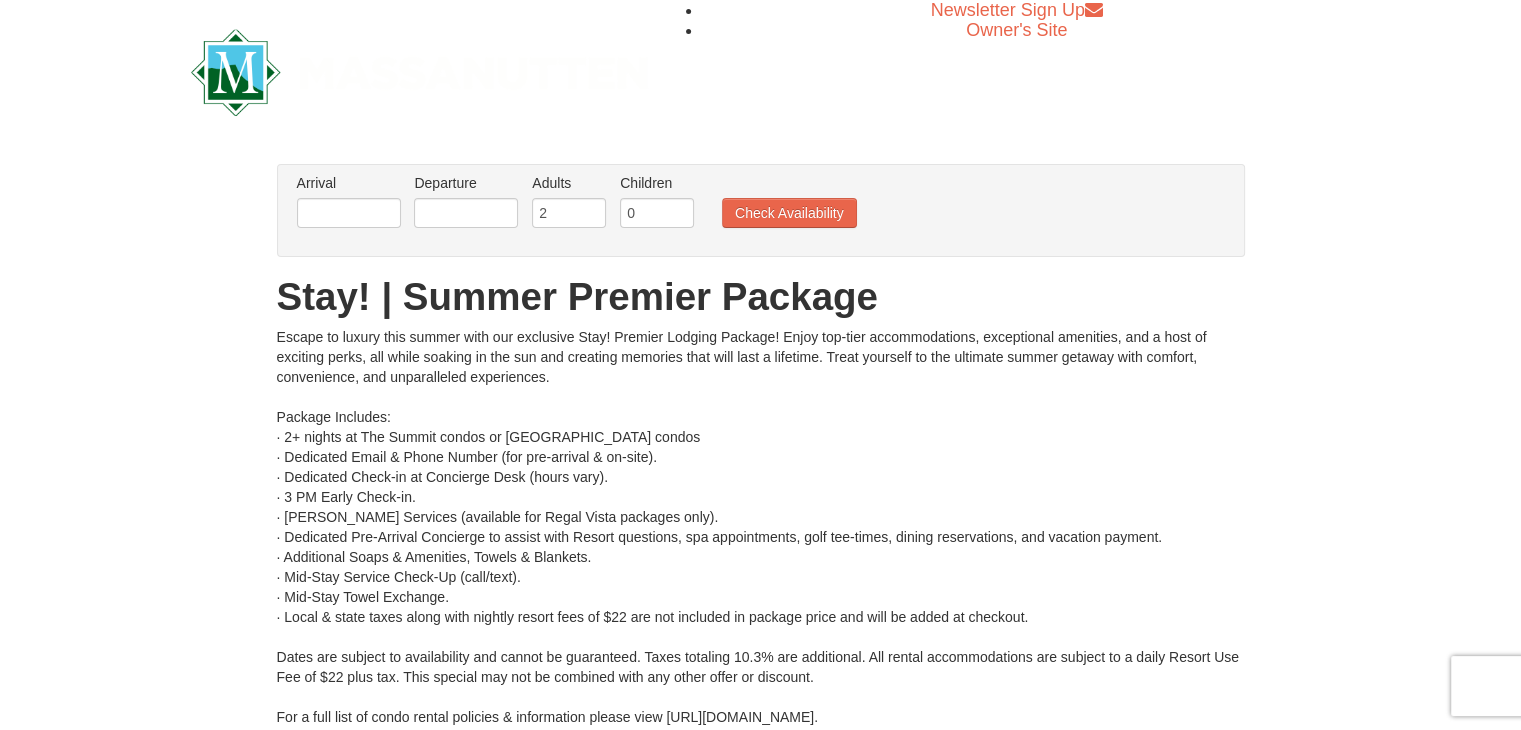 click on "Arrival Please format dates MM/DD/YYYY Please format dates MM/DD/YYYY
Departure Please format dates MM/DD/YYYY Please format dates MM/DD/YYYY
Adults Please format dates MM/DD/YYYY
2
Children Please format dates MM/DD/YYYY
0
Check Availability" at bounding box center (761, 210) 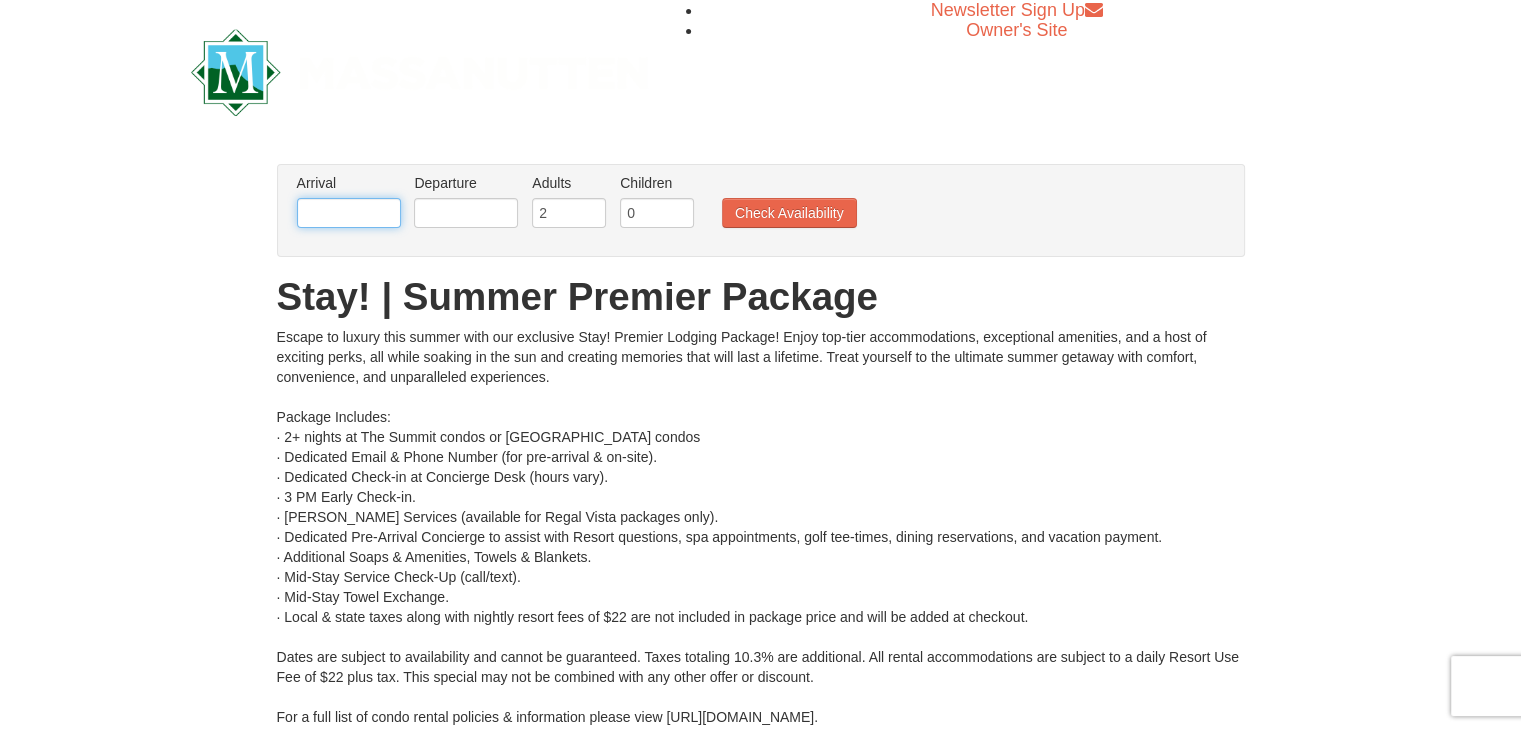 click at bounding box center [349, 213] 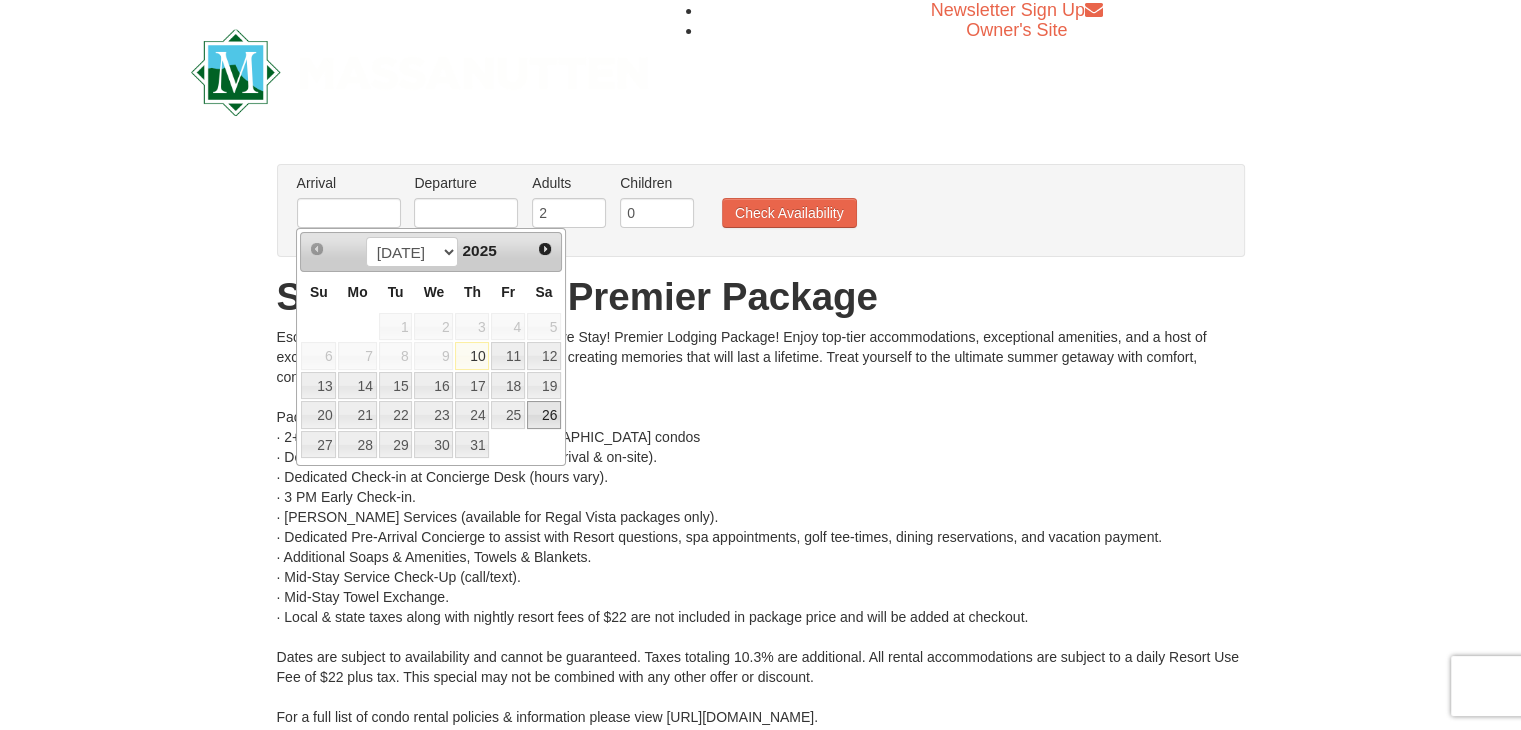 click on "26" at bounding box center [544, 415] 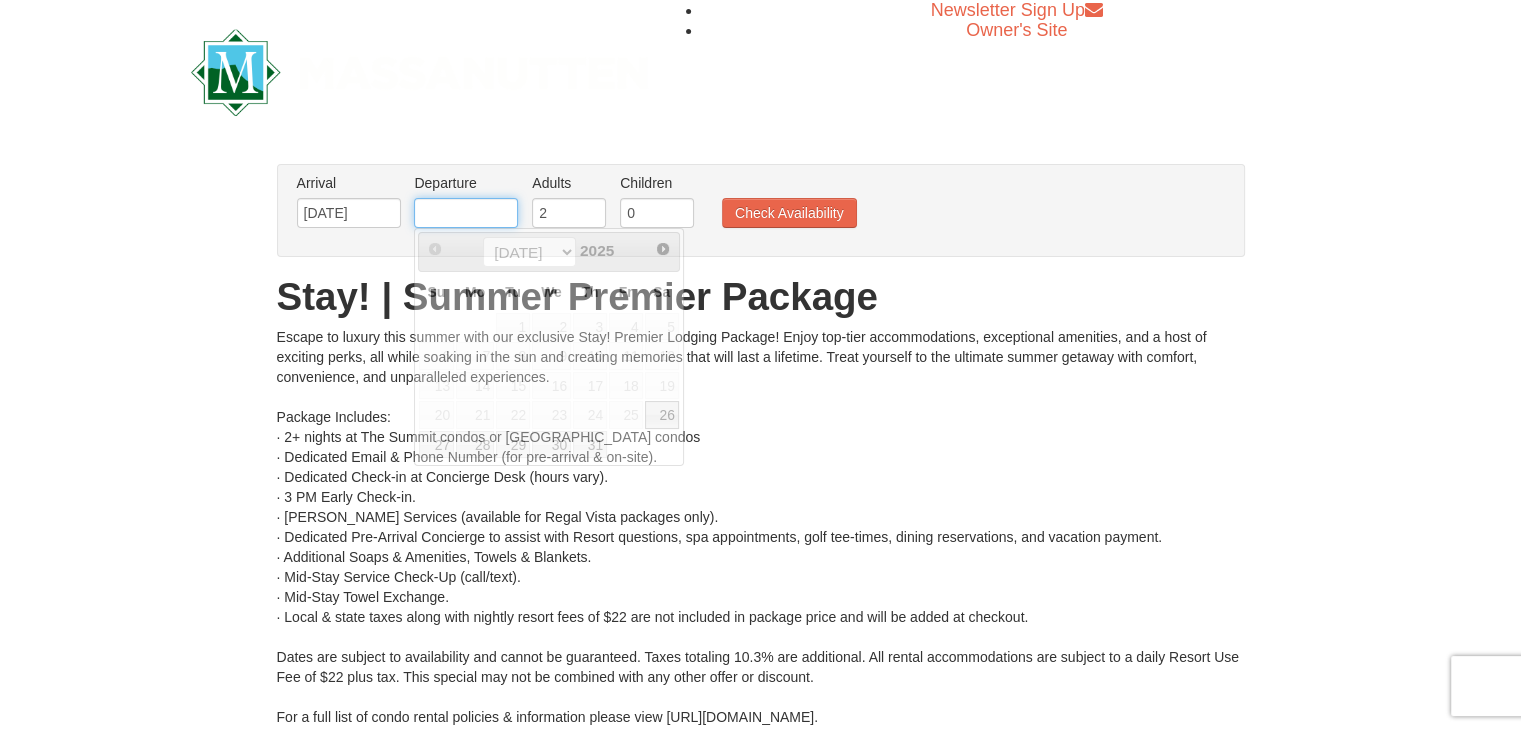 click at bounding box center [466, 213] 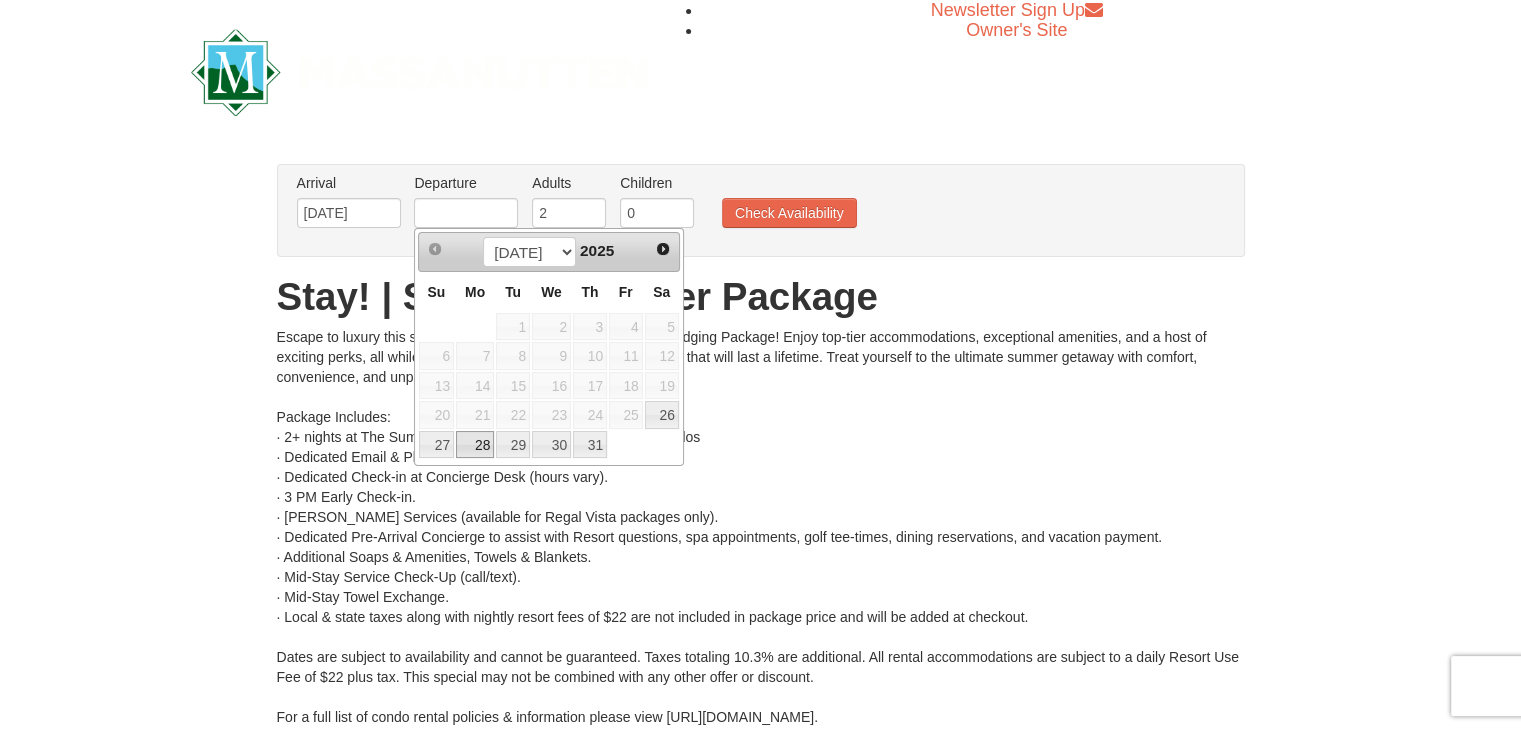 click on "28" at bounding box center (475, 445) 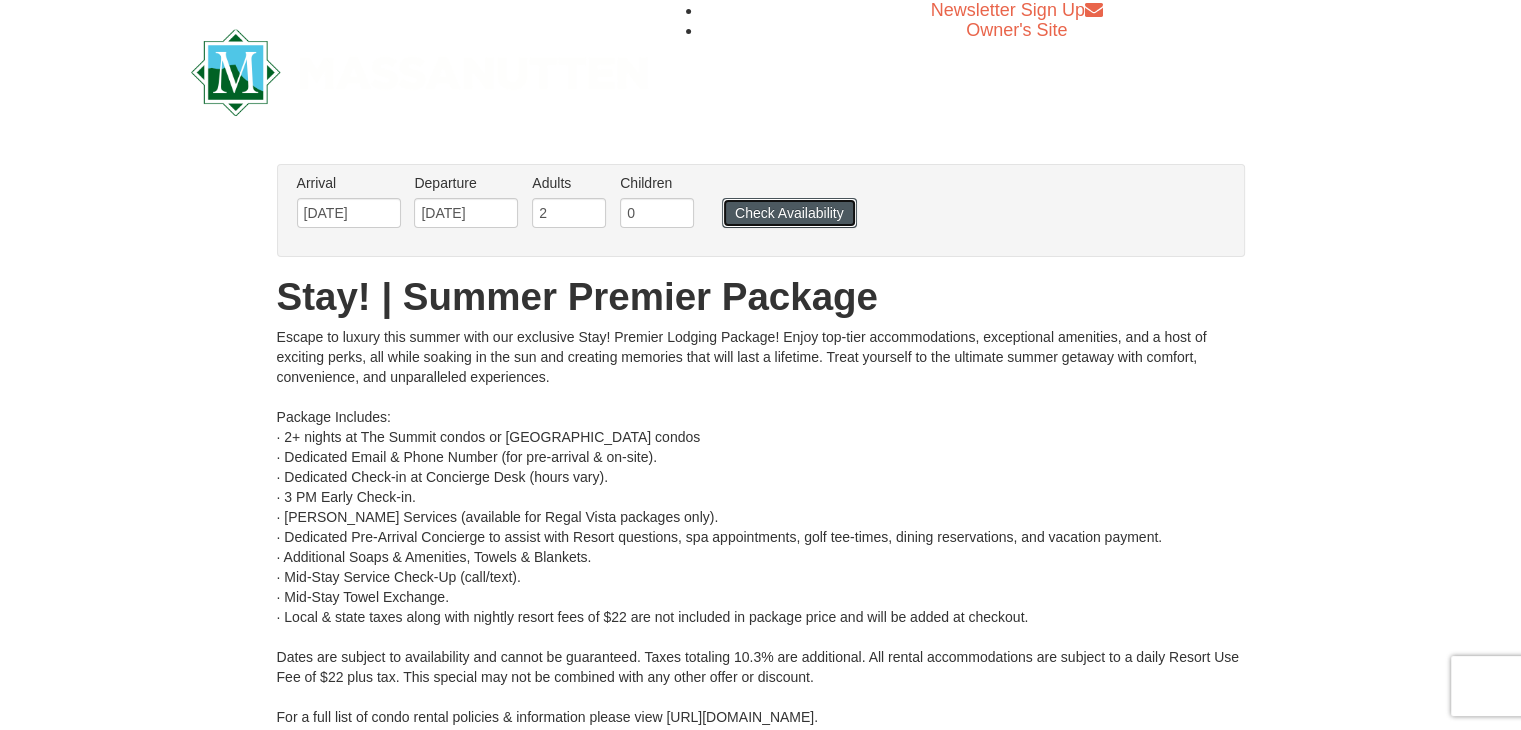click on "Check Availability" at bounding box center (789, 213) 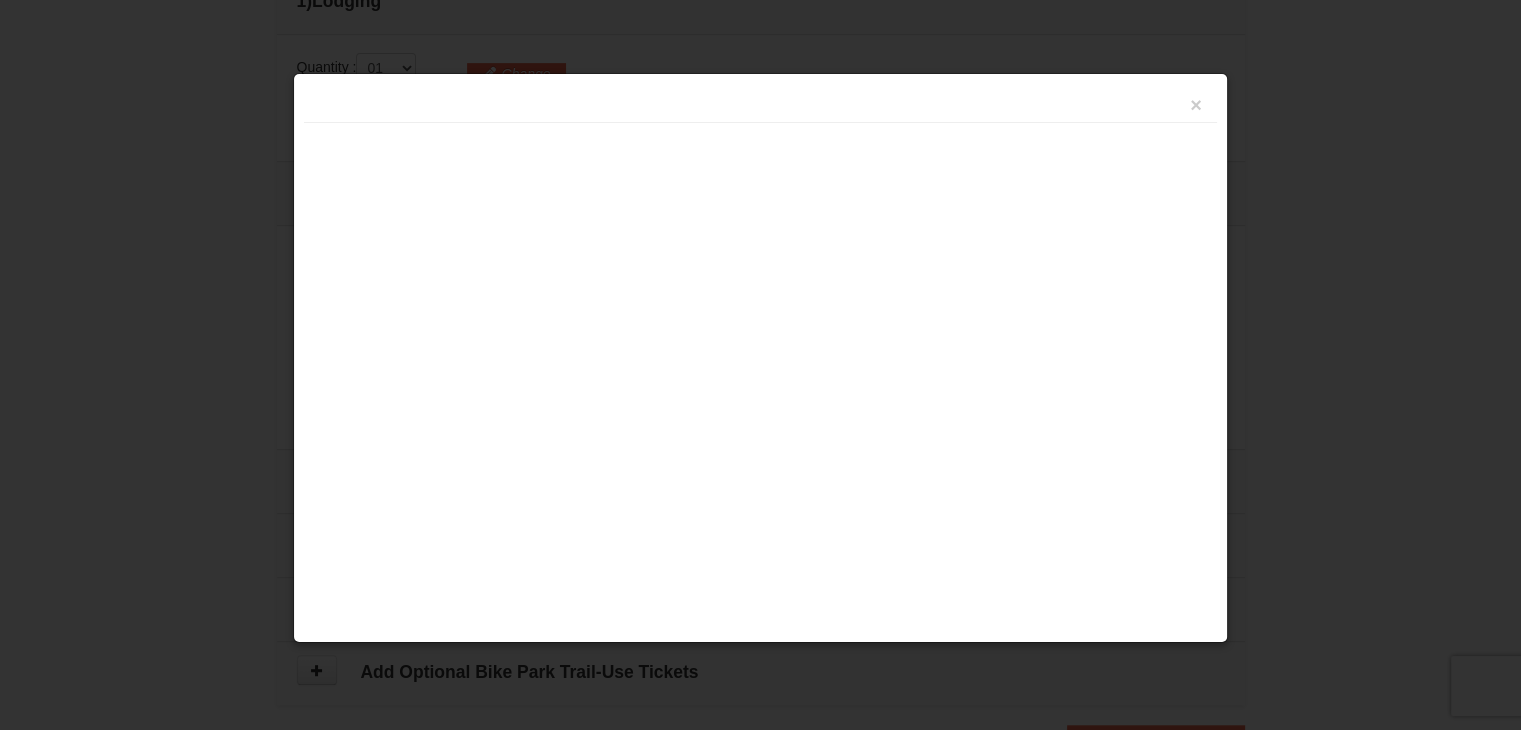 scroll, scrollTop: 888, scrollLeft: 0, axis: vertical 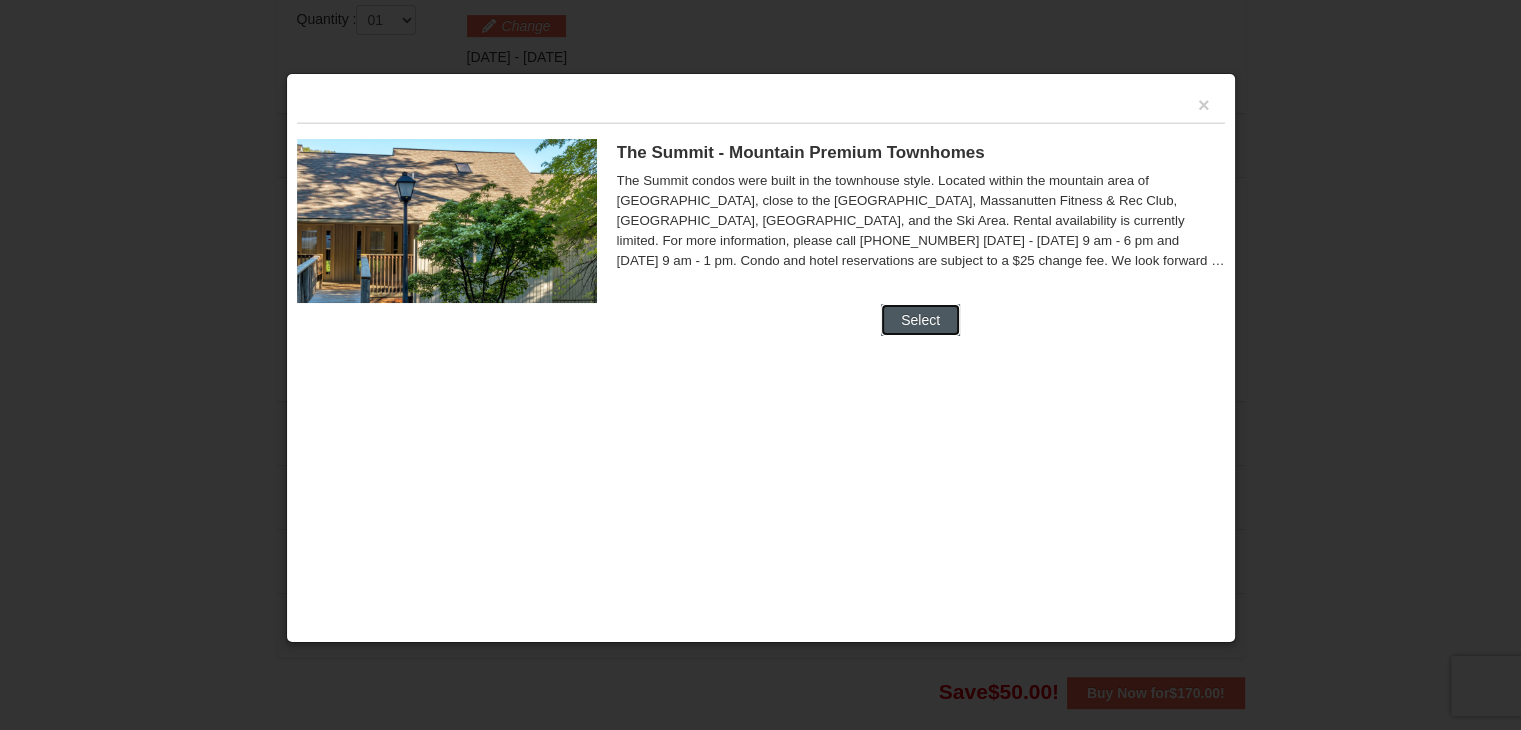 click on "Select" at bounding box center [920, 320] 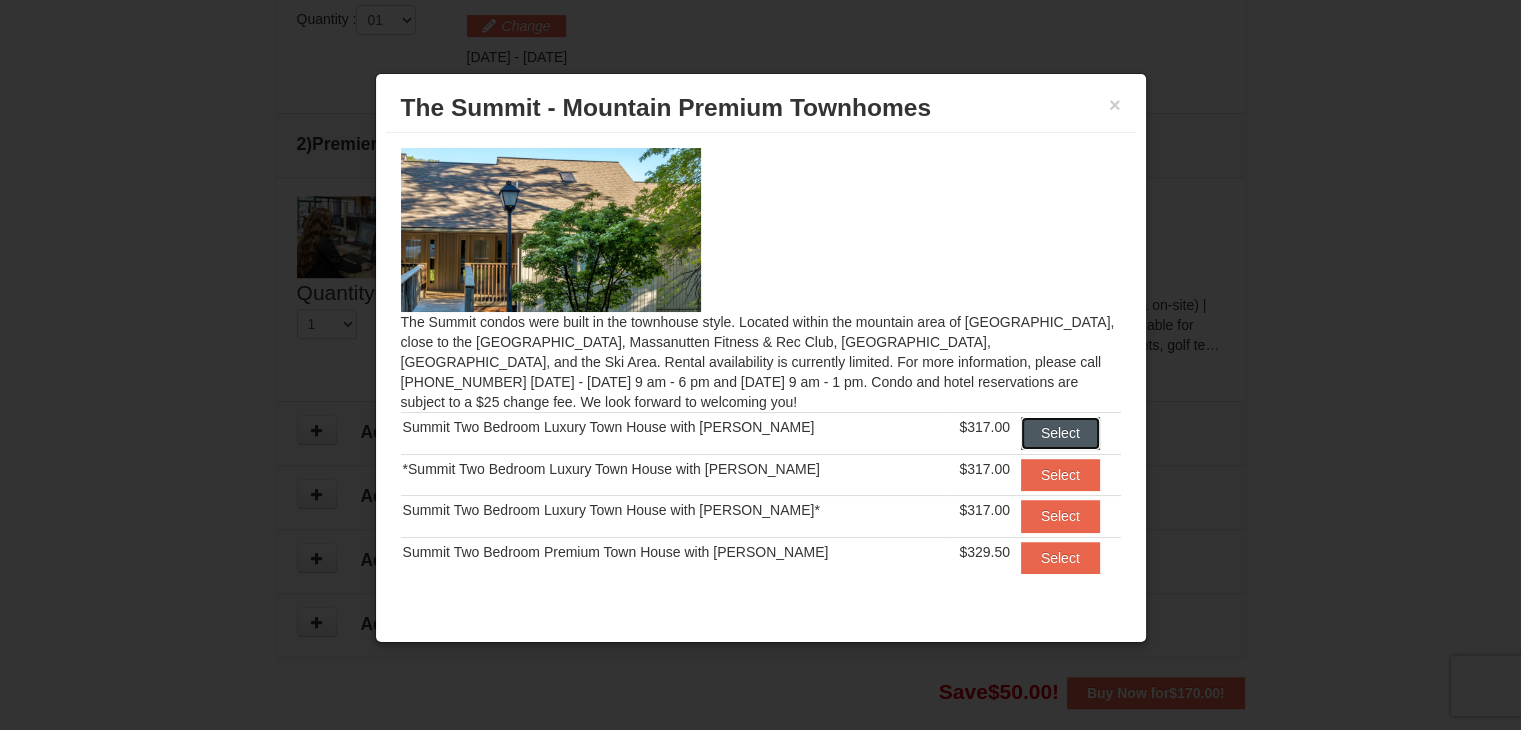 click on "Select" at bounding box center (1060, 433) 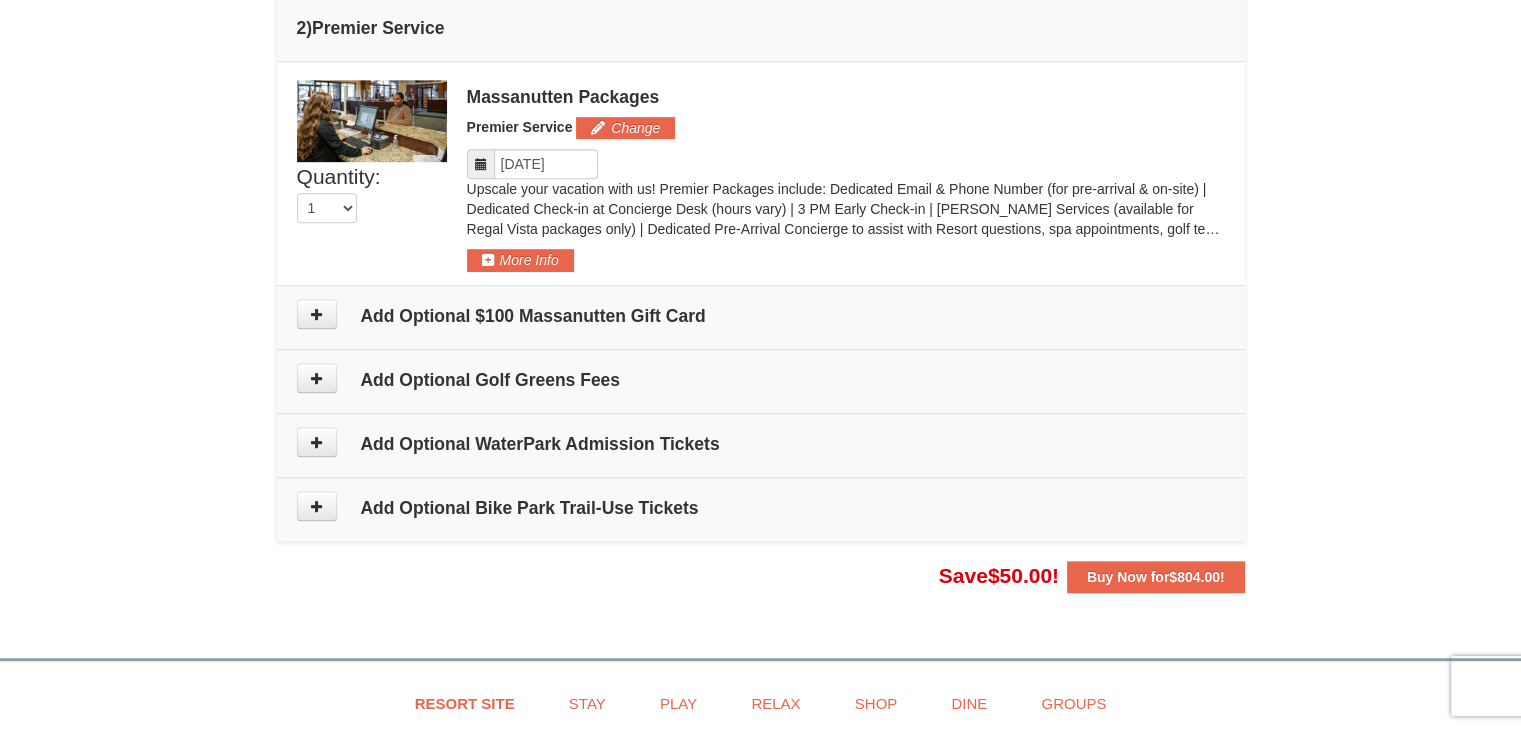 scroll, scrollTop: 1095, scrollLeft: 0, axis: vertical 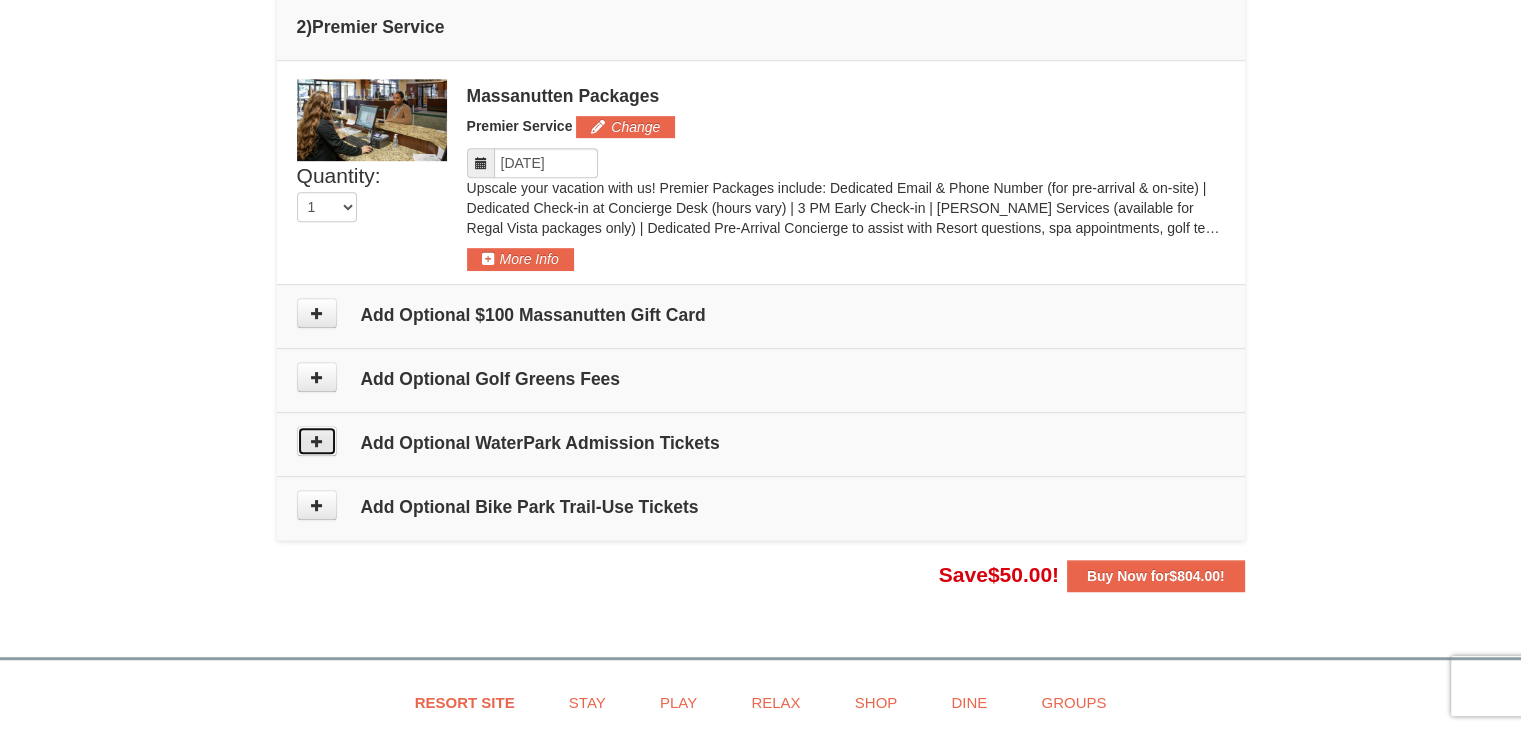 click at bounding box center [317, 441] 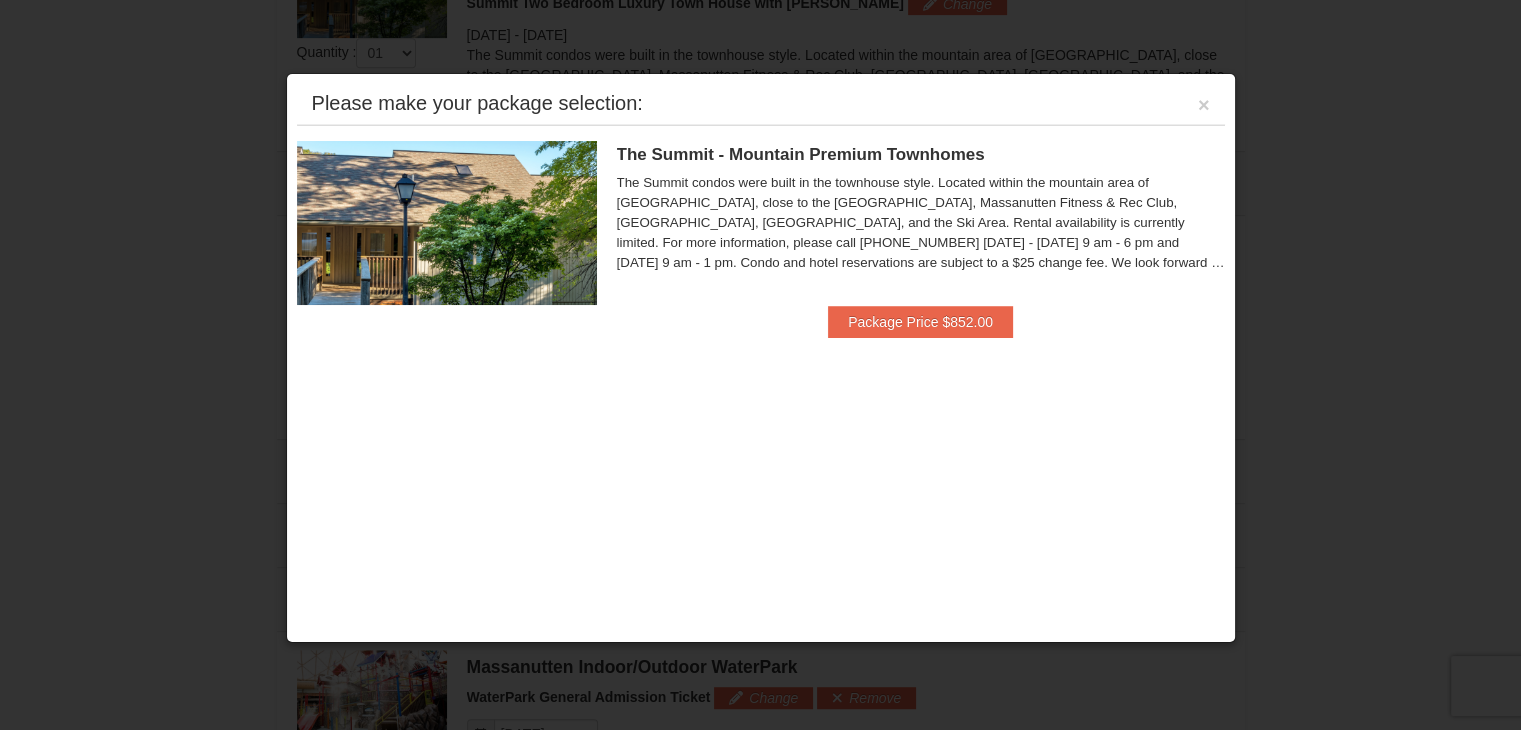 scroll, scrollTop: 895, scrollLeft: 0, axis: vertical 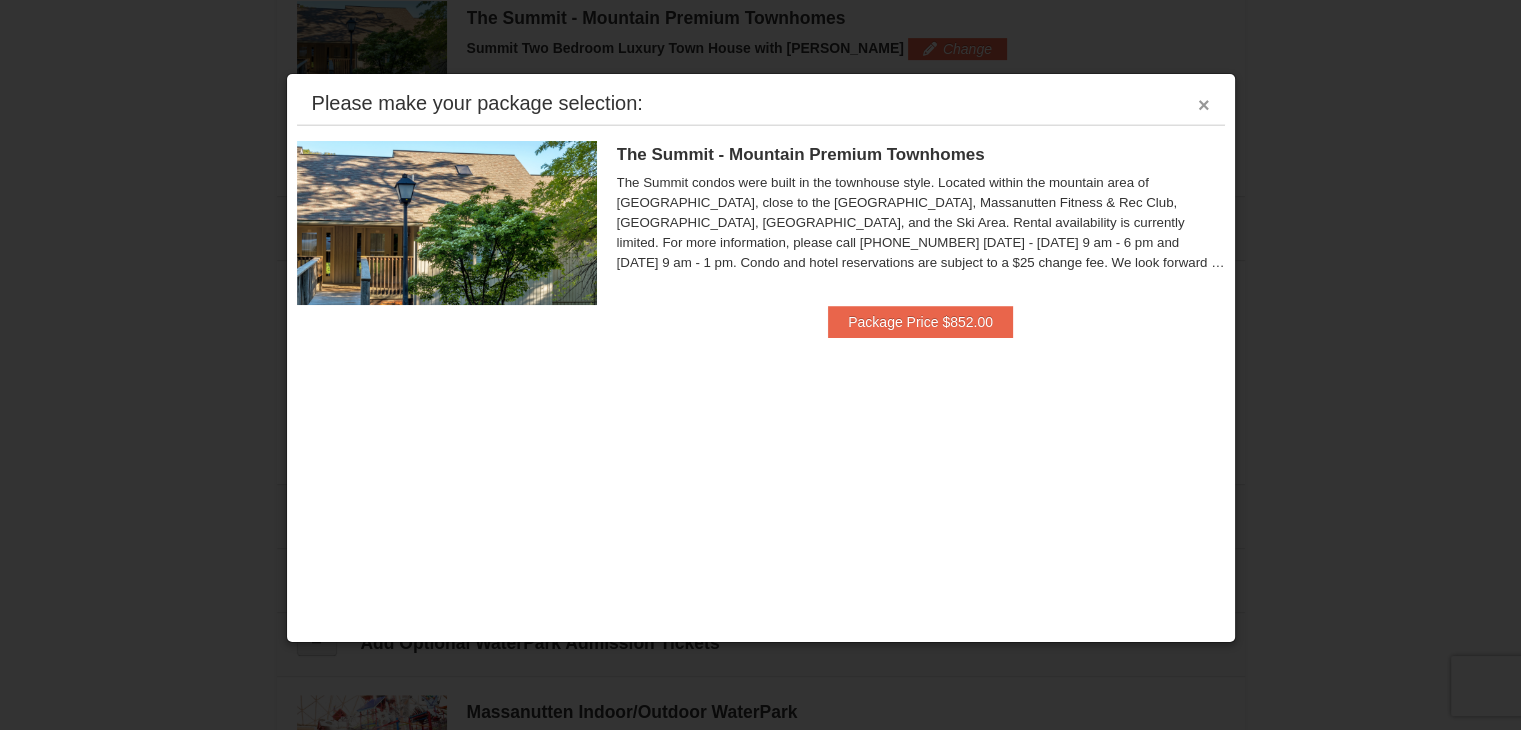 click on "×" at bounding box center (1204, 105) 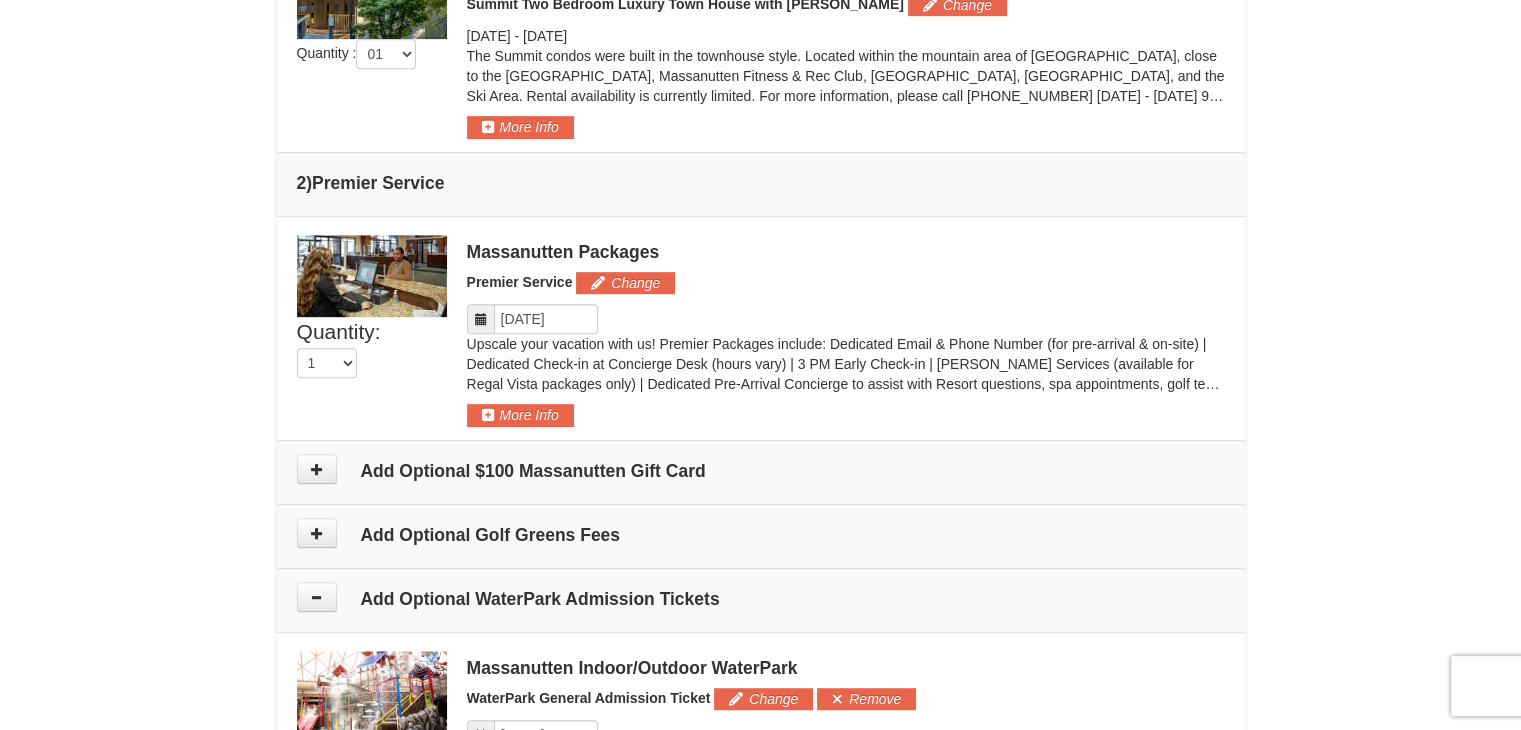 scroll, scrollTop: 930, scrollLeft: 0, axis: vertical 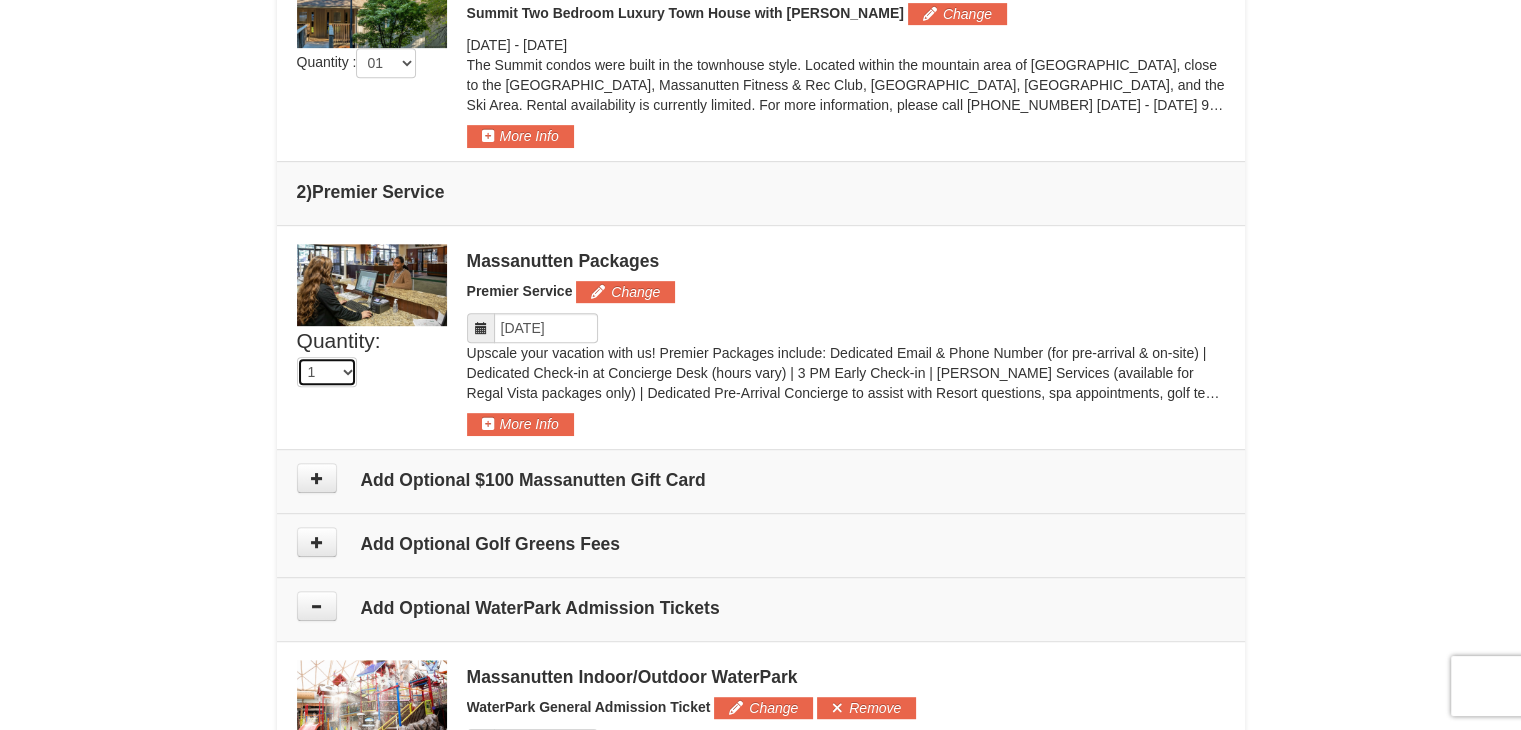 click on "1" at bounding box center (327, 372) 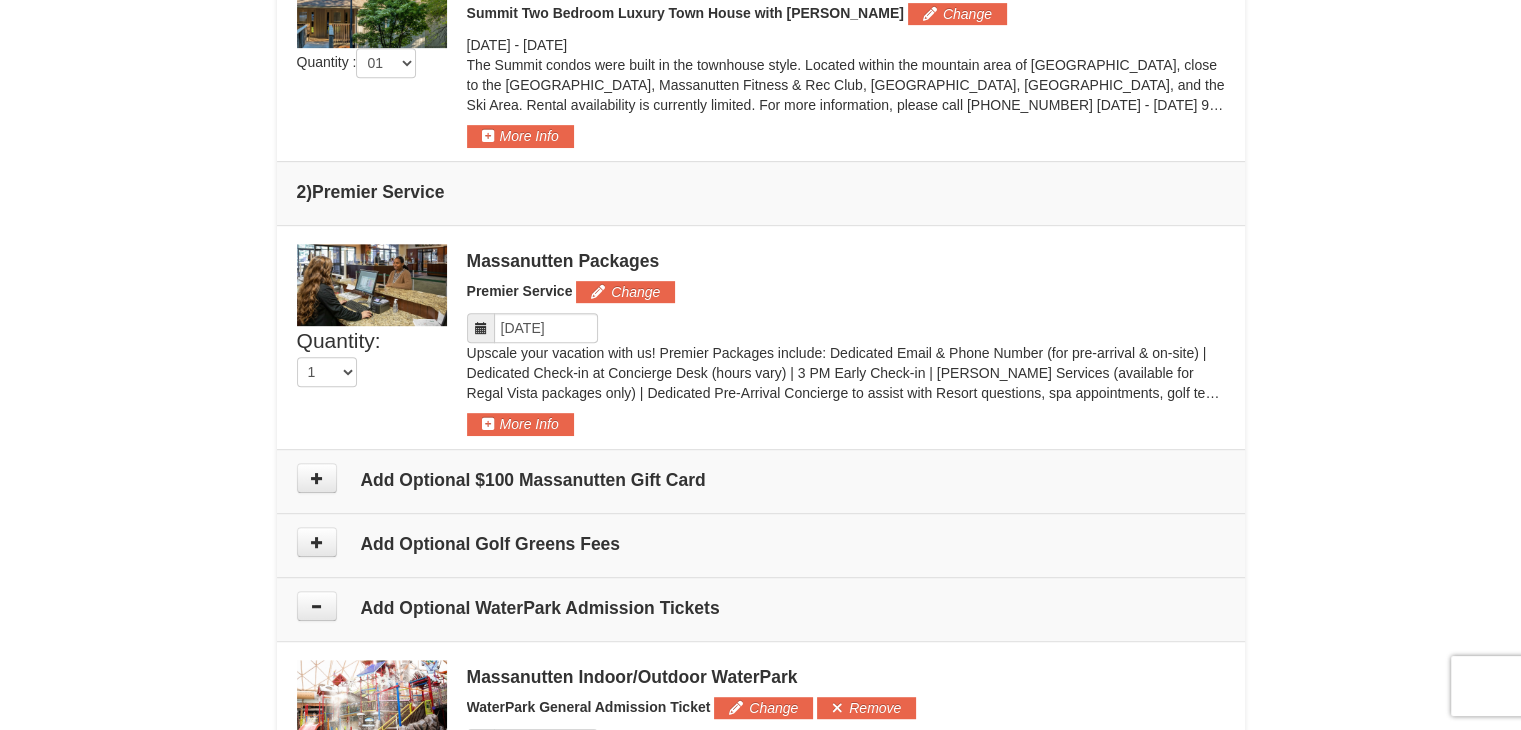 click on "Quantity:   1" at bounding box center (372, 341) 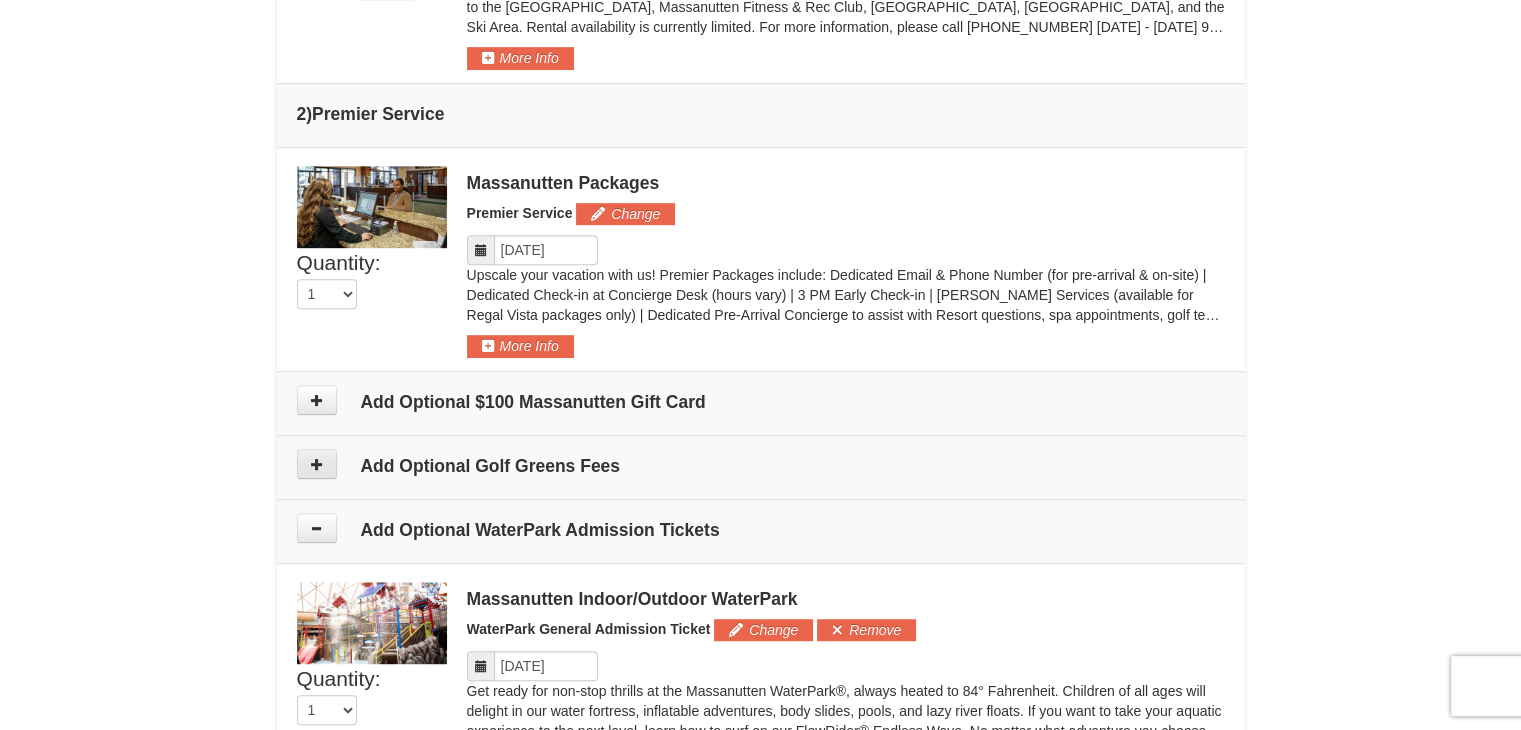 scroll, scrollTop: 1011, scrollLeft: 0, axis: vertical 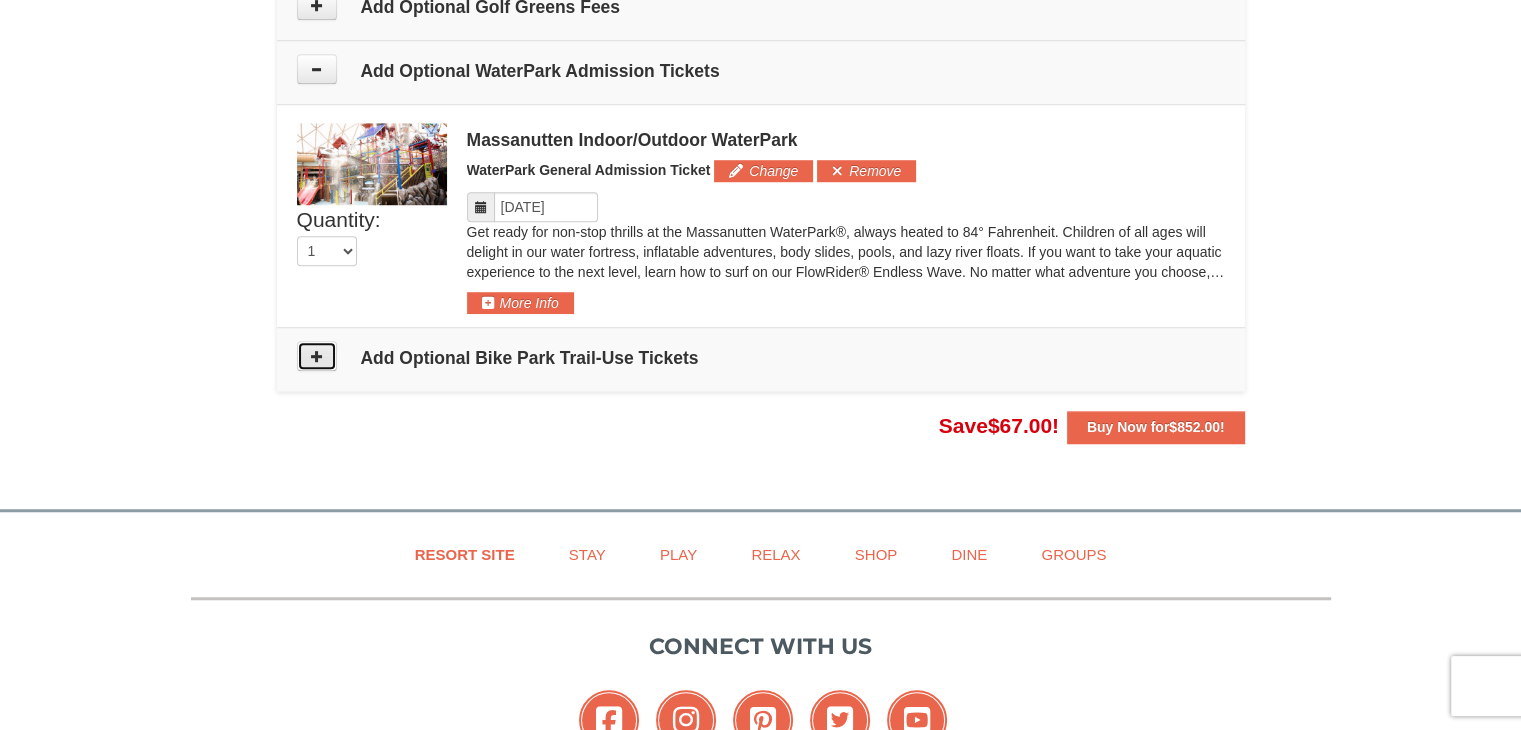 click at bounding box center [317, 356] 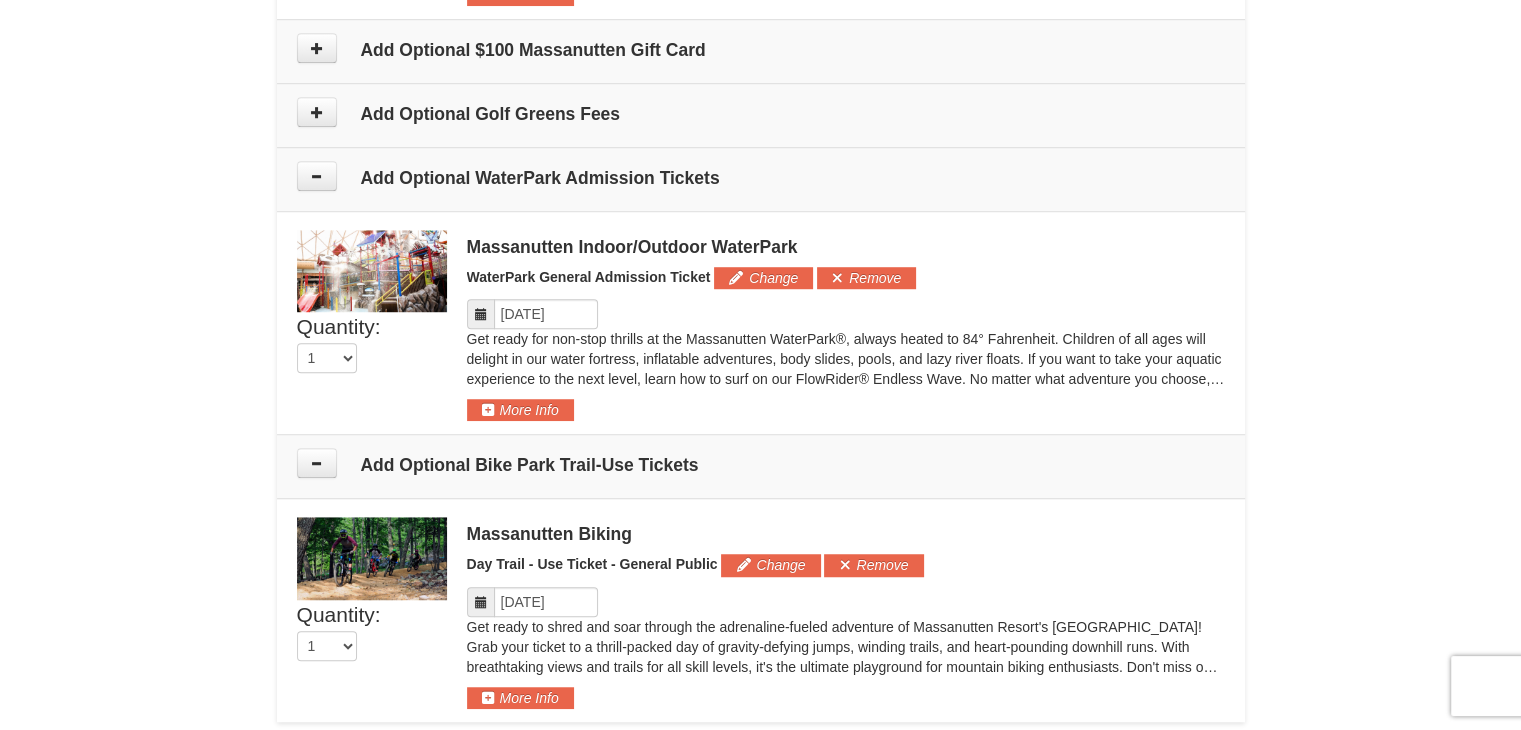 scroll, scrollTop: 1359, scrollLeft: 0, axis: vertical 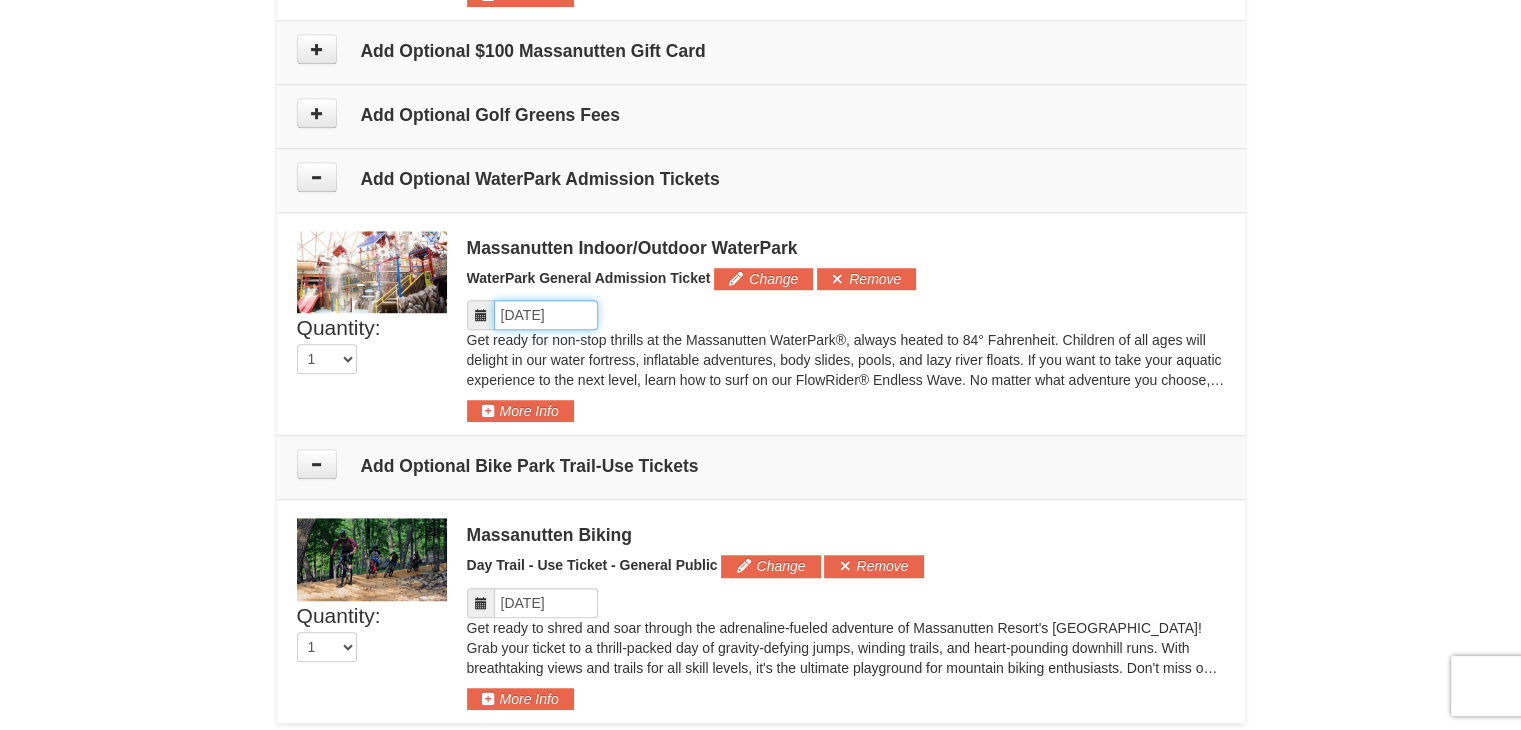 click on "Please format dates MM/DD/YYYY" at bounding box center (546, 315) 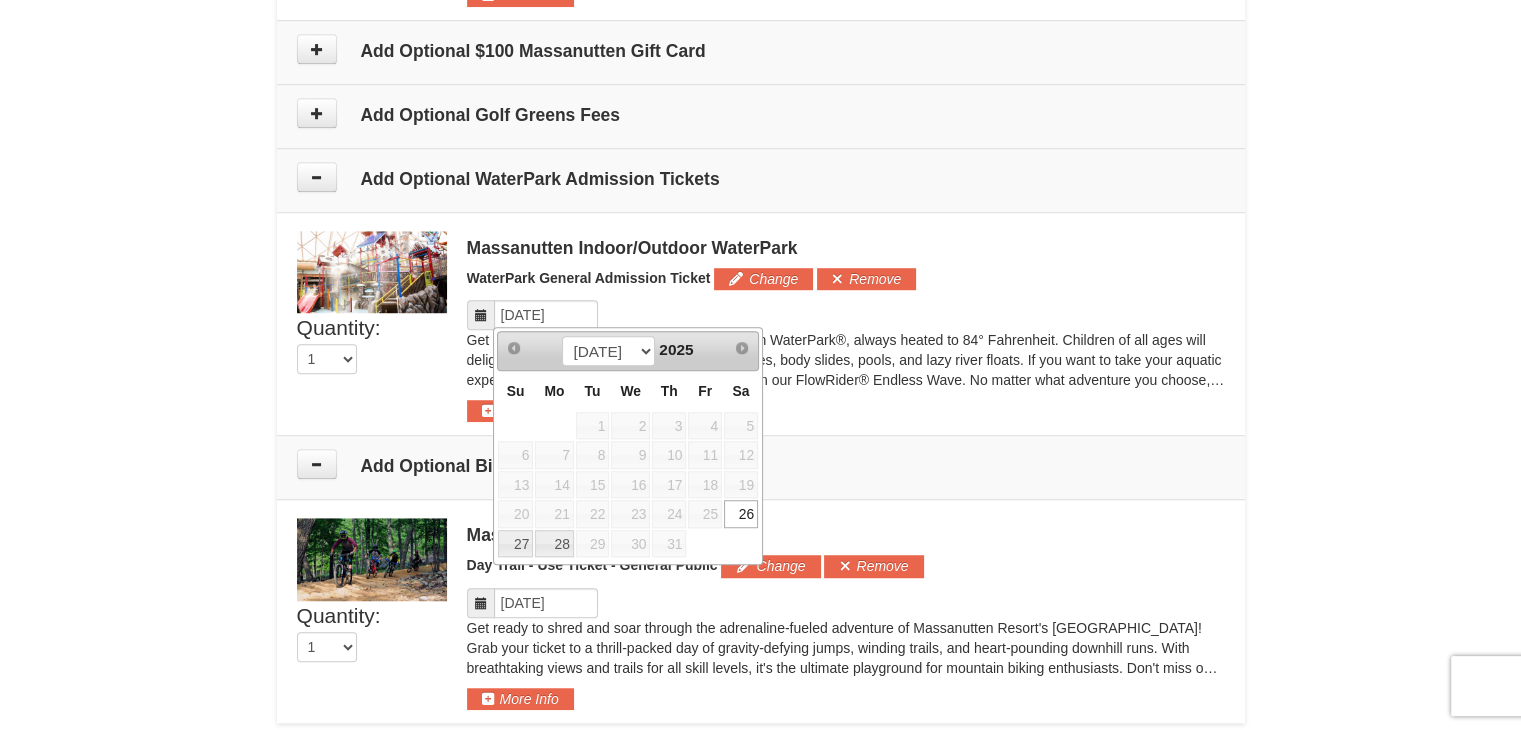 click on "Please format dates MM/DD/YYYY" at bounding box center (846, 315) 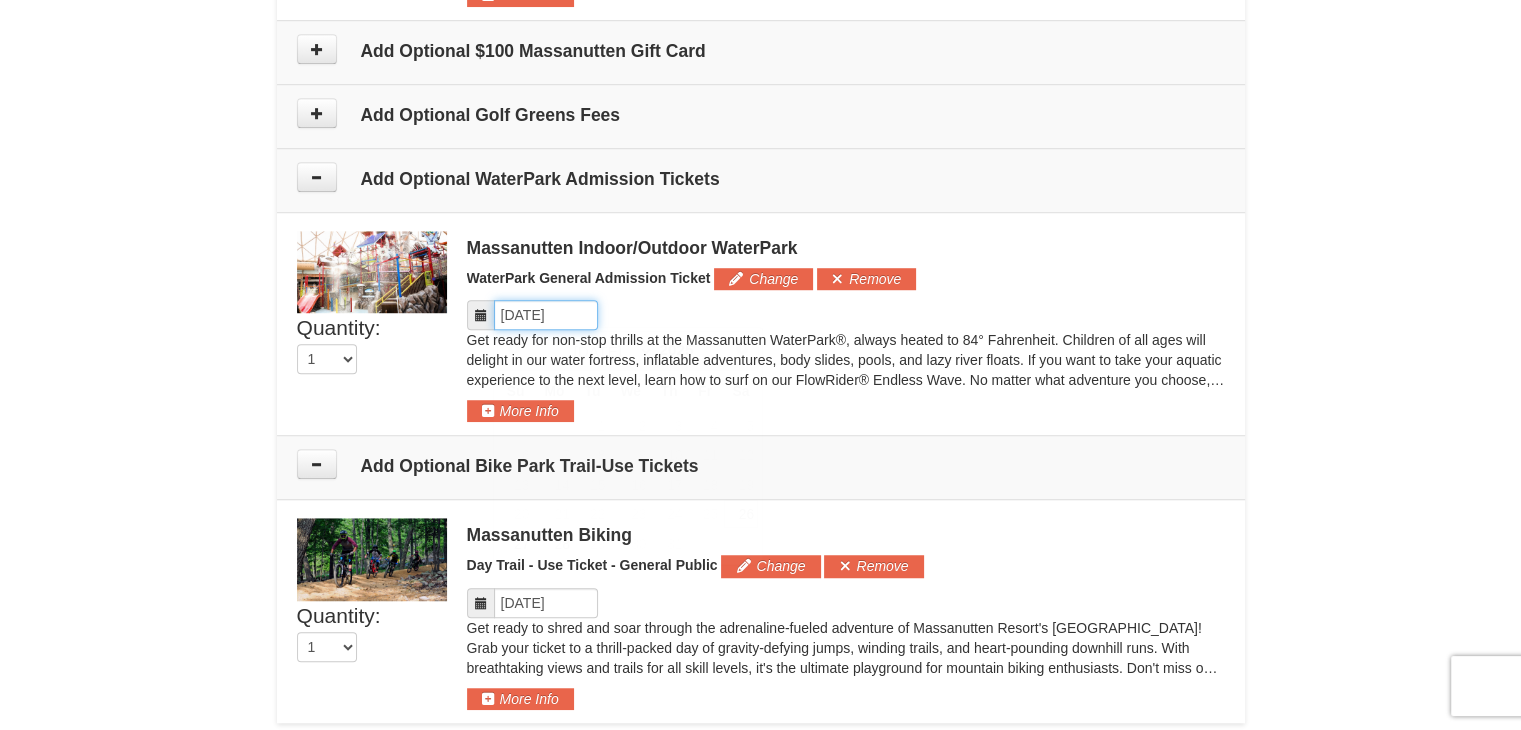 click on "Please format dates MM/DD/YYYY" at bounding box center [546, 315] 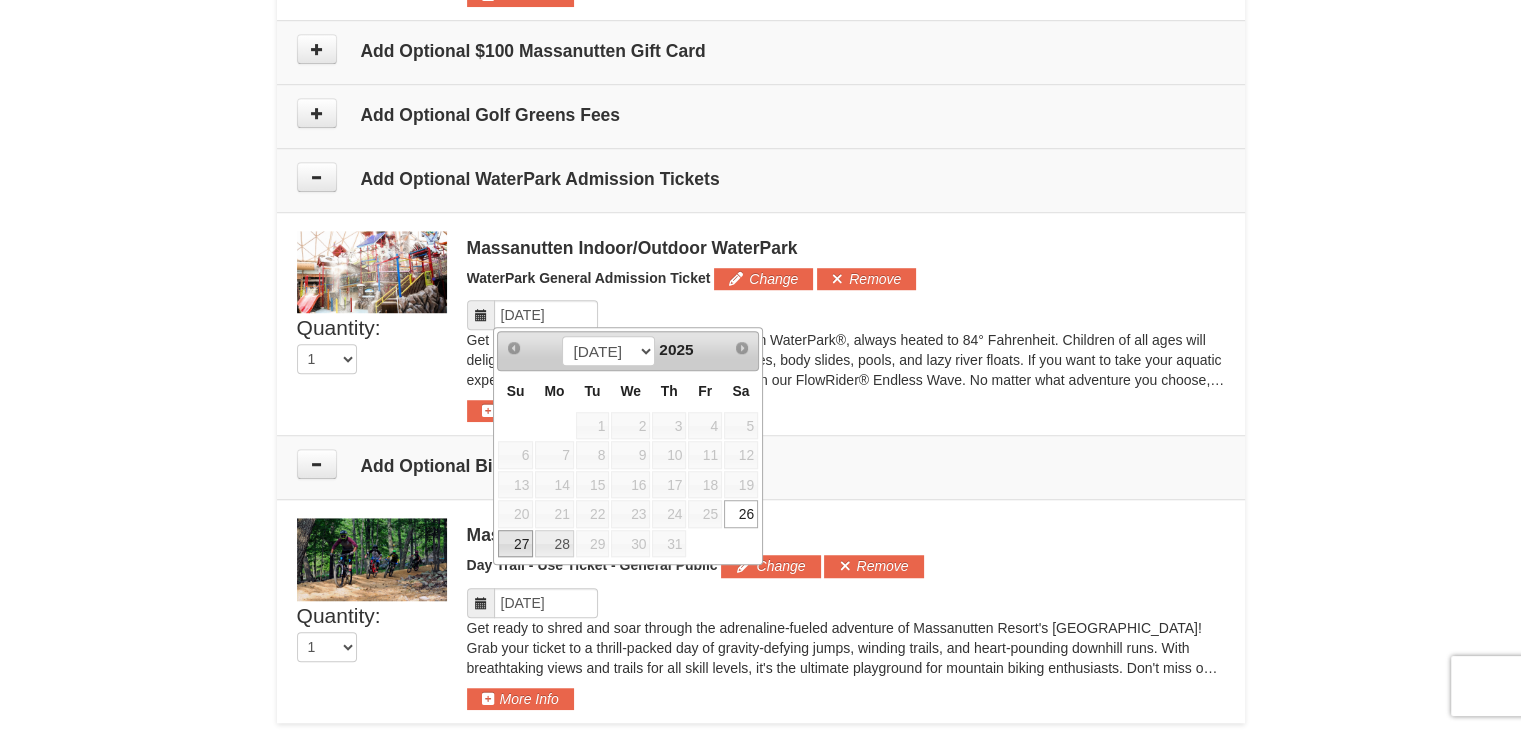 click on "27" at bounding box center (515, 544) 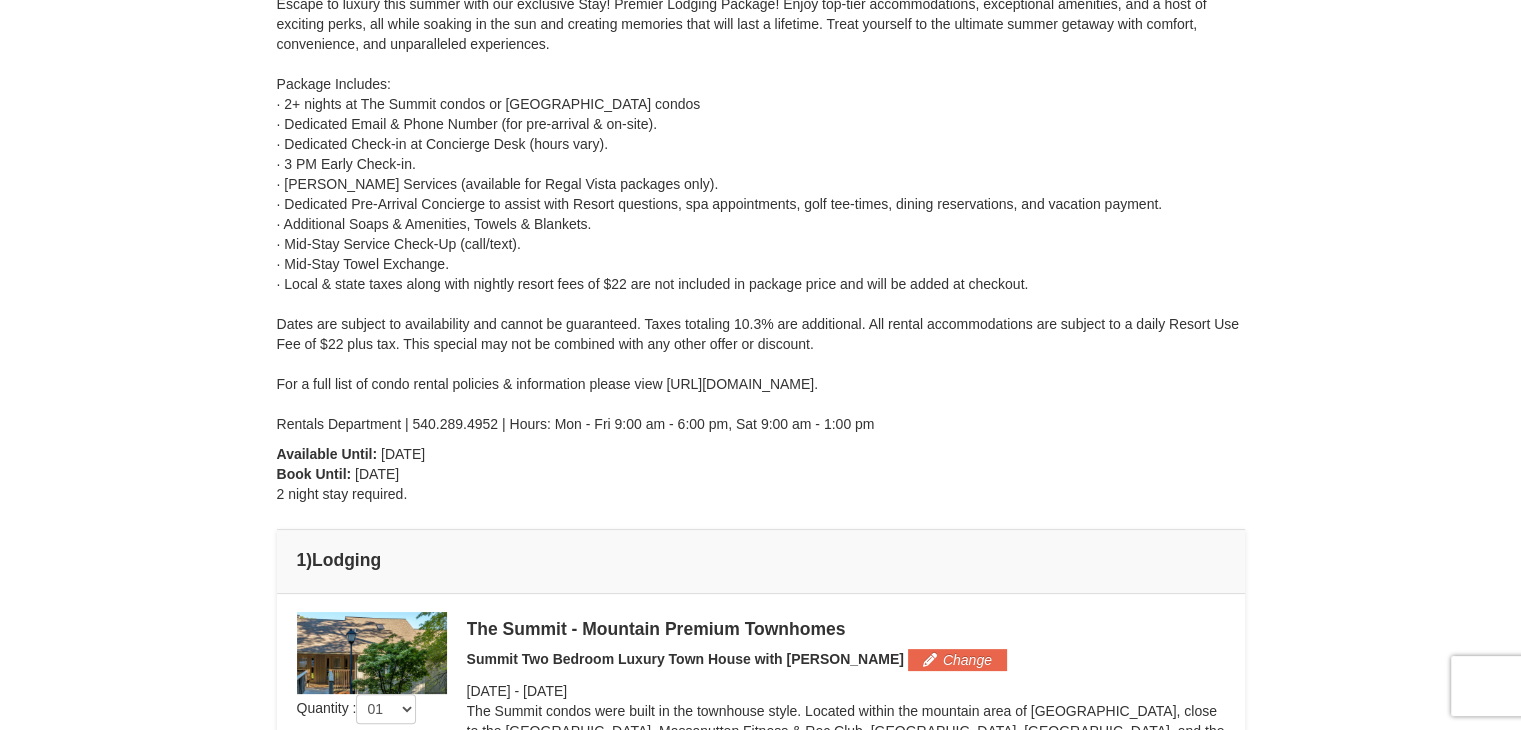 scroll, scrollTop: 0, scrollLeft: 0, axis: both 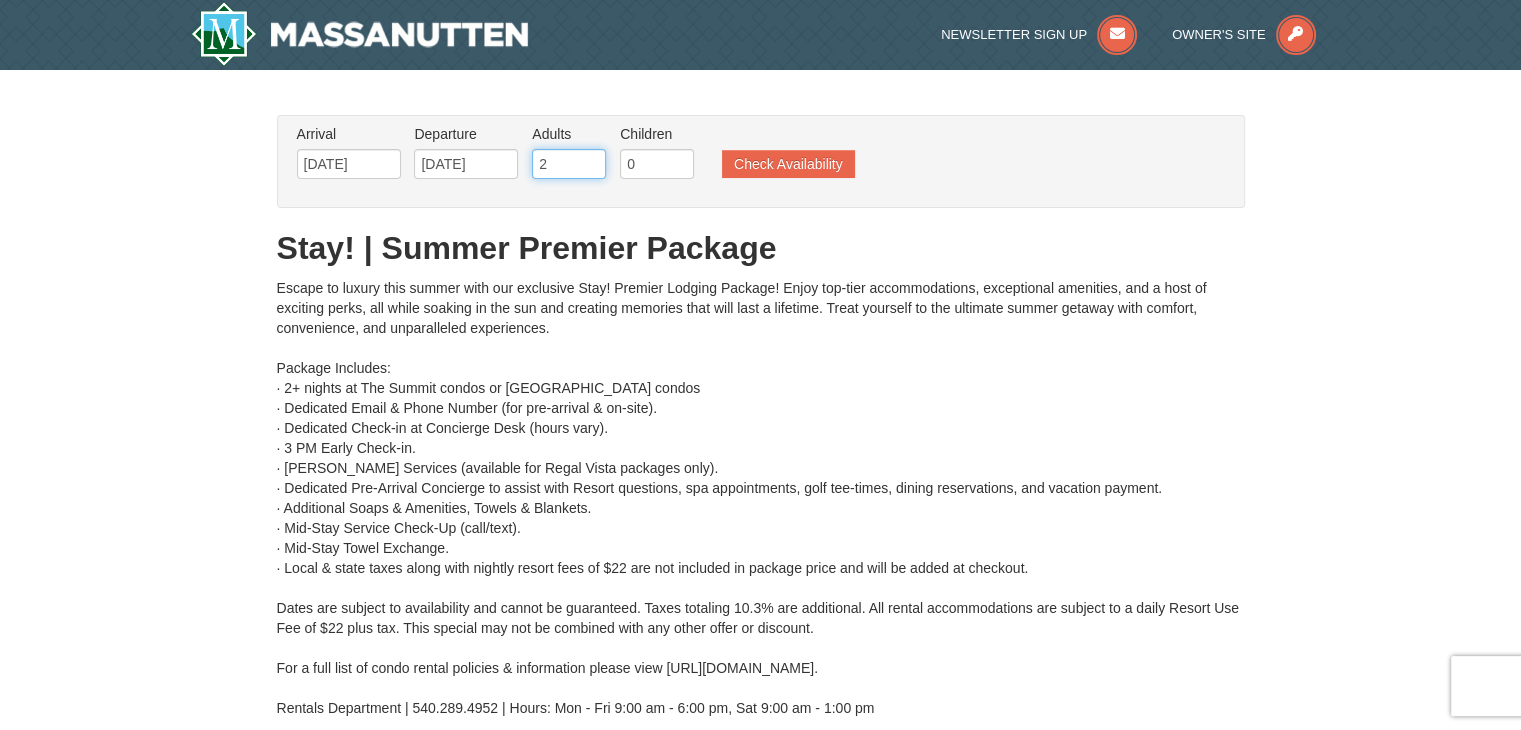 click on "2" at bounding box center (569, 164) 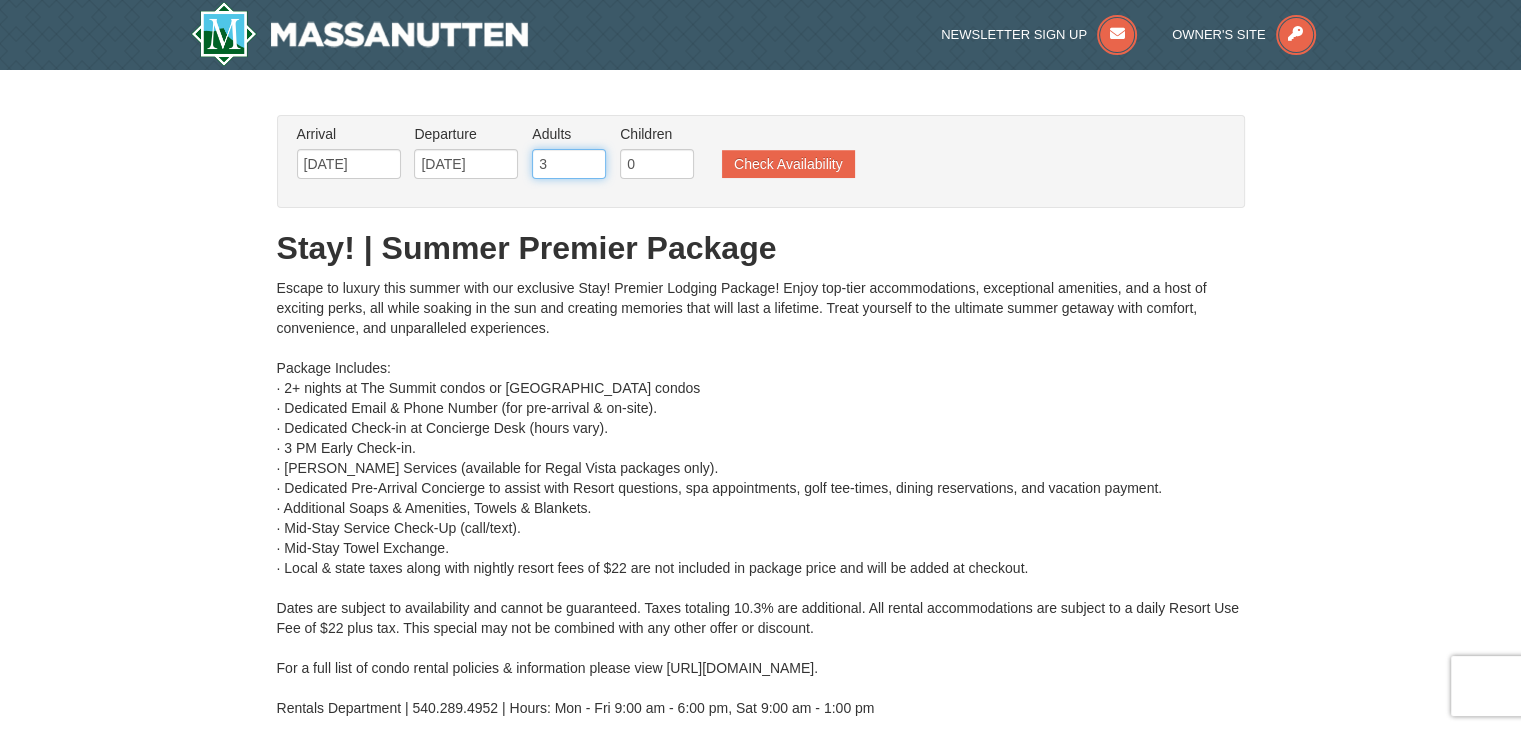 click on "3" at bounding box center [569, 164] 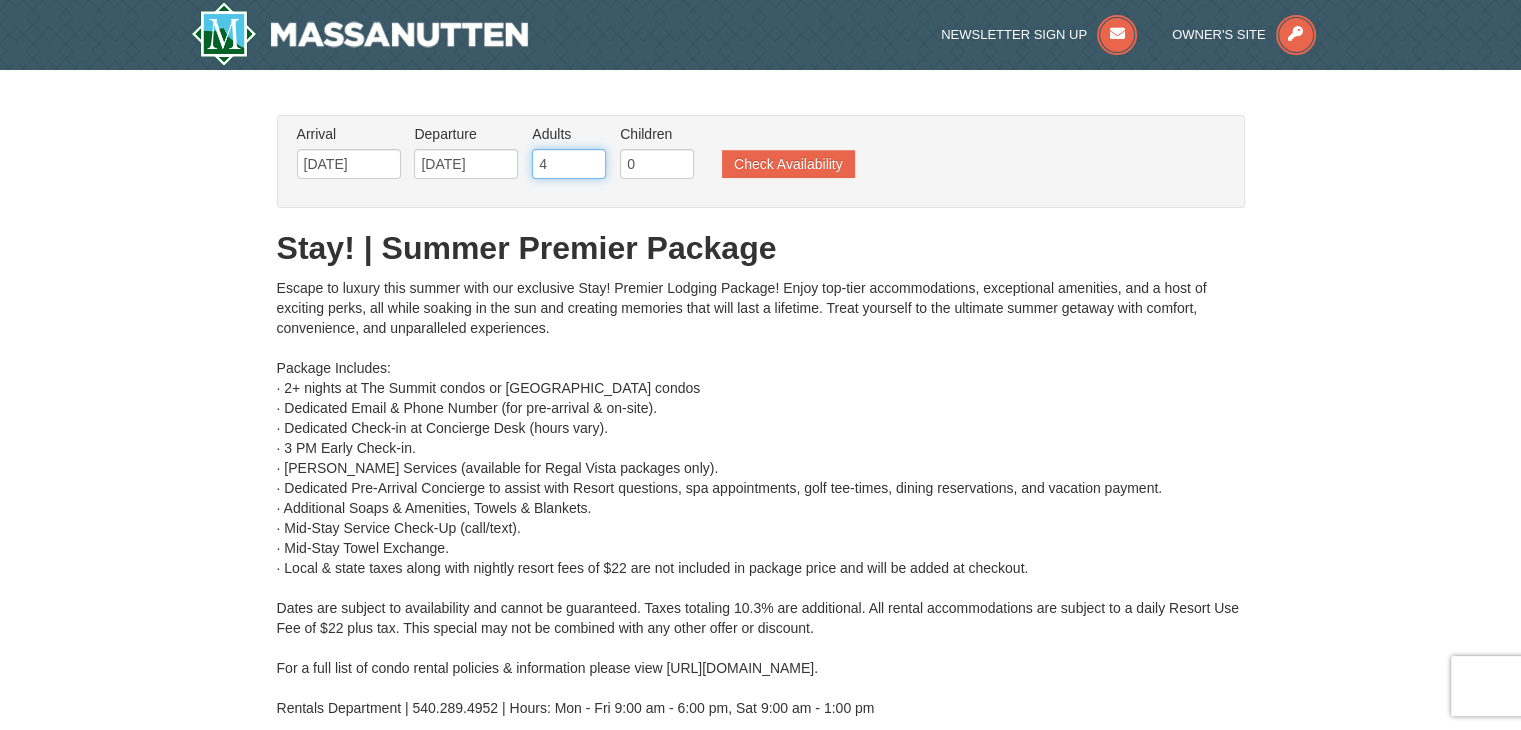 click on "4" at bounding box center [569, 164] 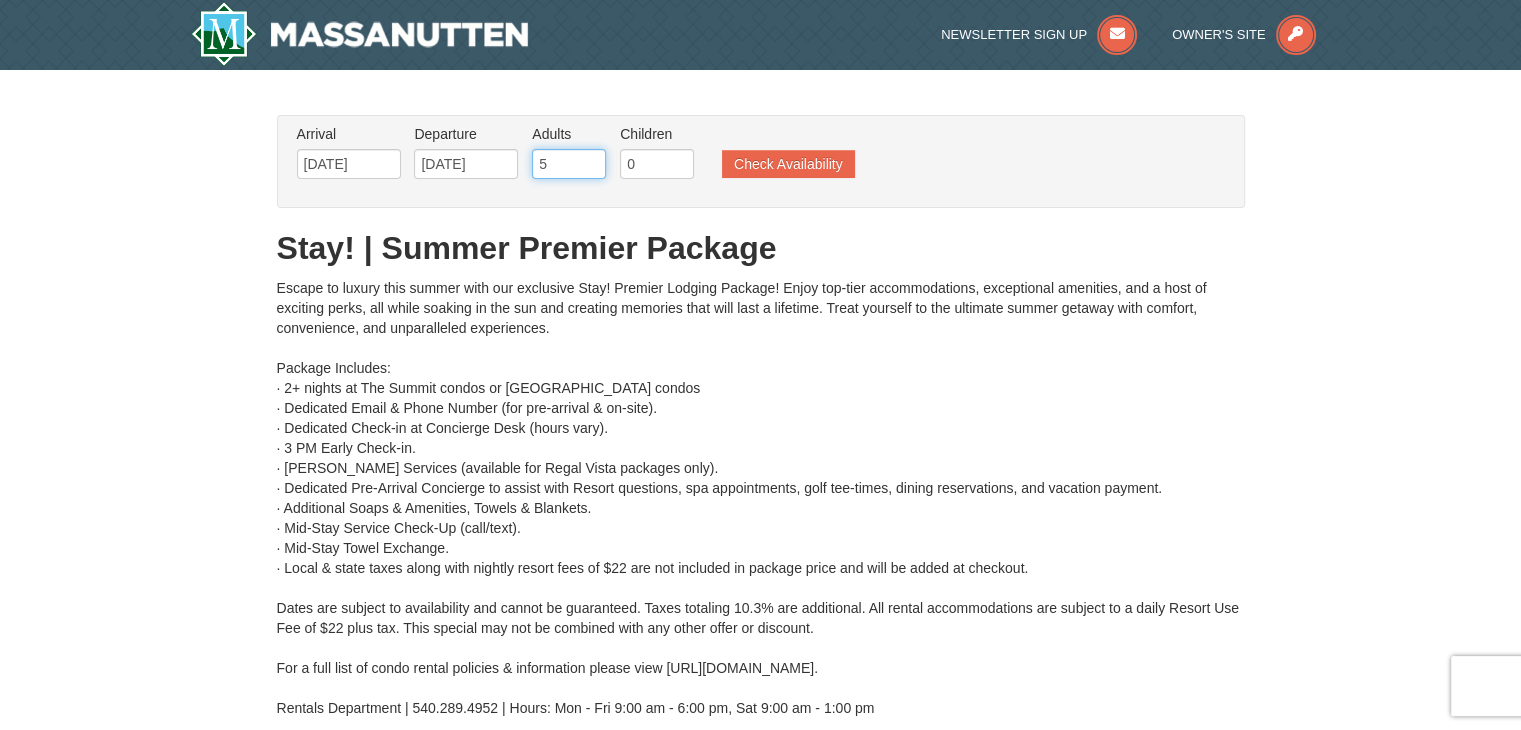 click on "5" at bounding box center [569, 164] 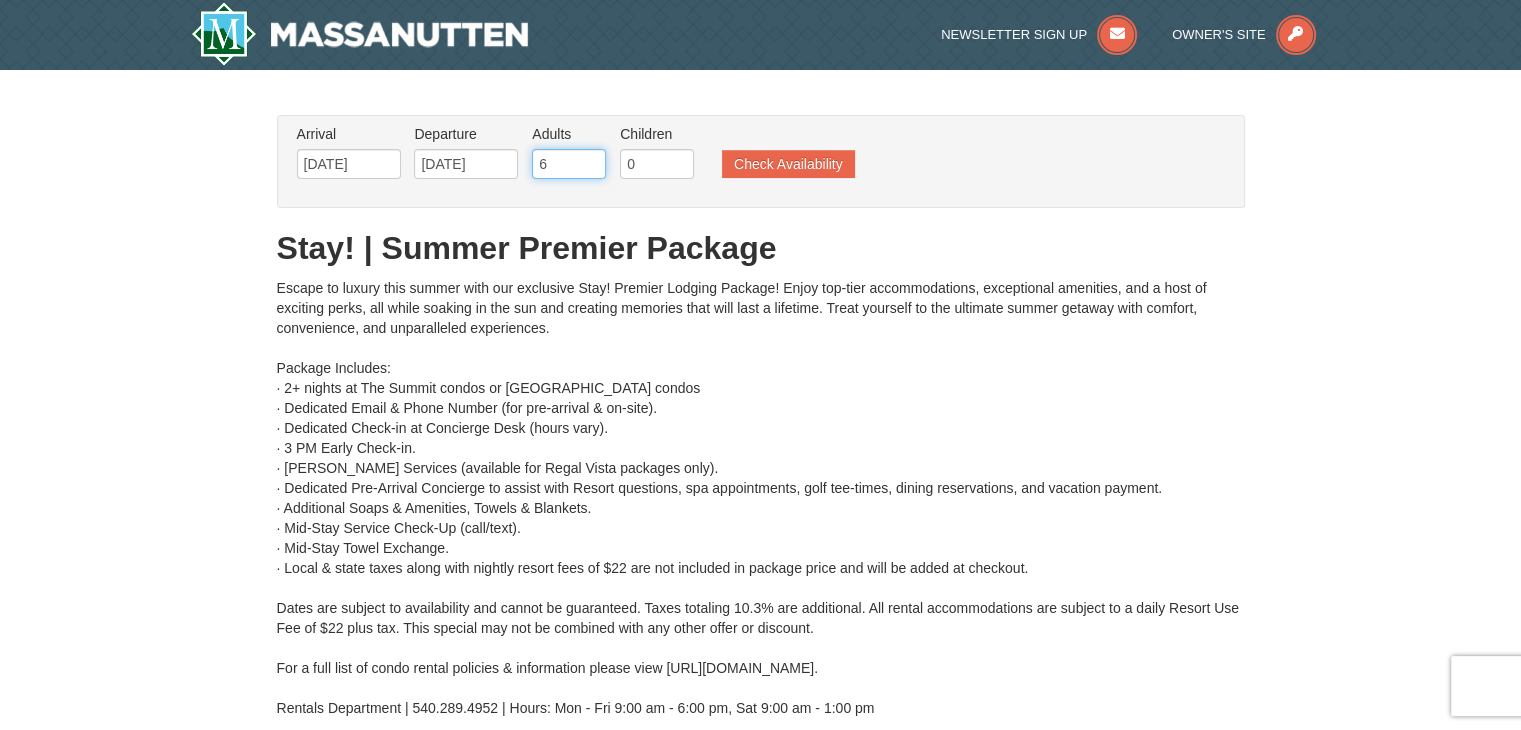 type on "6" 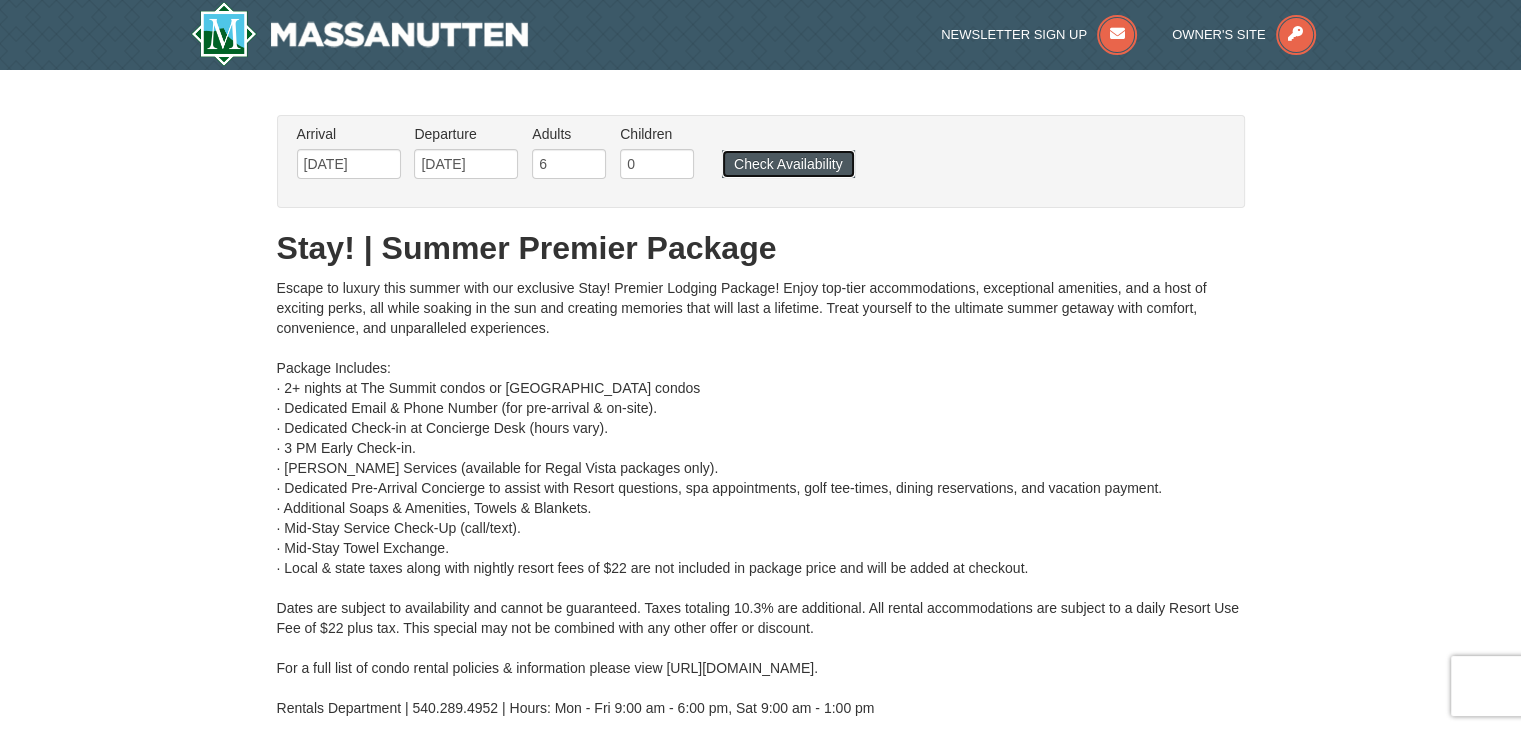 click on "Check Availability" at bounding box center [788, 164] 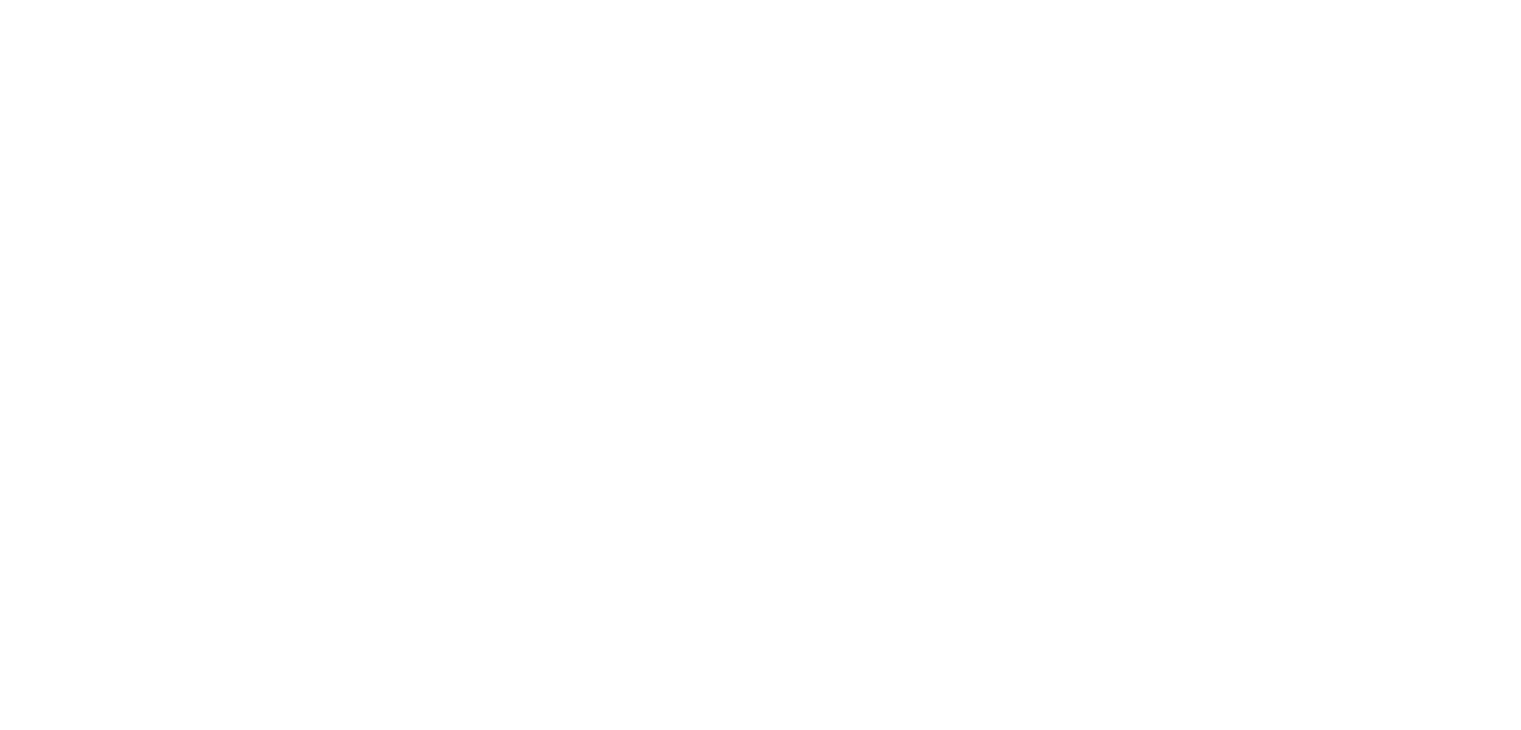 scroll, scrollTop: 0, scrollLeft: 0, axis: both 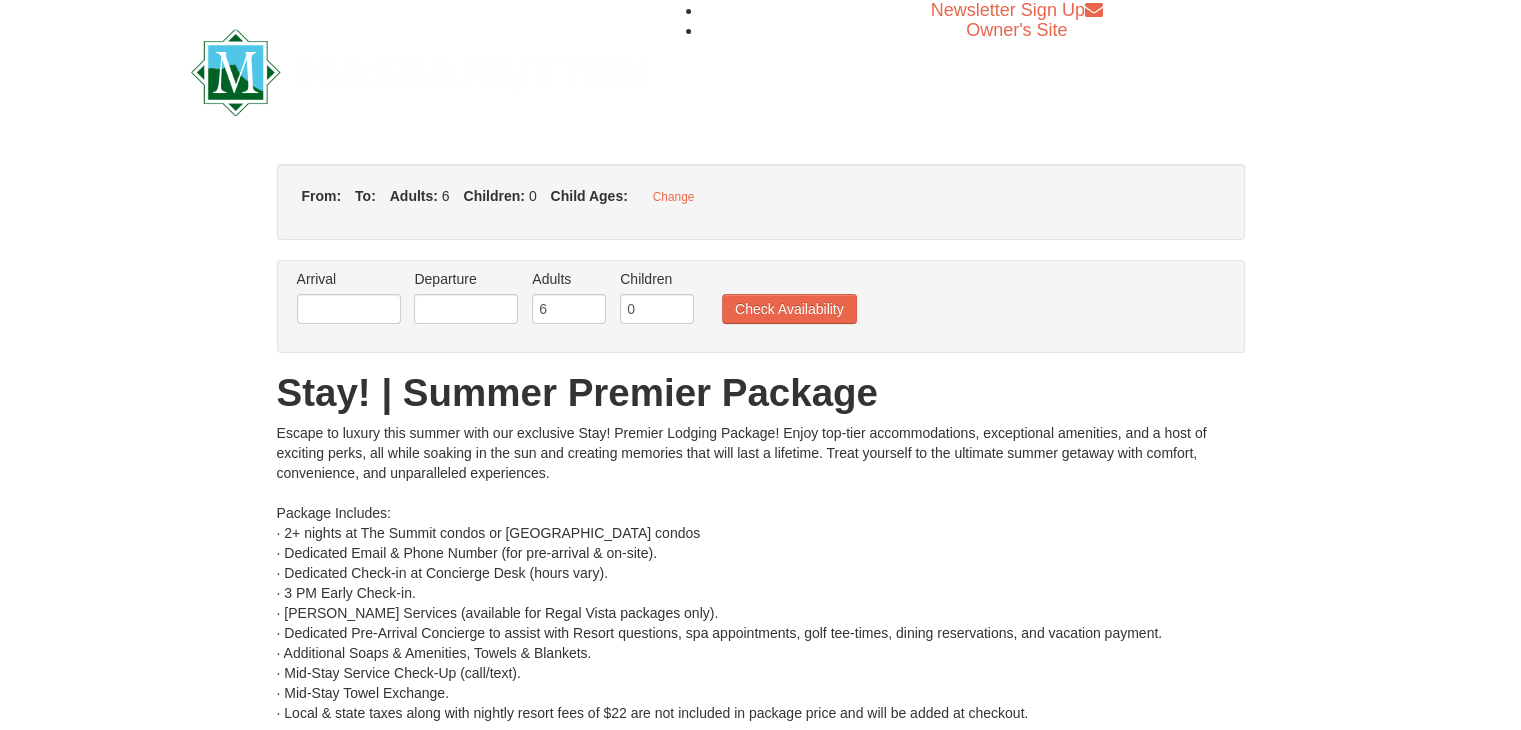 type on "[DATE]" 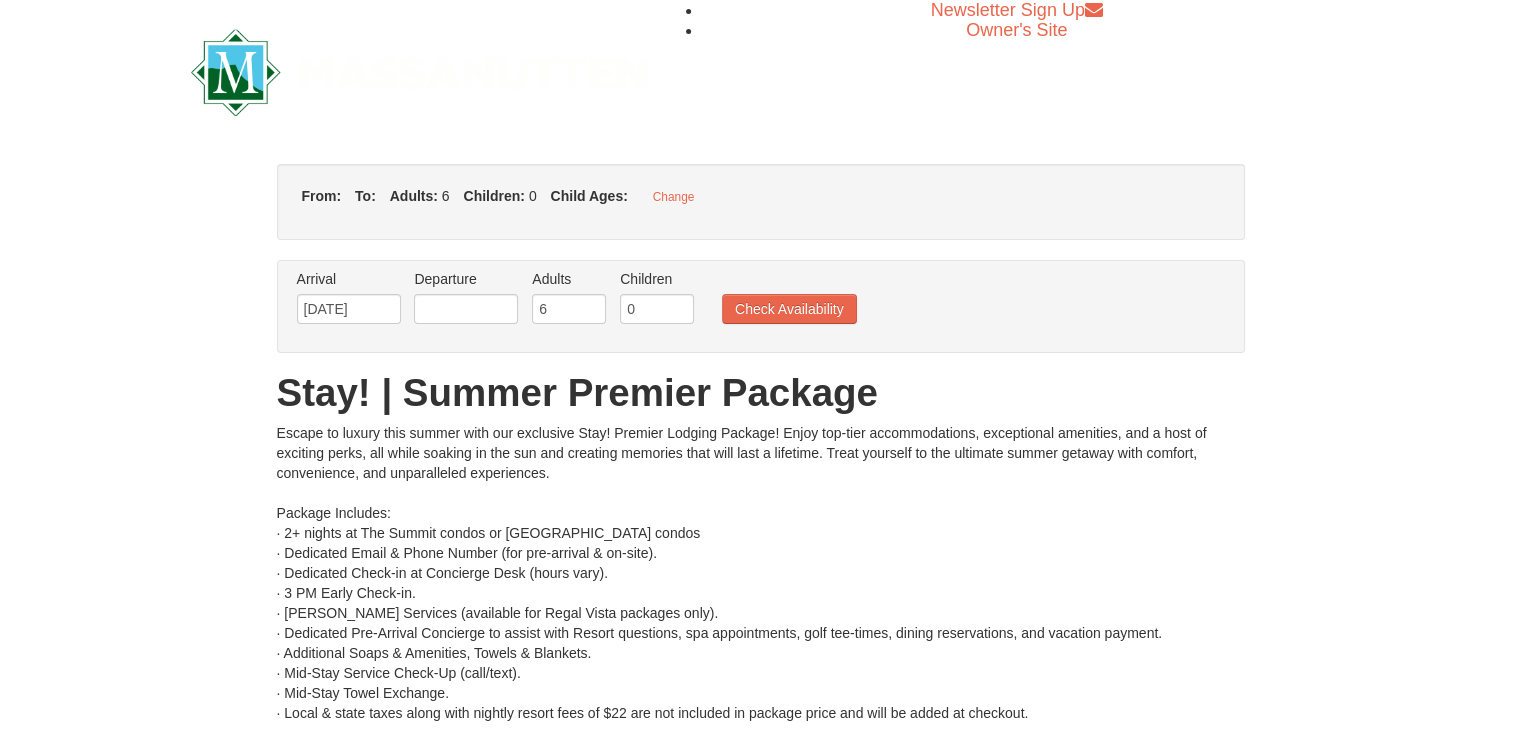type on "[DATE]" 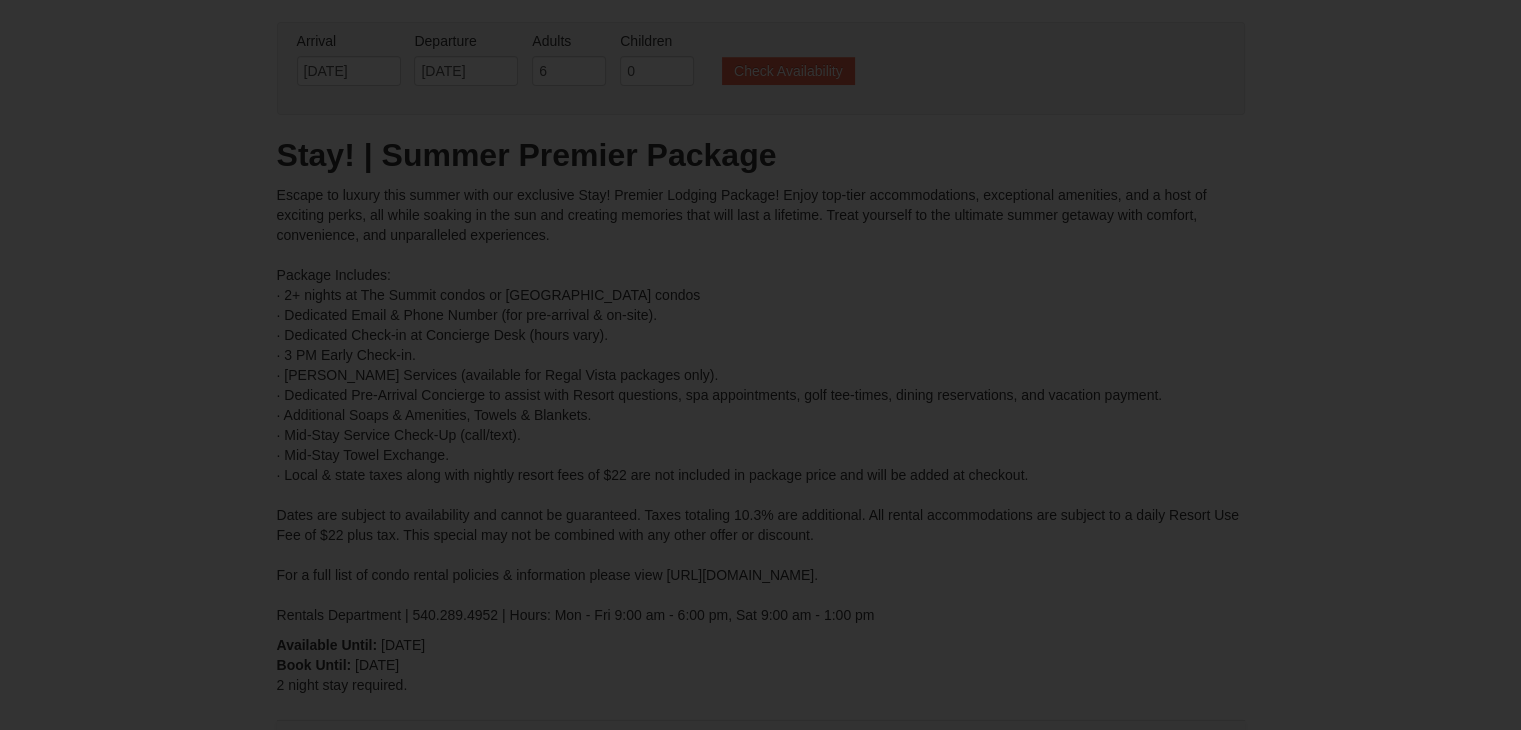 type on "[DATE]" 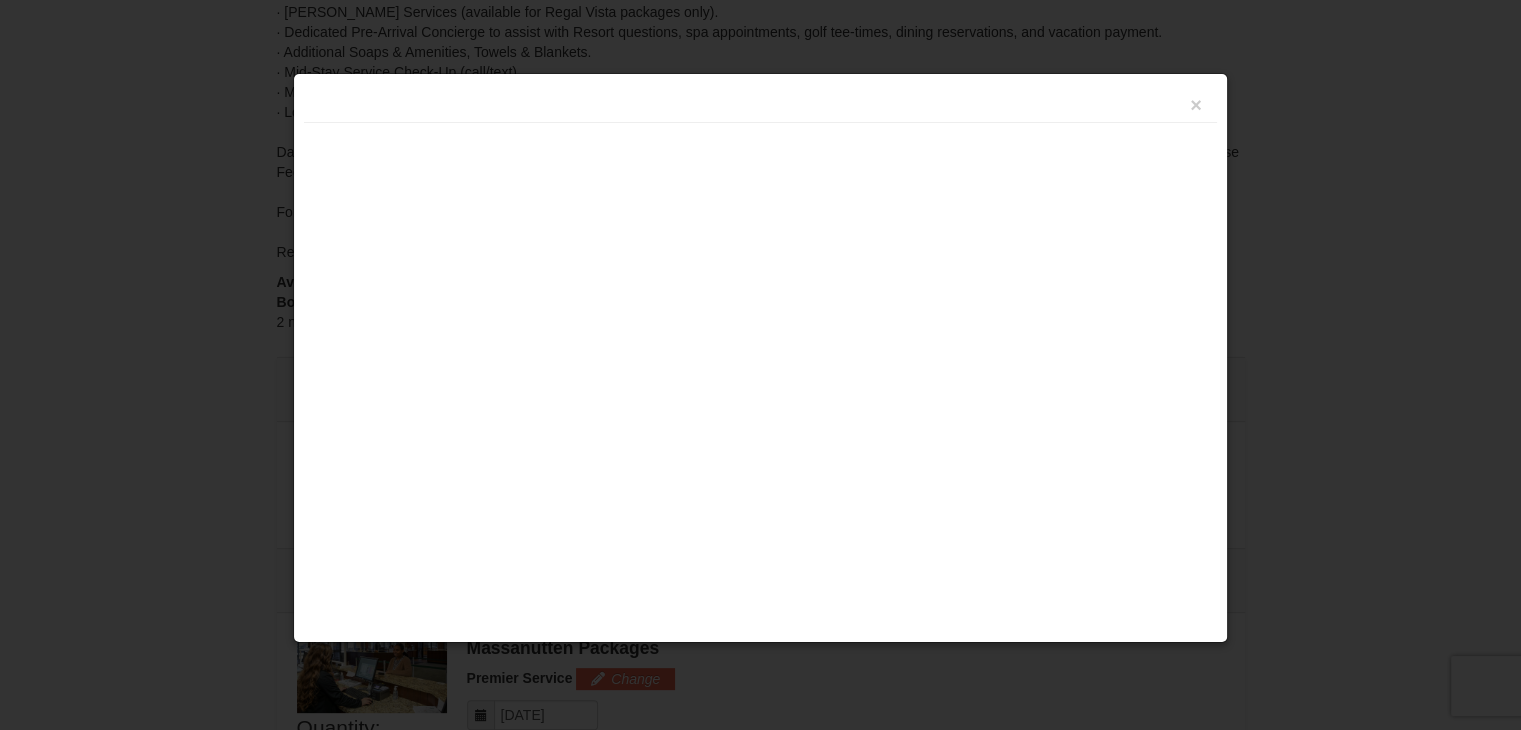 drag, startPoint x: 0, startPoint y: 0, endPoint x: 797, endPoint y: 168, distance: 814.514 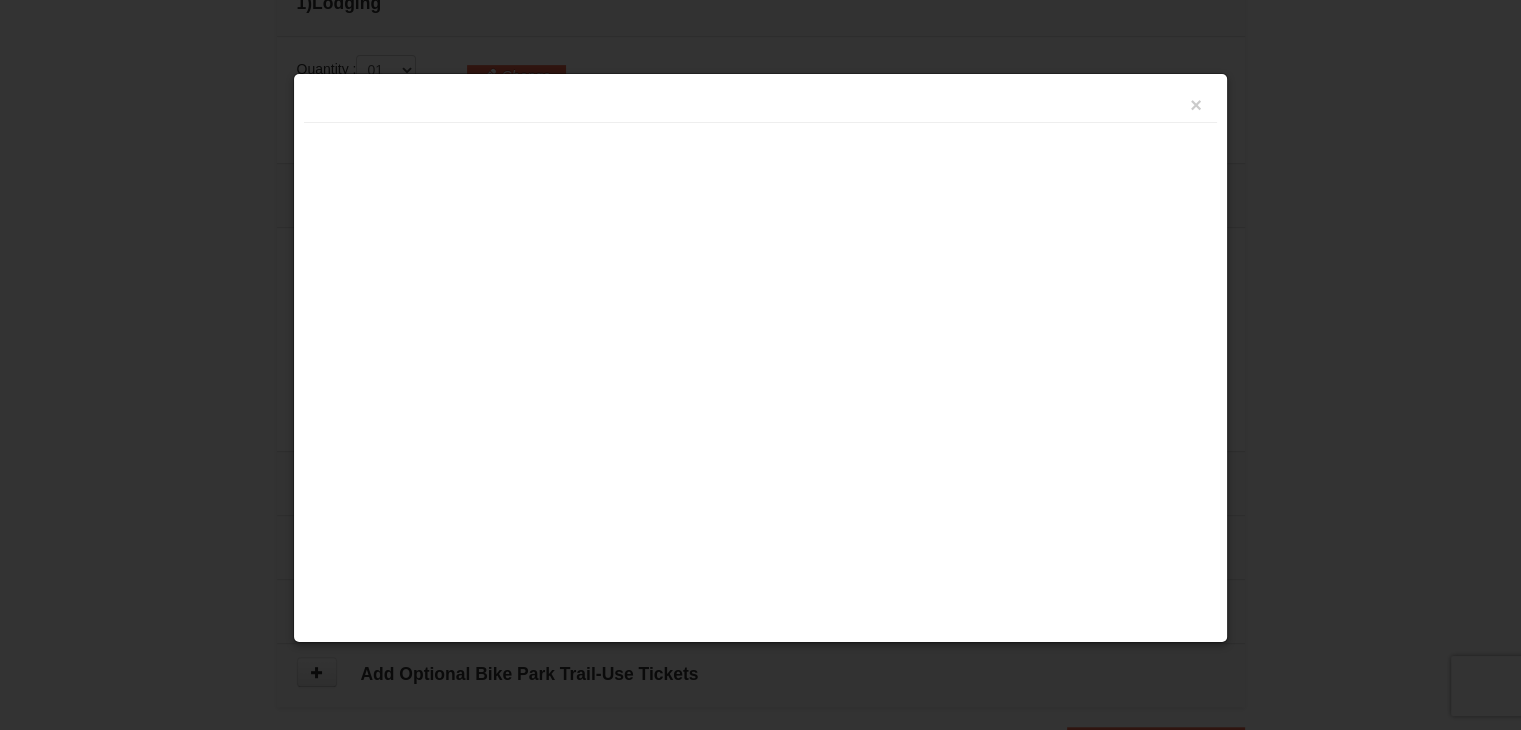 scroll, scrollTop: 892, scrollLeft: 0, axis: vertical 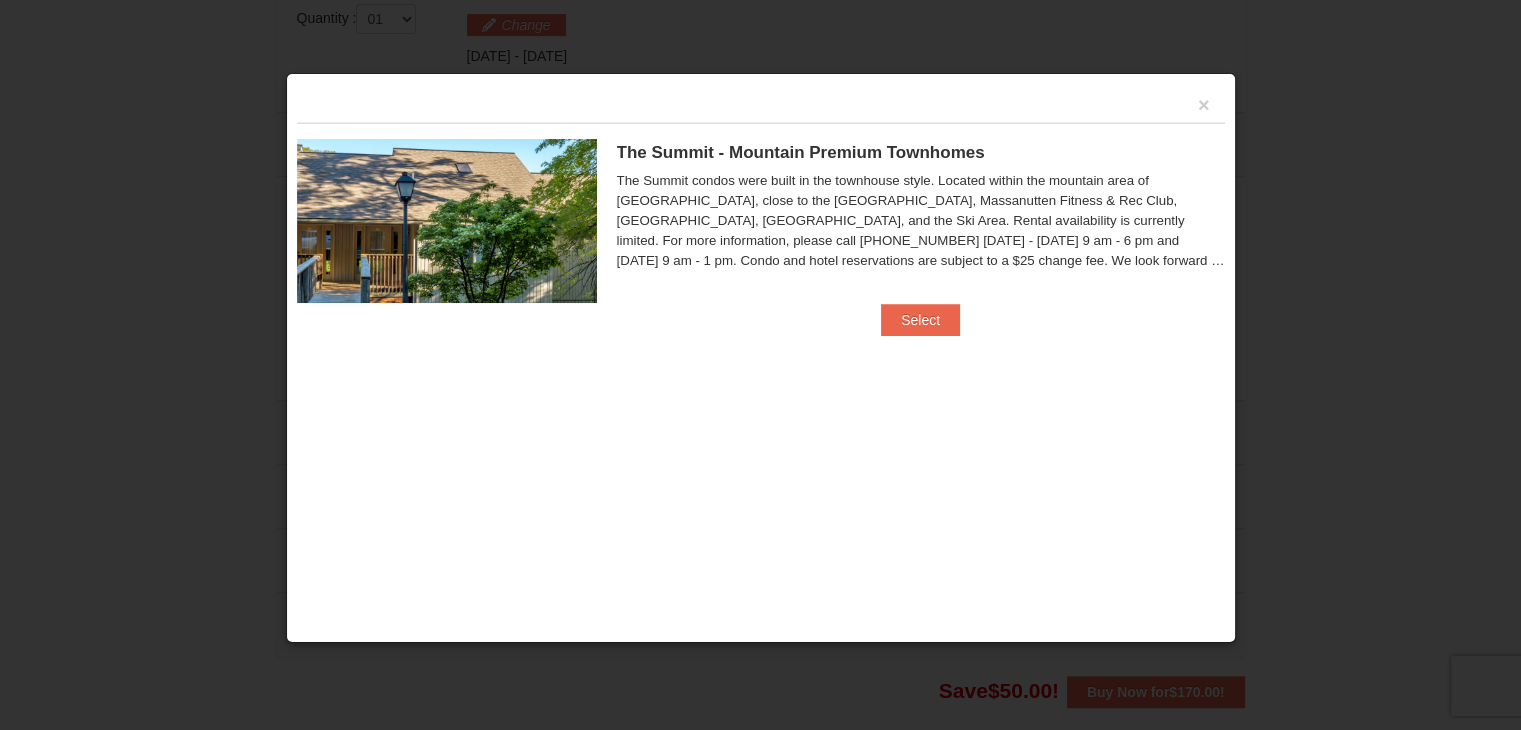 drag, startPoint x: 797, startPoint y: 168, endPoint x: 1123, endPoint y: 107, distance: 331.65796 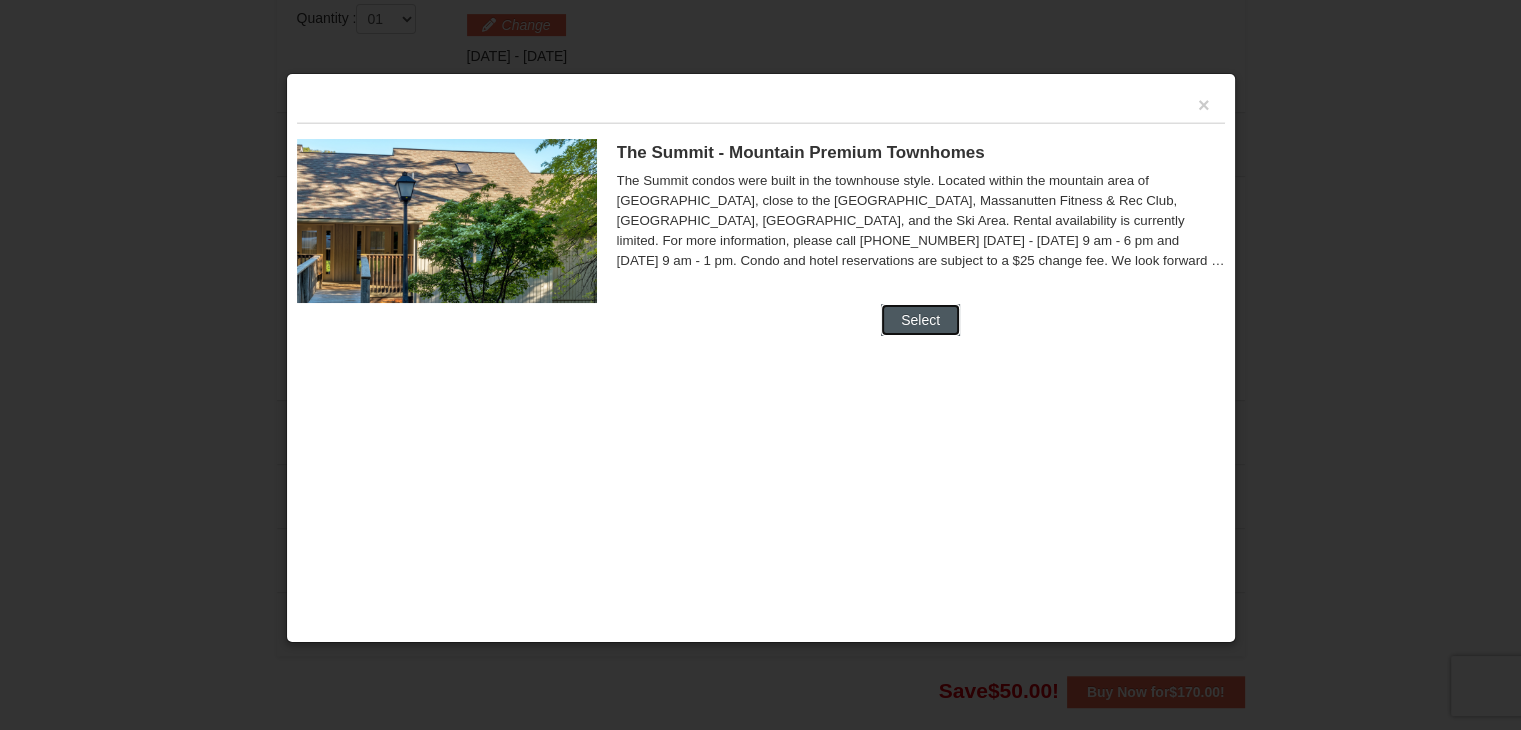click on "Select" at bounding box center (920, 320) 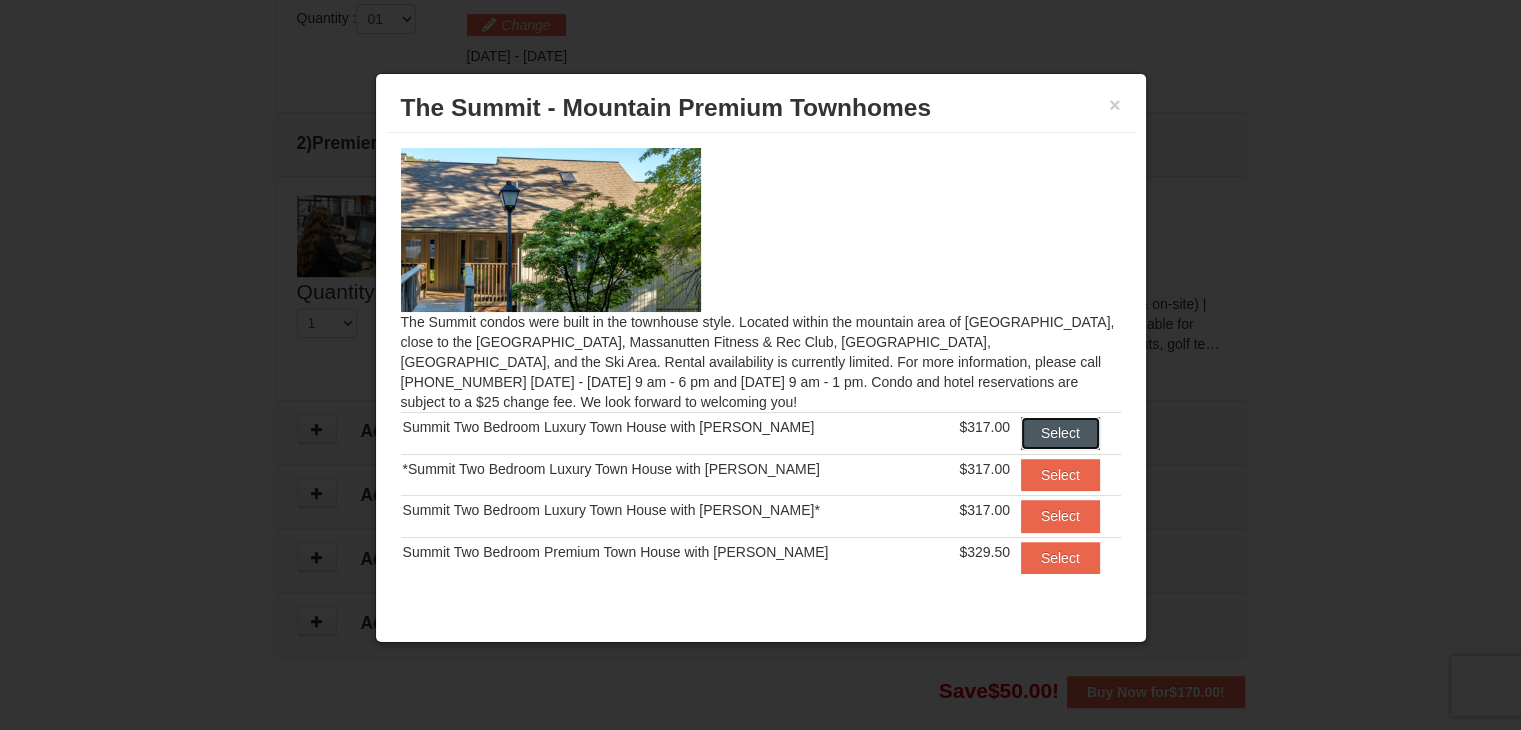 drag, startPoint x: 1026, startPoint y: 431, endPoint x: 833, endPoint y: 301, distance: 232.69937 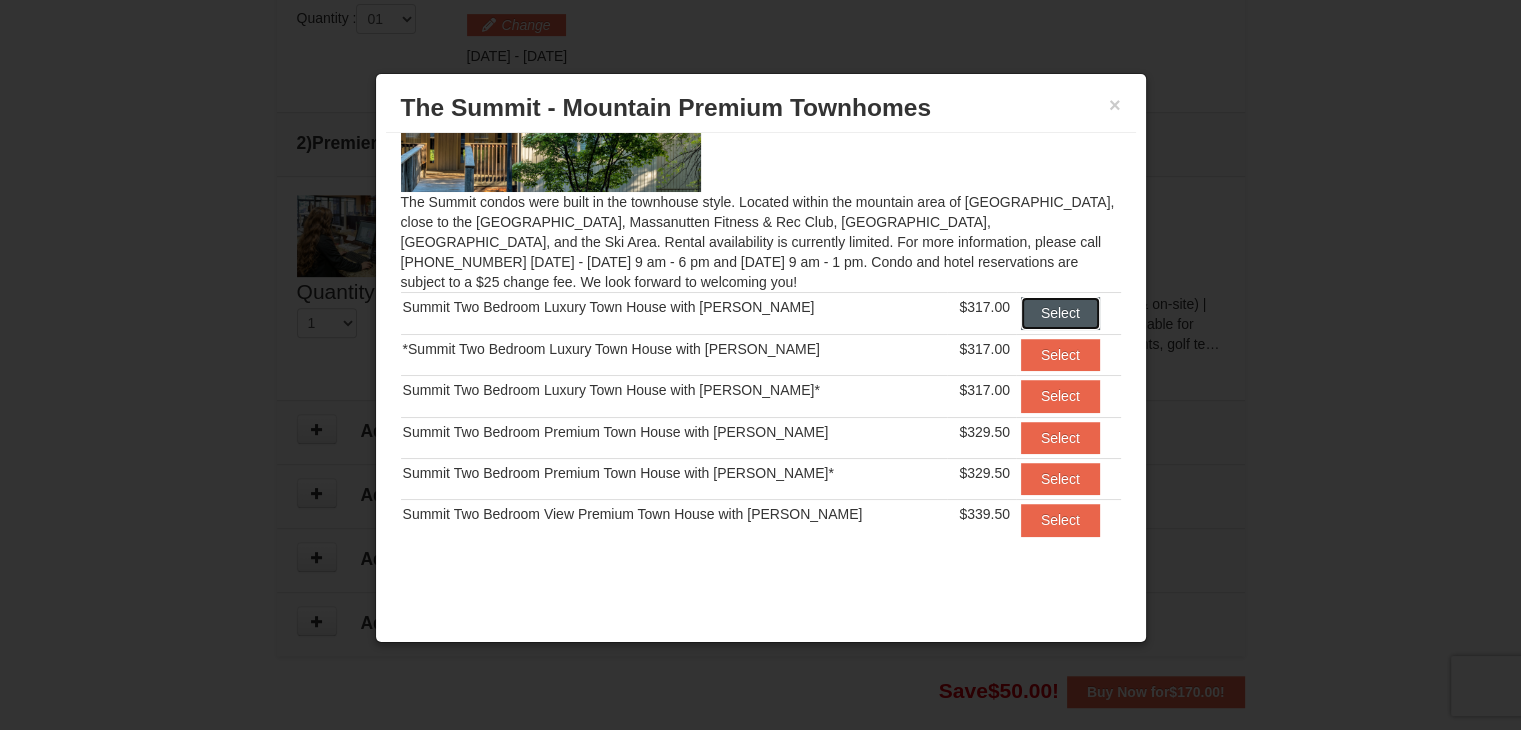 click on "Select" at bounding box center (1060, 313) 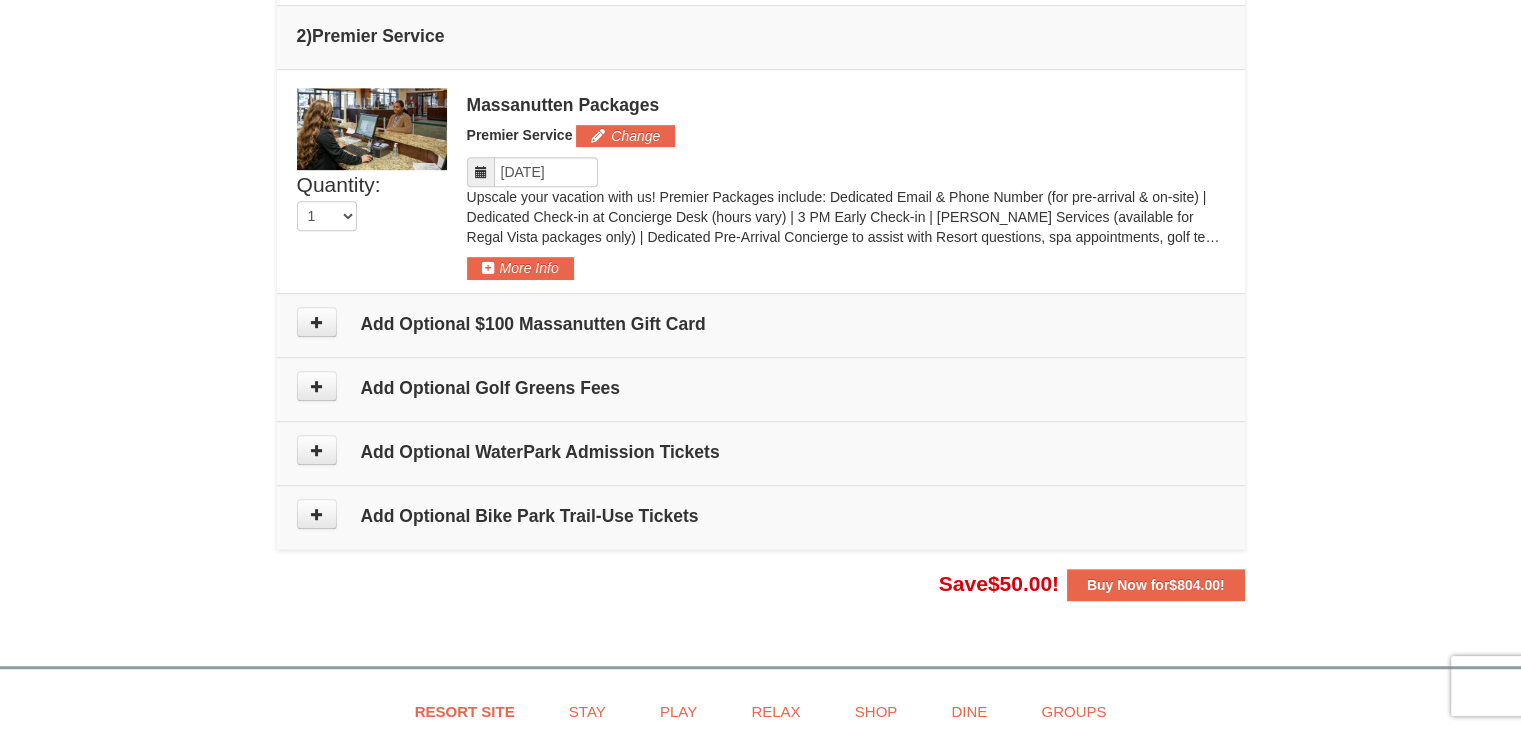 scroll, scrollTop: 1107, scrollLeft: 0, axis: vertical 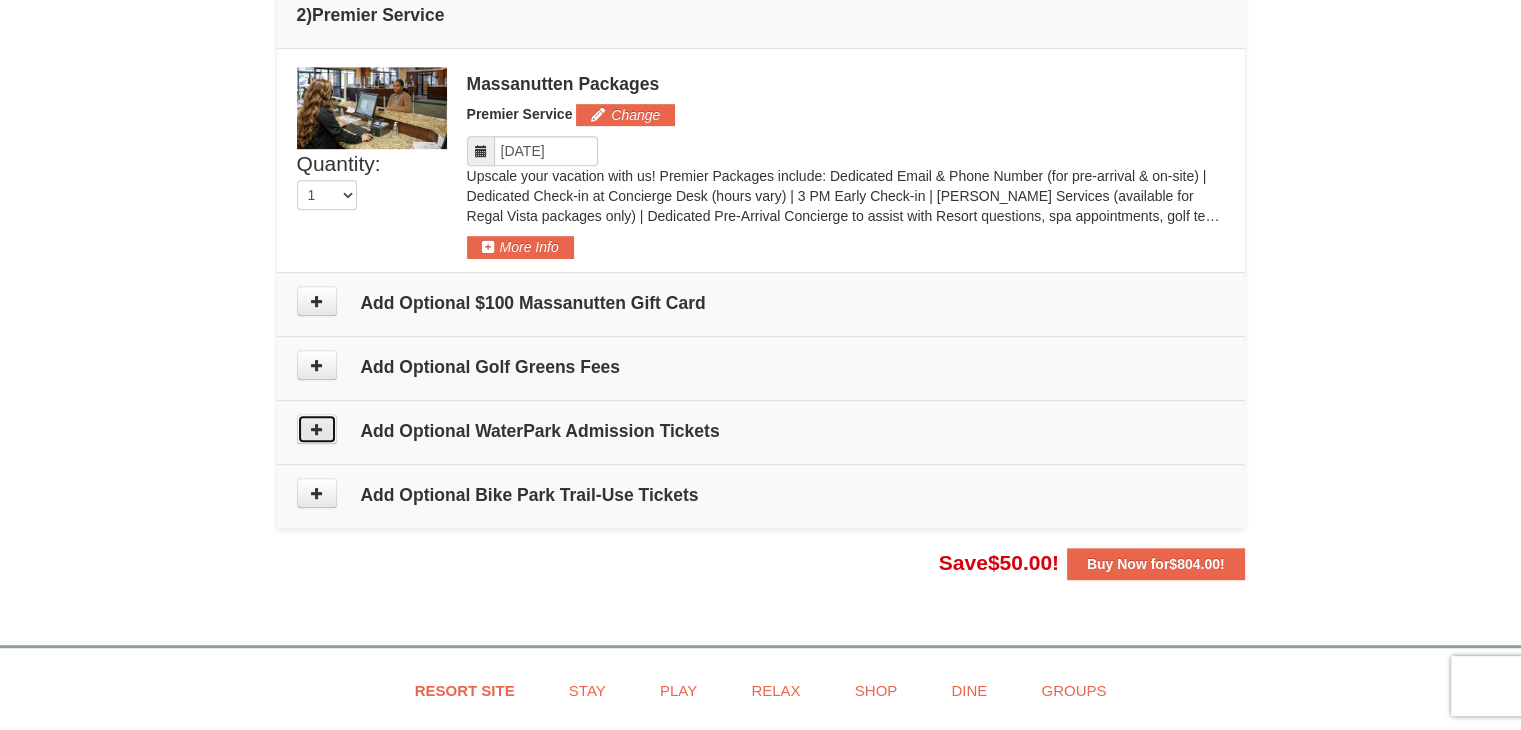 click at bounding box center [317, 429] 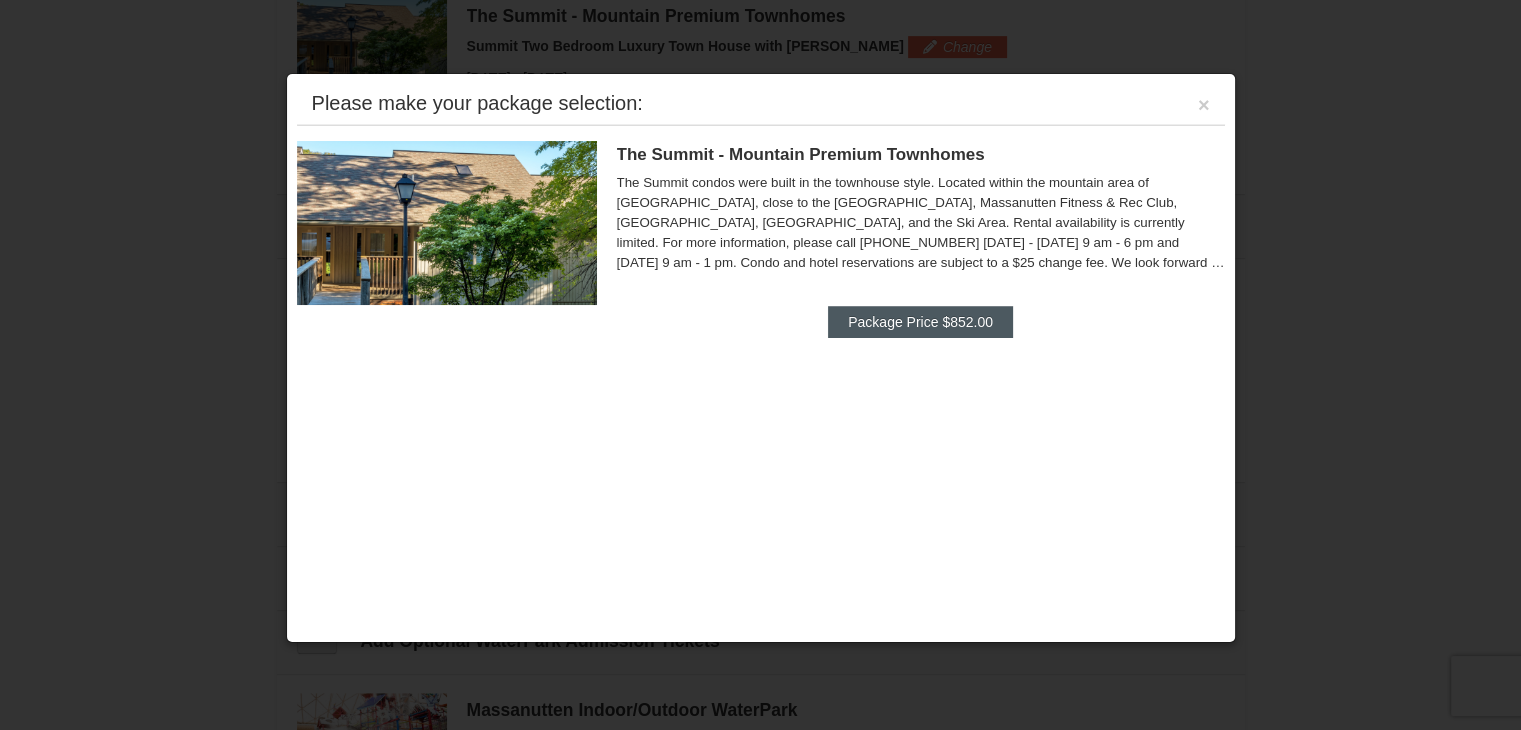 scroll, scrollTop: 895, scrollLeft: 0, axis: vertical 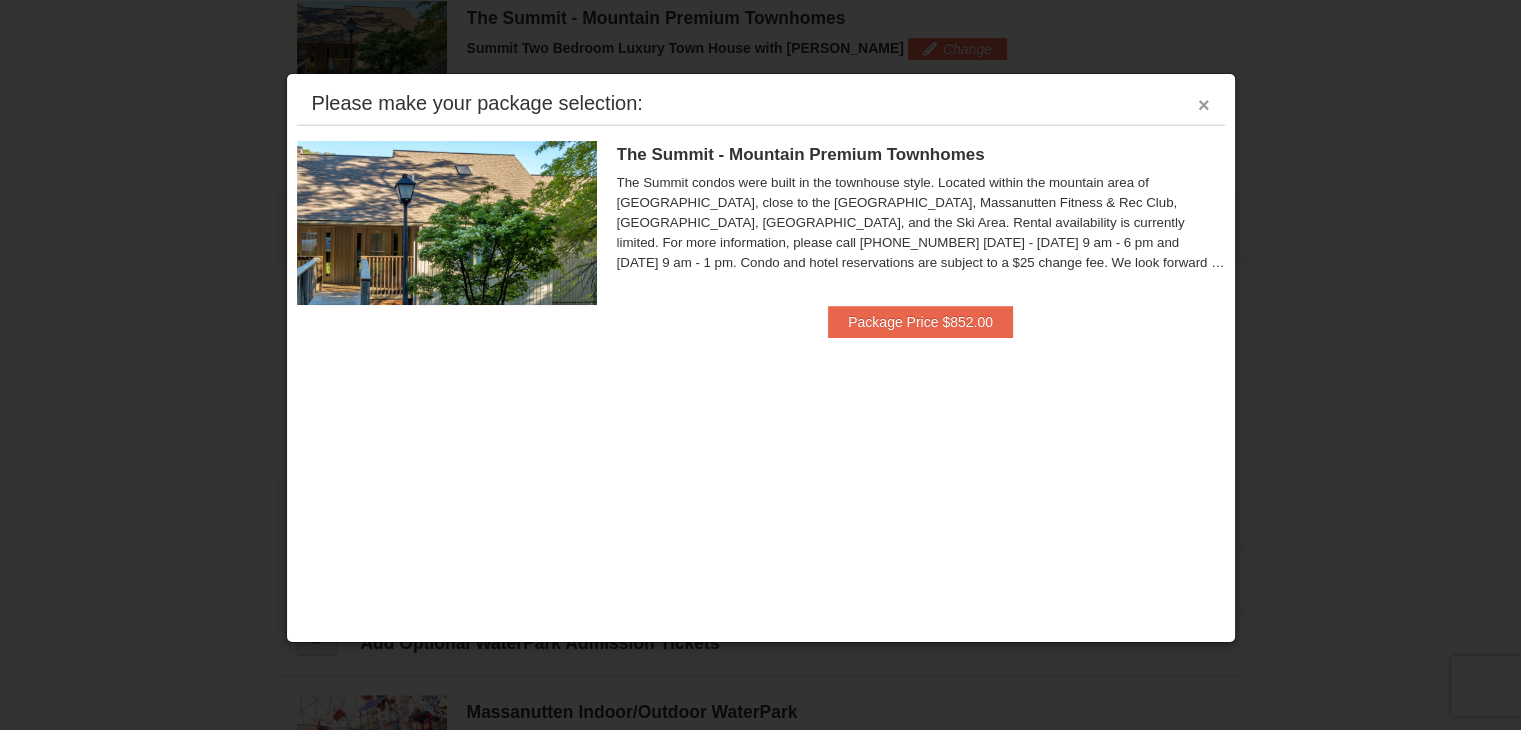 click on "×" at bounding box center [1204, 105] 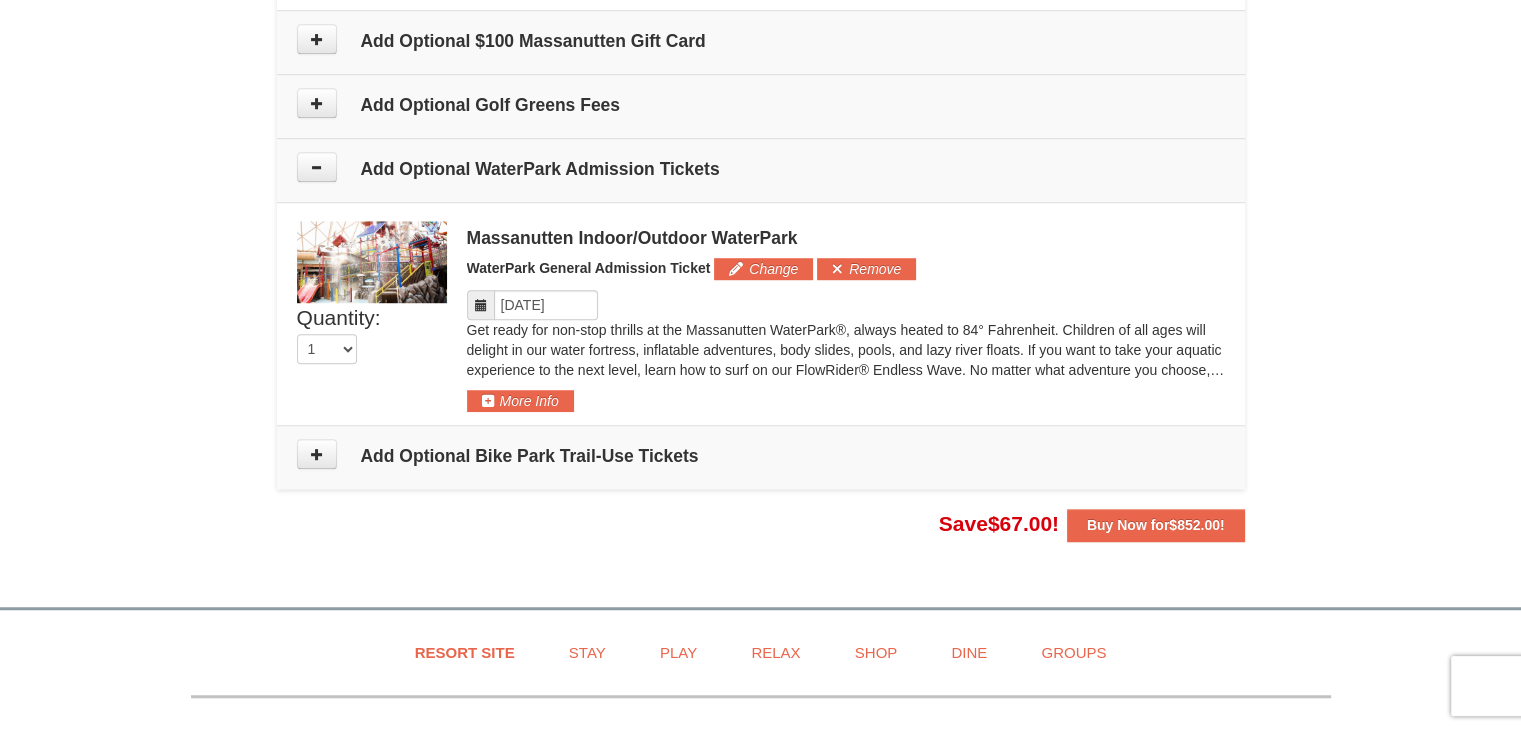scroll, scrollTop: 1370, scrollLeft: 0, axis: vertical 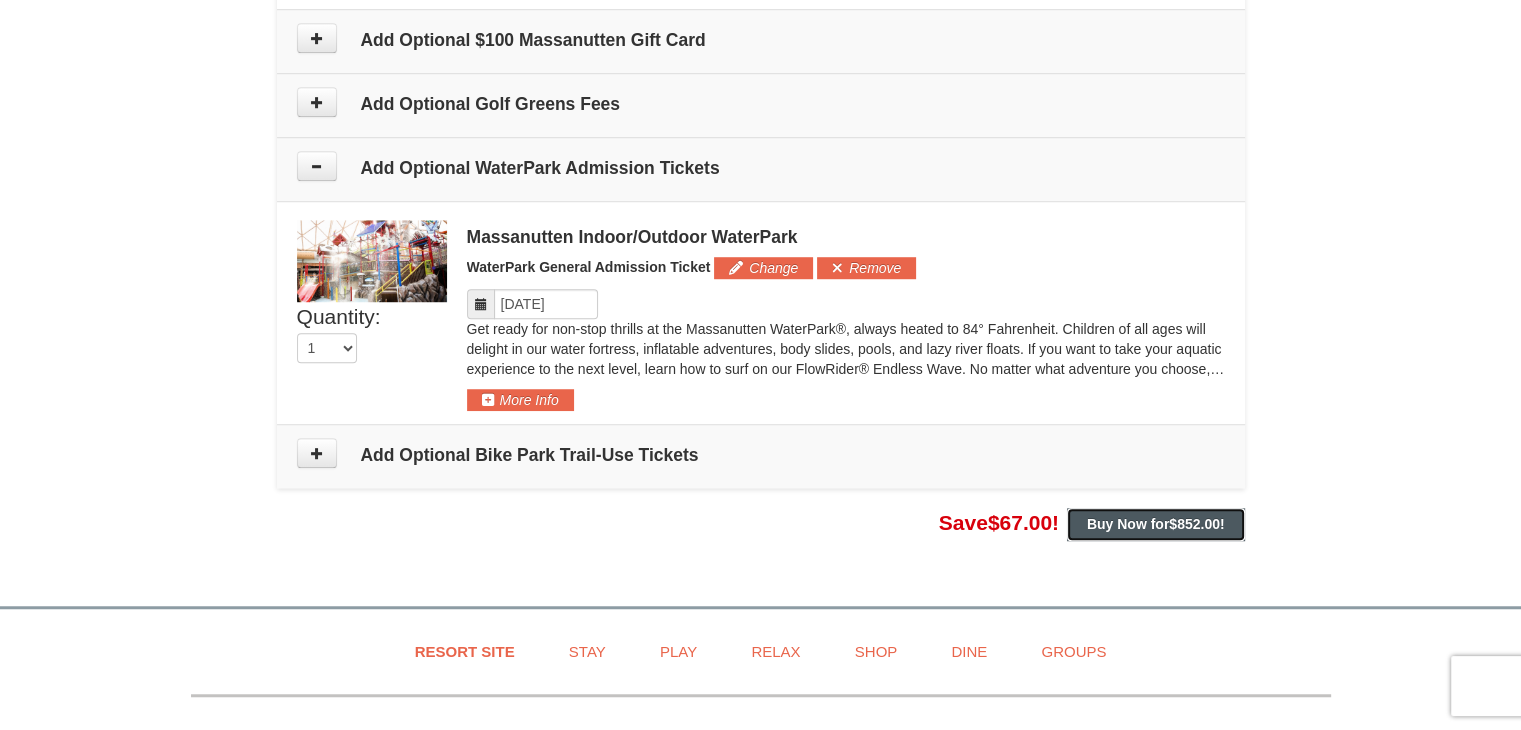 click on "Buy Now for
$852.00 !" at bounding box center [1156, 524] 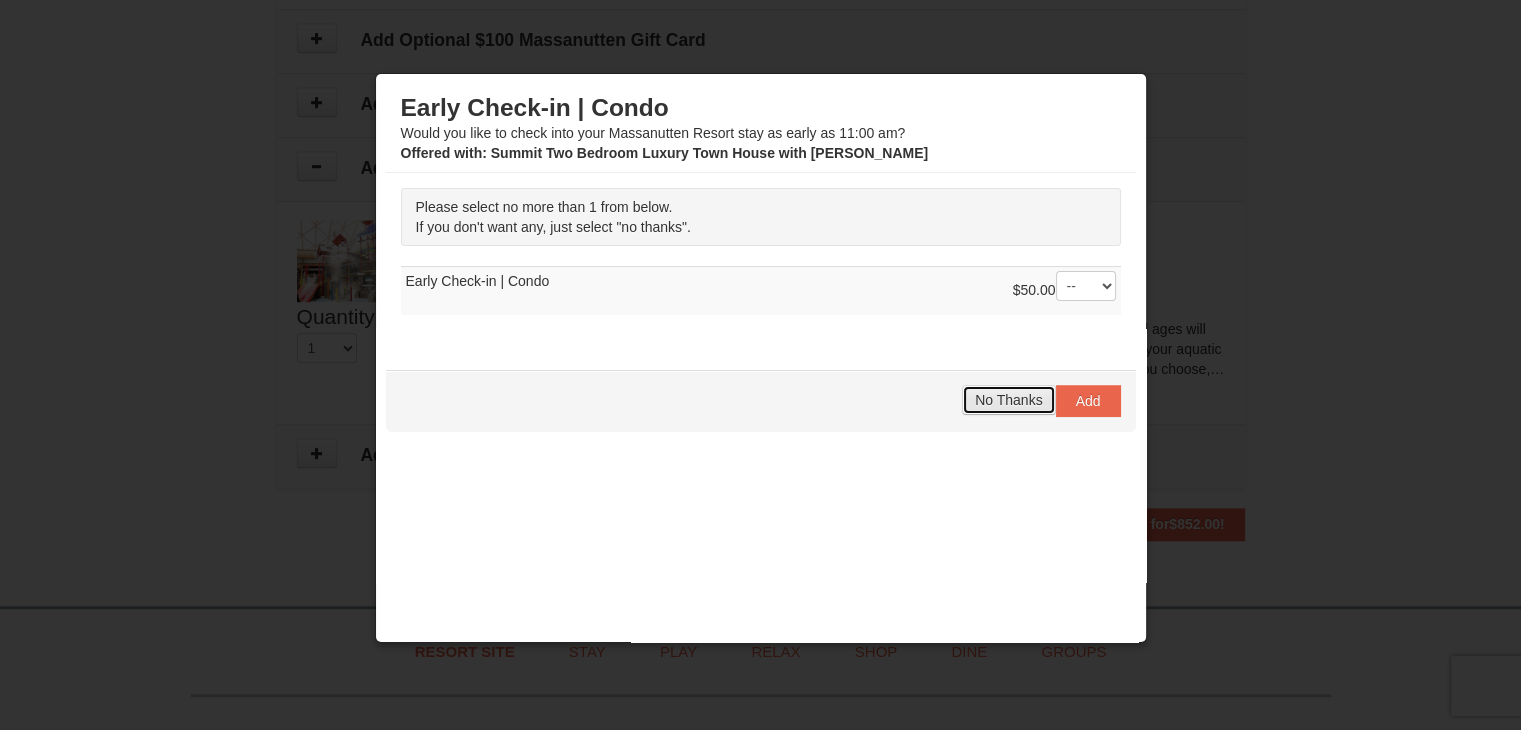 click on "No Thanks" at bounding box center (1008, 400) 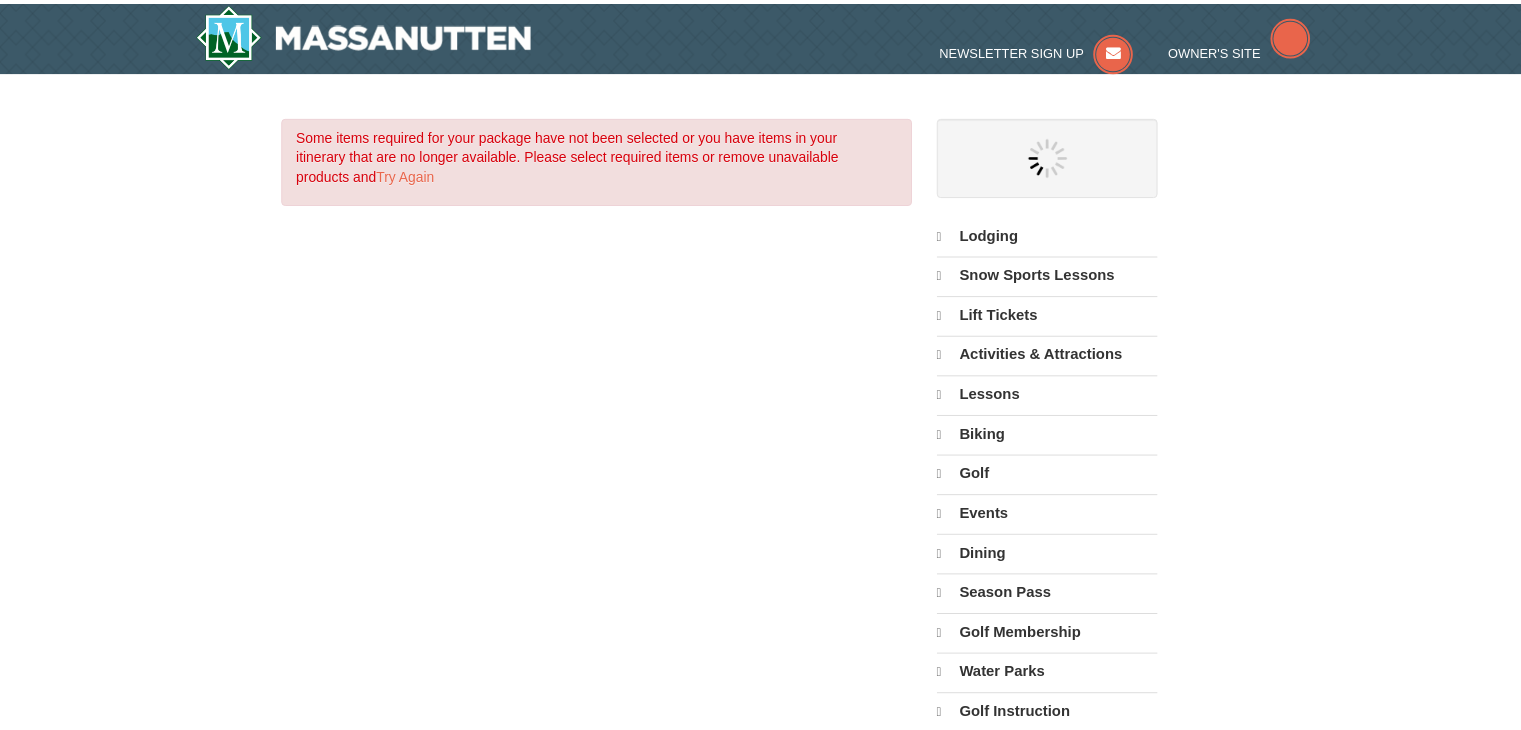 scroll, scrollTop: 0, scrollLeft: 0, axis: both 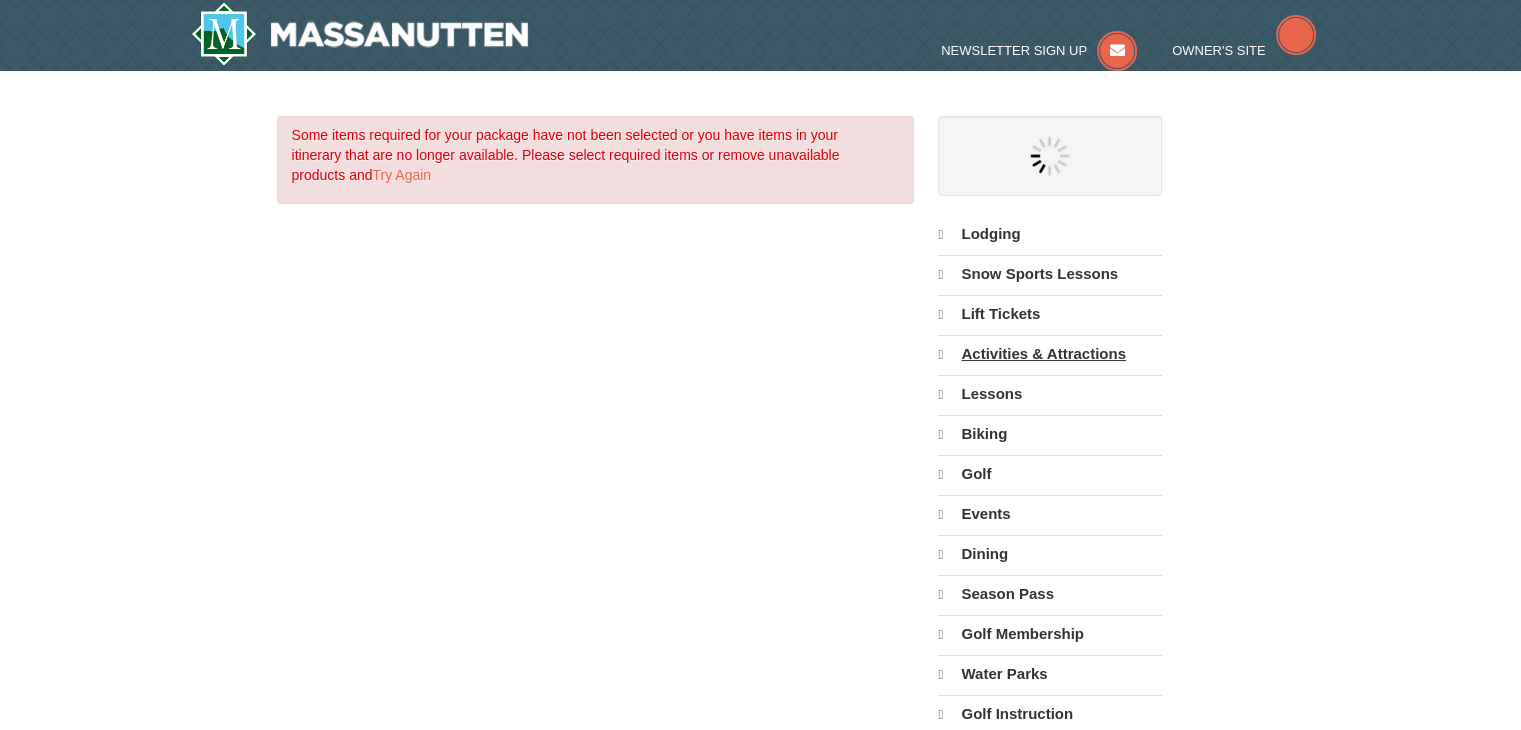 select on "7" 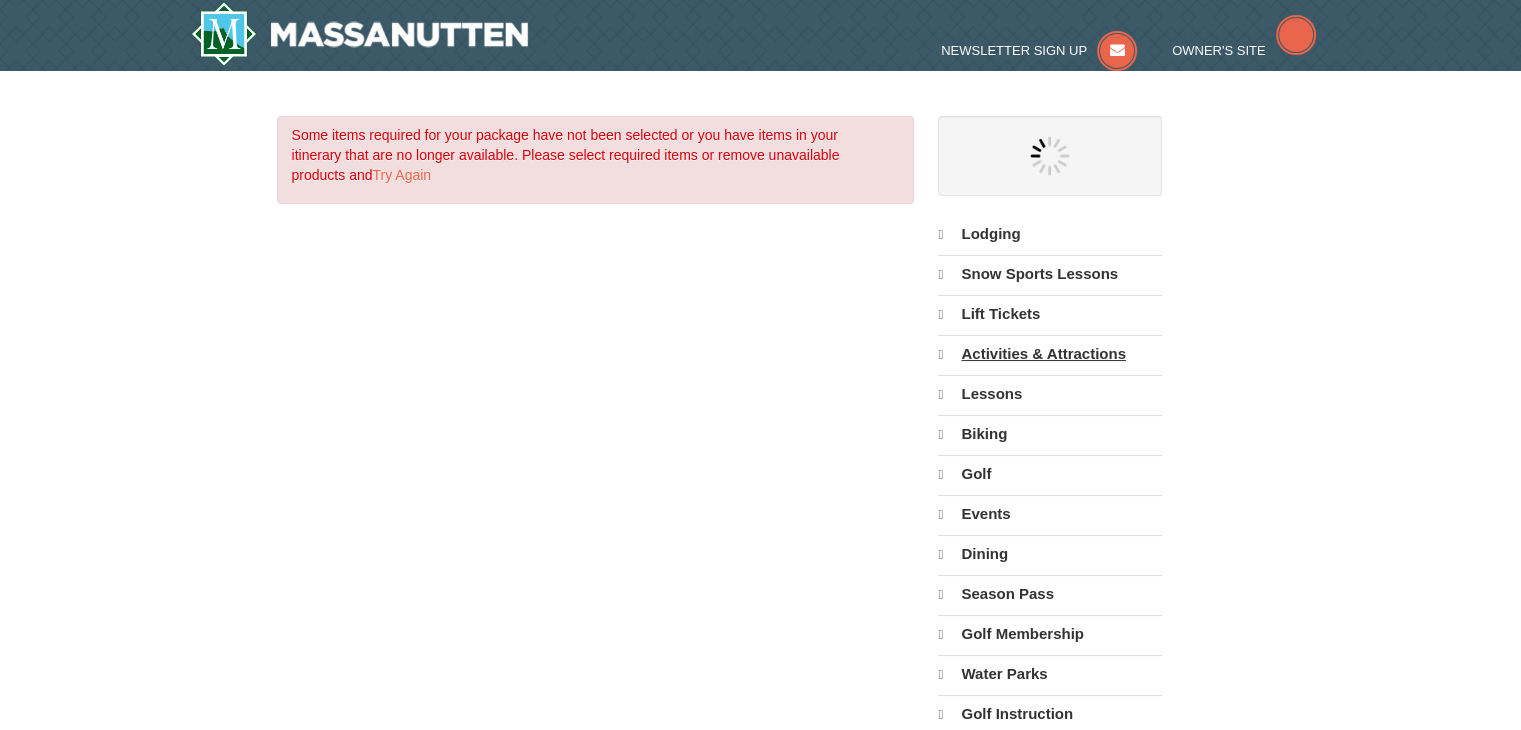 select on "7" 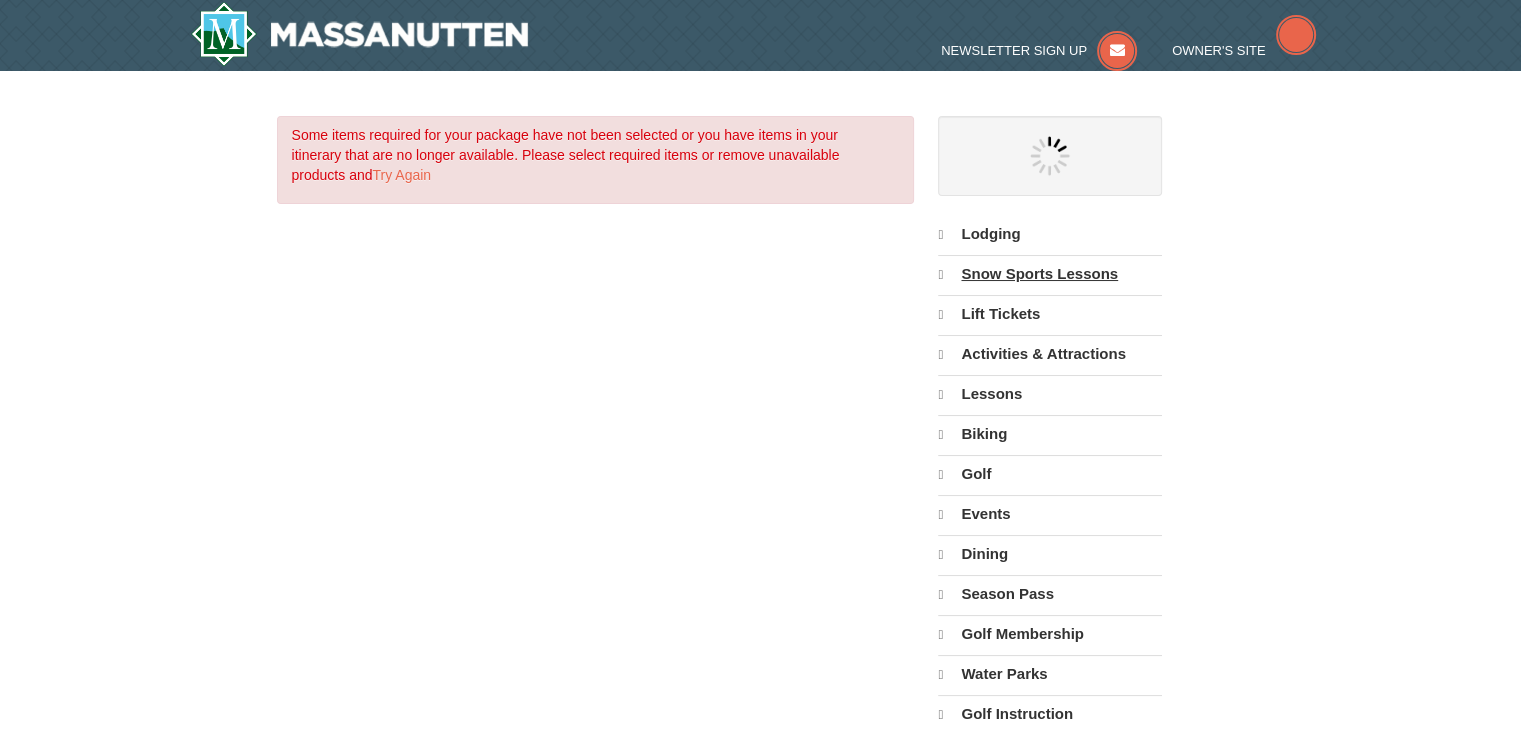 scroll, scrollTop: 0, scrollLeft: 0, axis: both 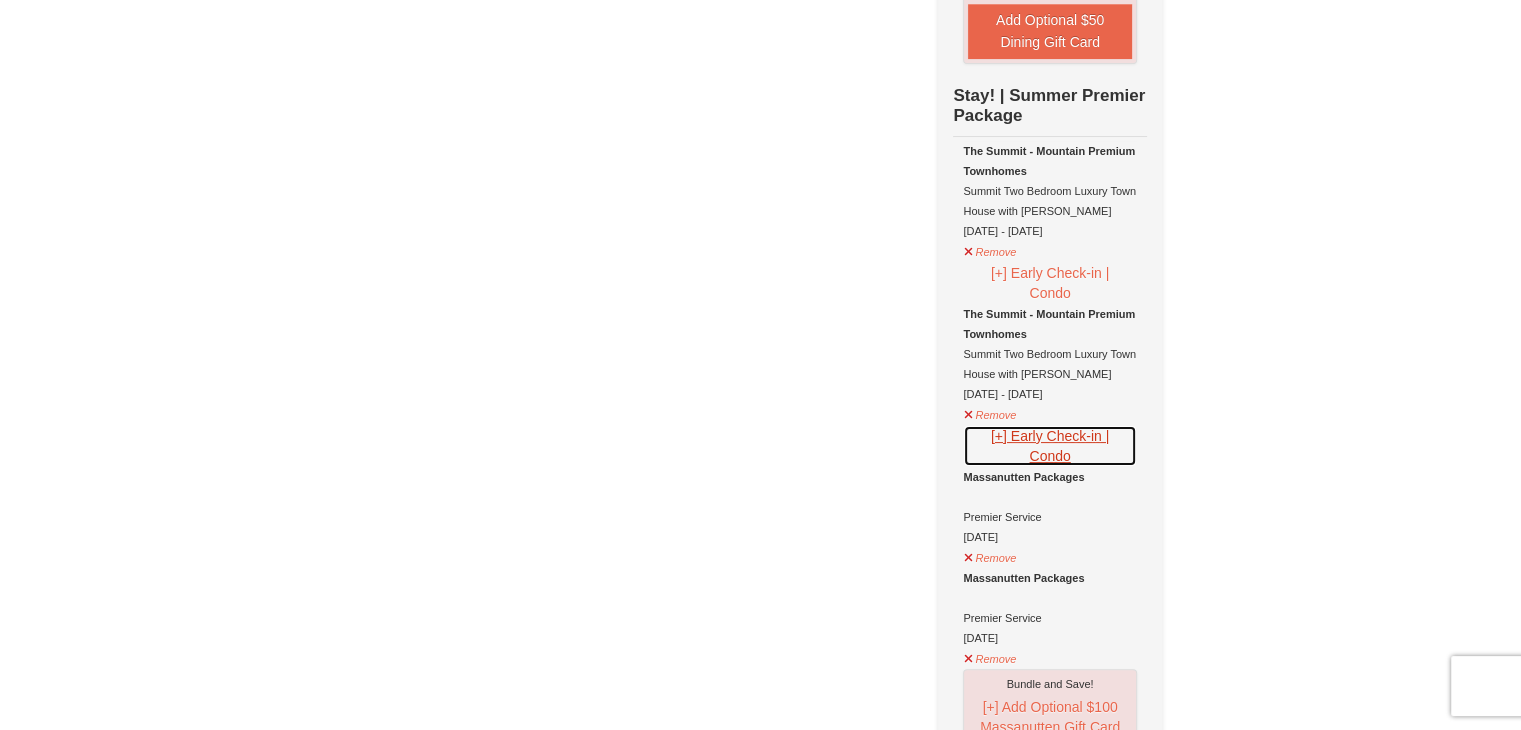 click on "[+] Early Check-in | Condo" at bounding box center (1049, -88) 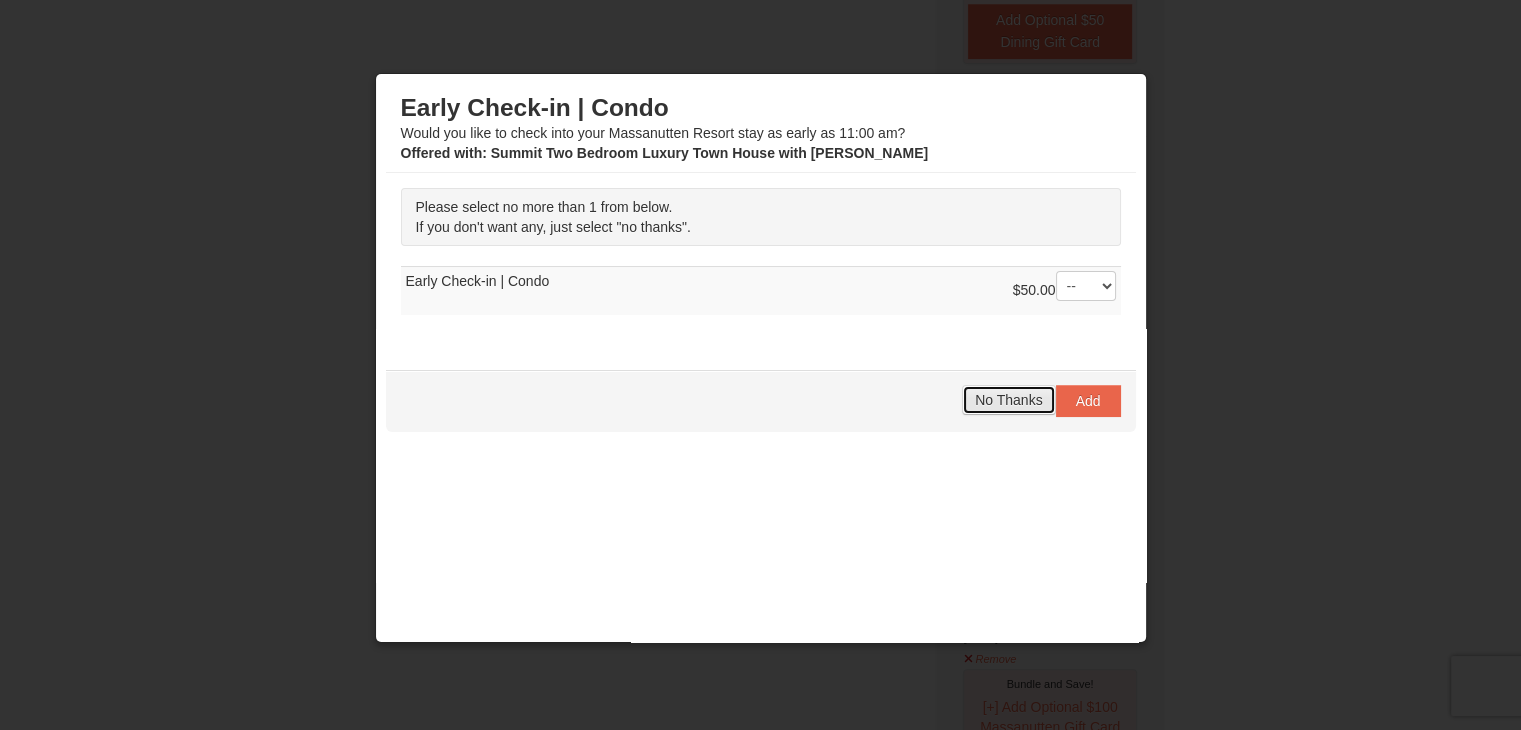 click on "No Thanks" at bounding box center [1008, 400] 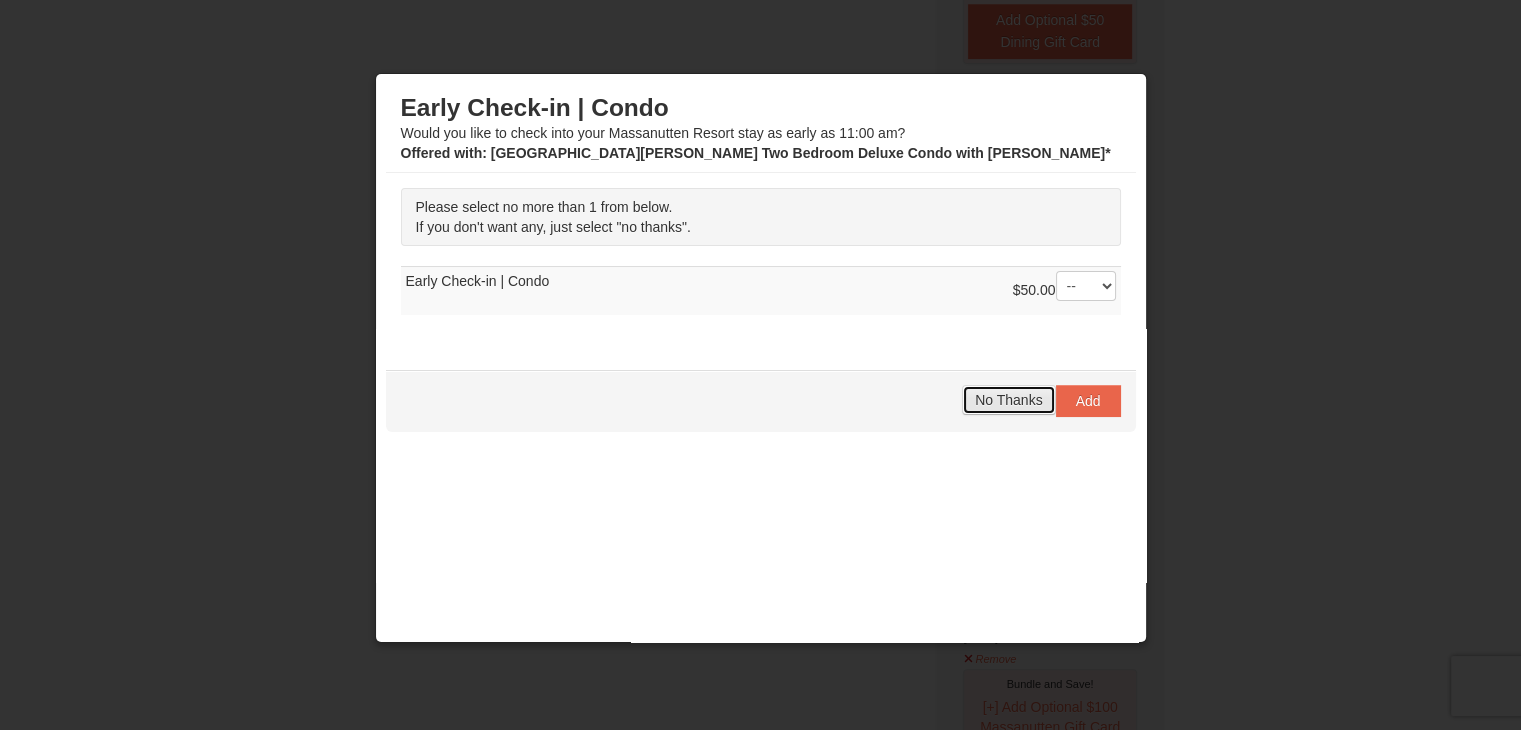 click on "No Thanks" at bounding box center [1008, 400] 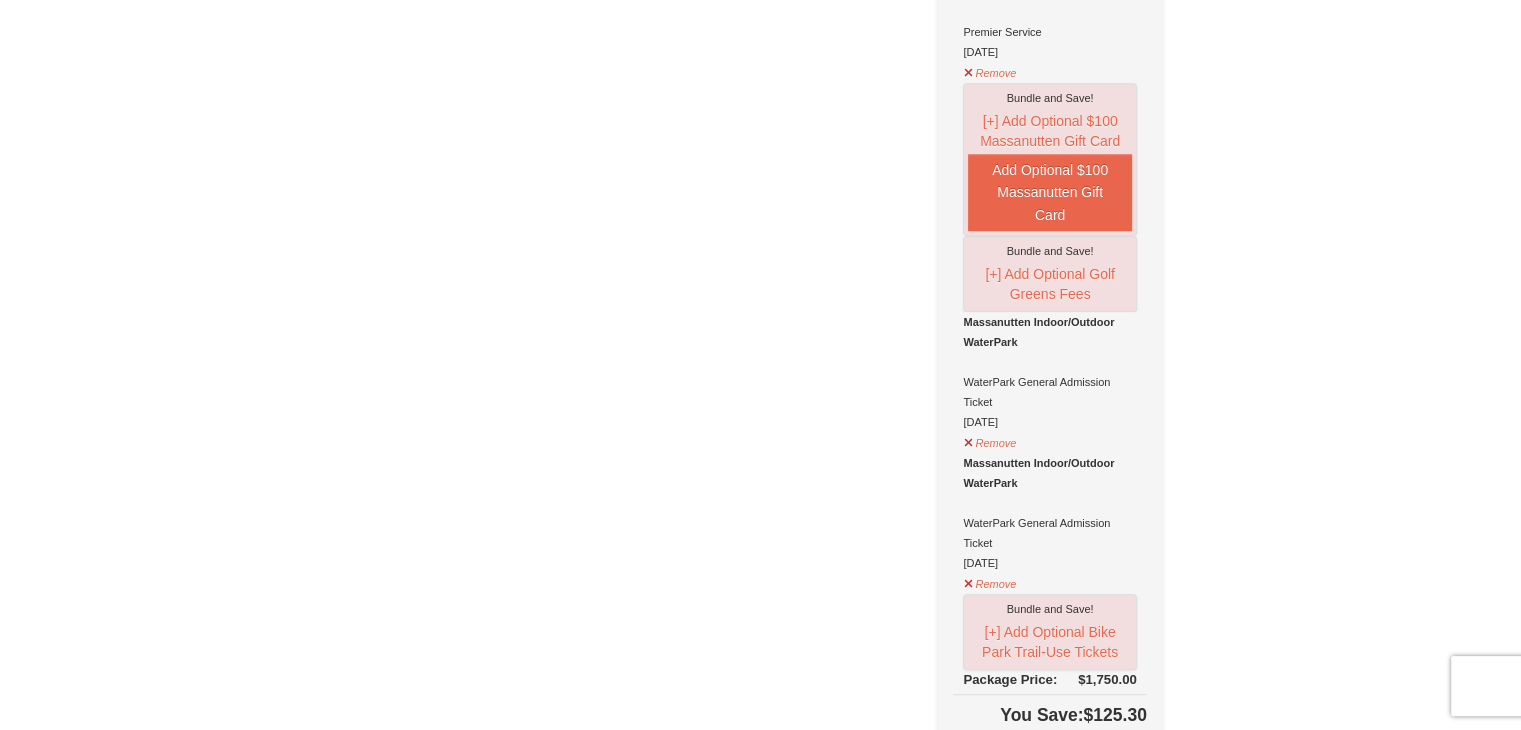 scroll, scrollTop: 1044, scrollLeft: 0, axis: vertical 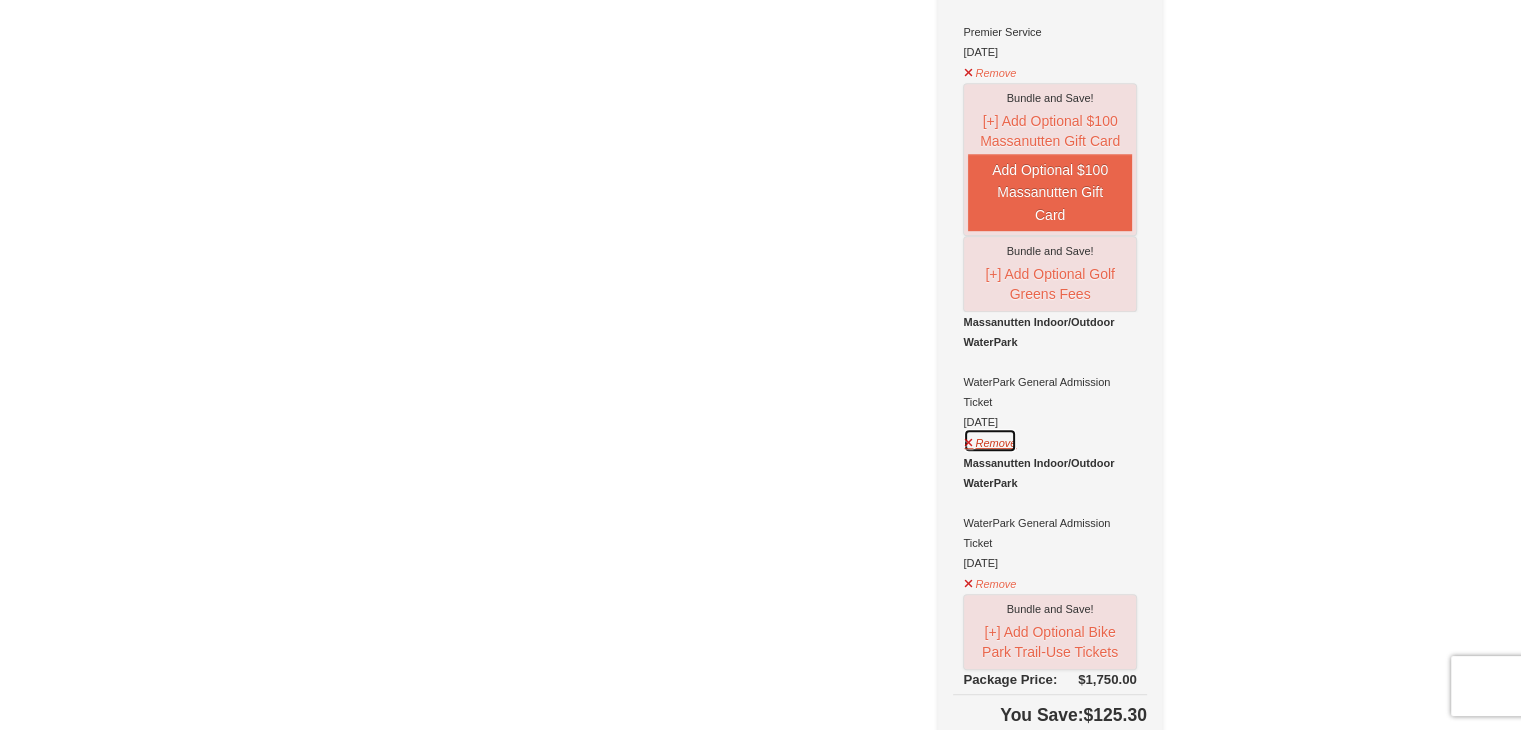 click on "Remove" at bounding box center [990, 440] 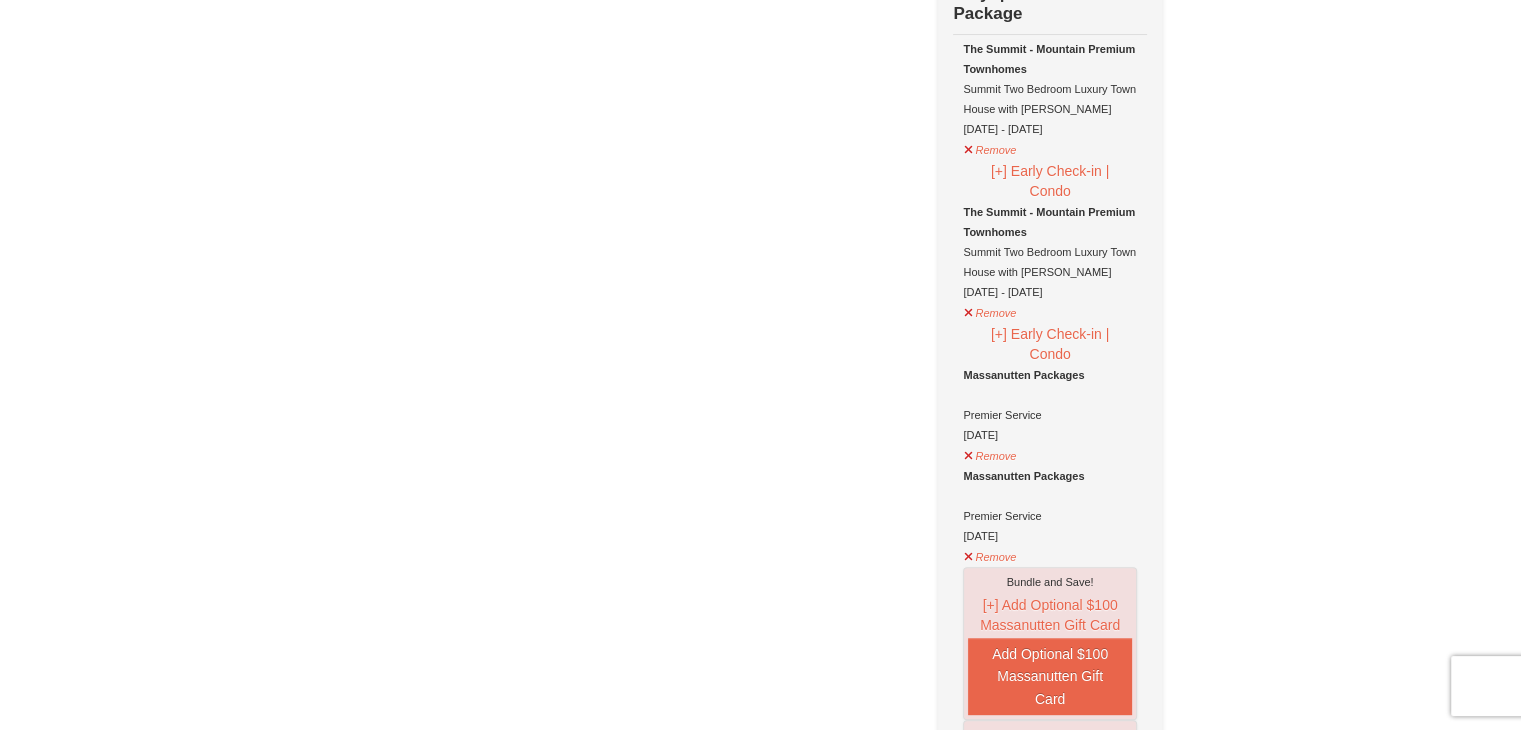 scroll, scrollTop: 551, scrollLeft: 0, axis: vertical 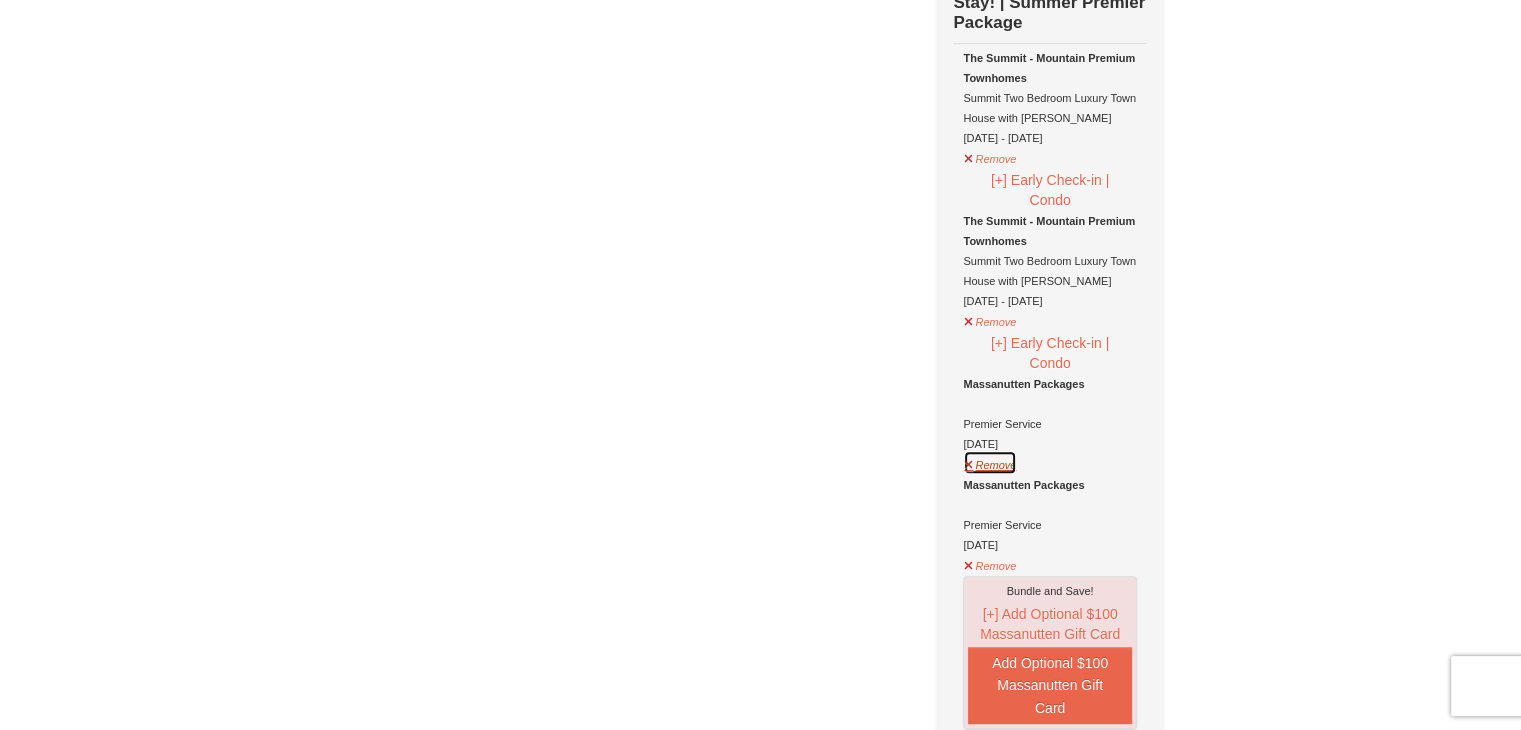 click on "Remove" at bounding box center (990, 462) 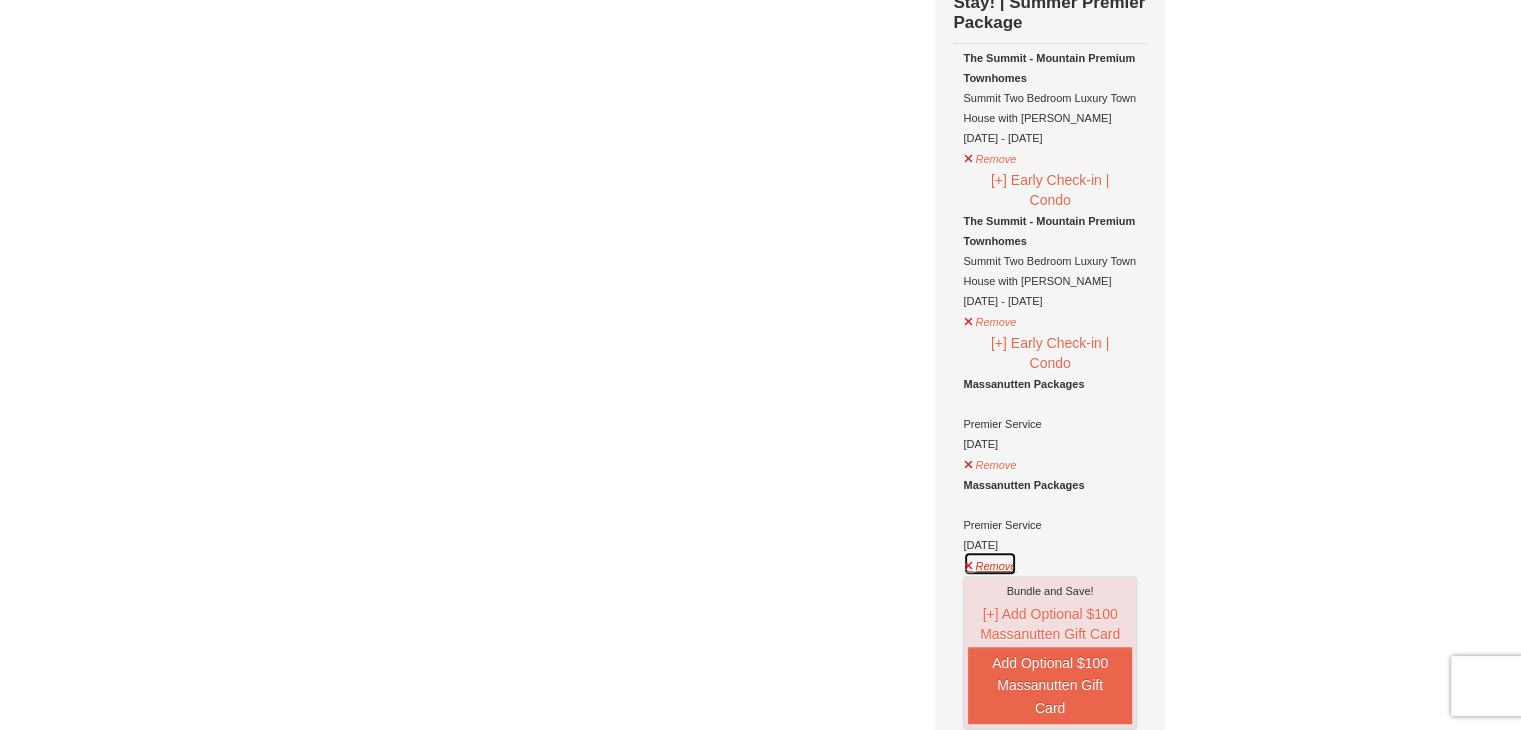 click on "Remove" at bounding box center [990, 563] 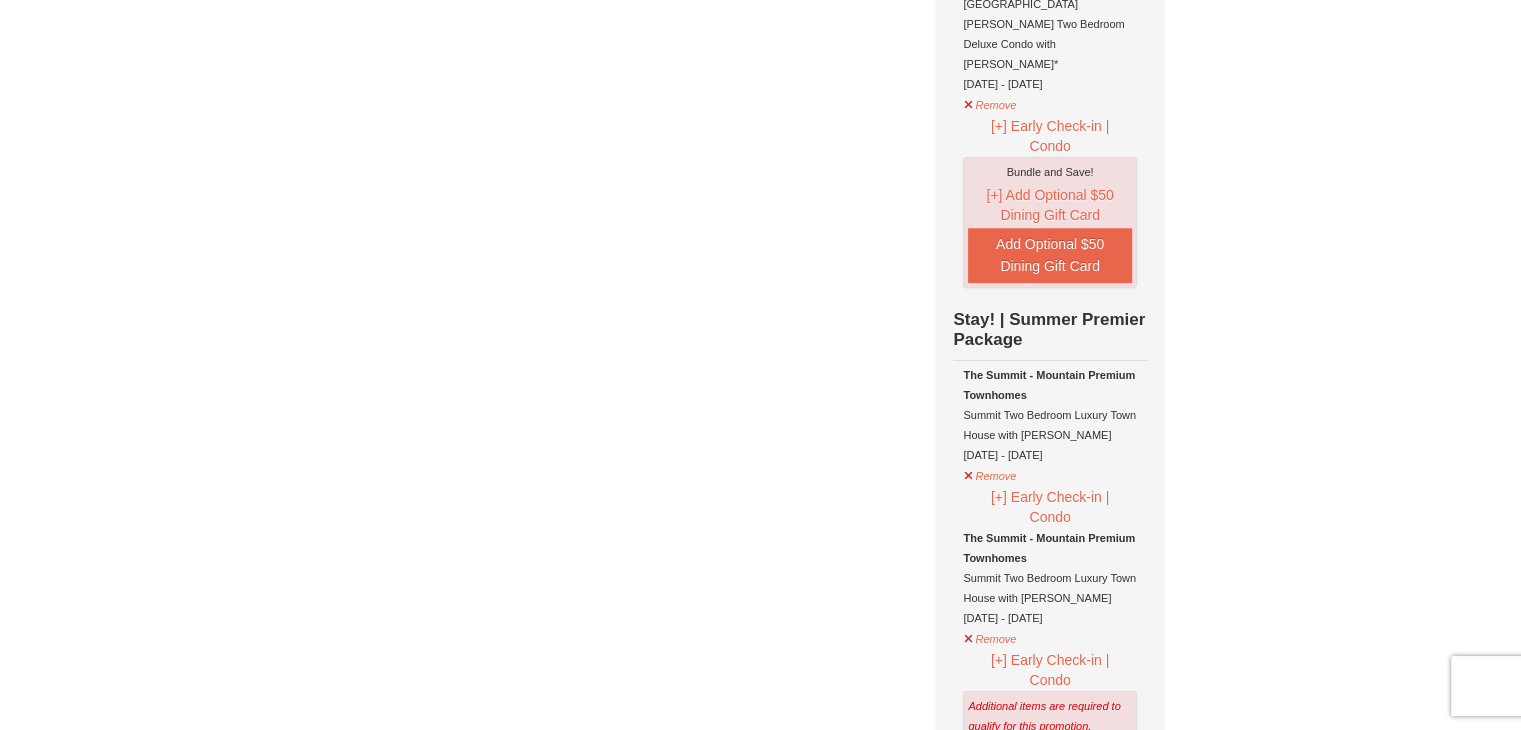 scroll, scrollTop: 0, scrollLeft: 0, axis: both 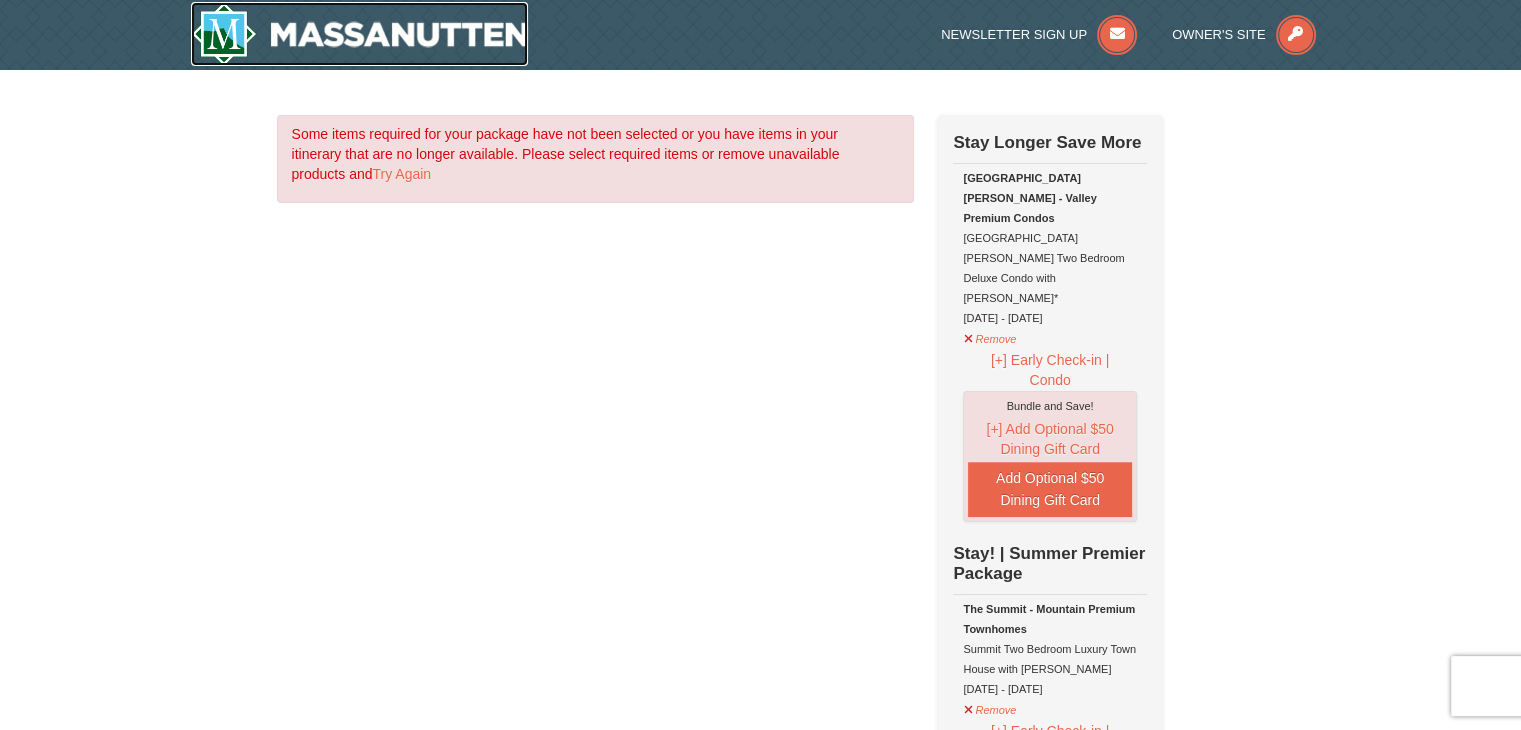 click at bounding box center [360, 34] 